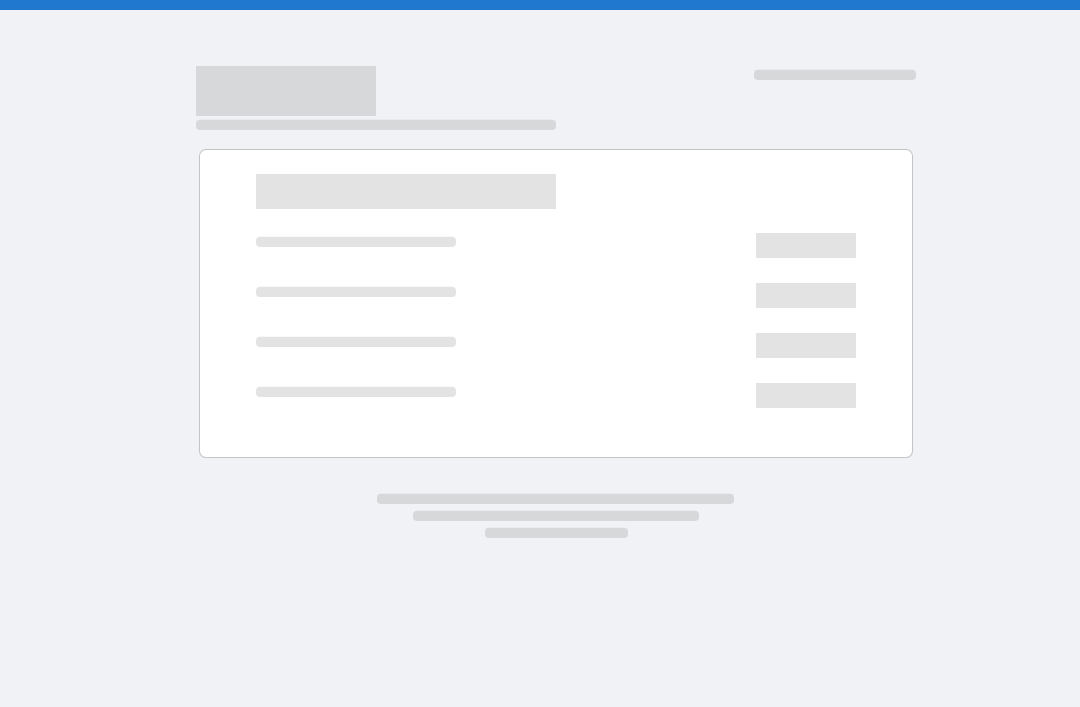 scroll, scrollTop: 0, scrollLeft: 0, axis: both 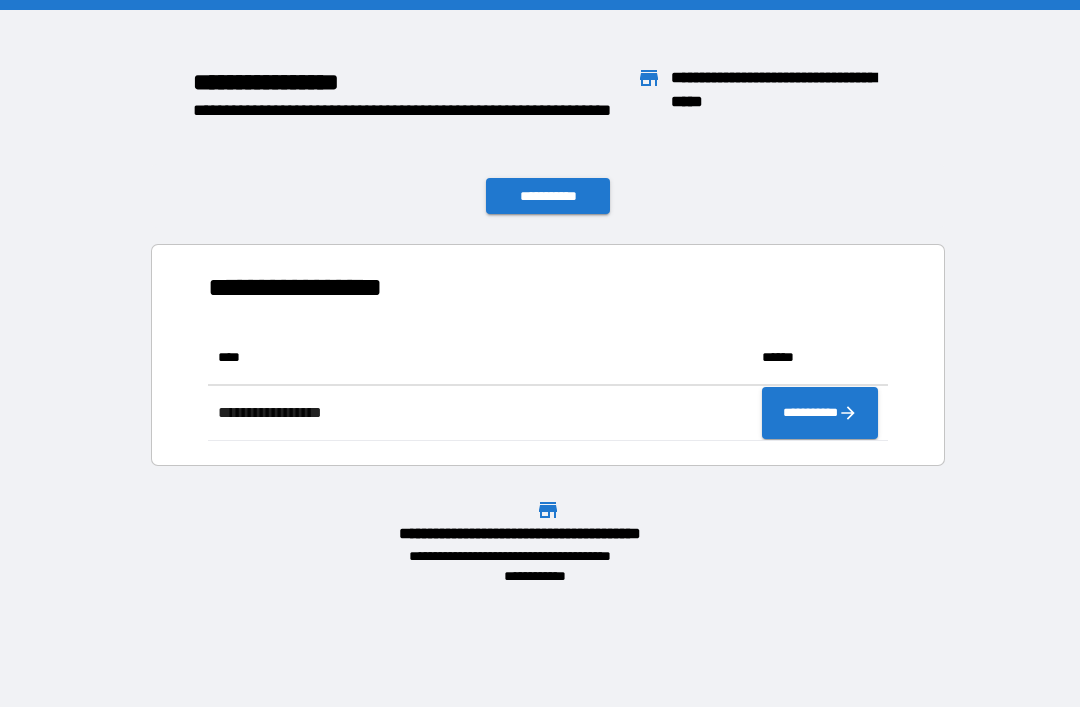 click on "**********" at bounding box center (548, 196) 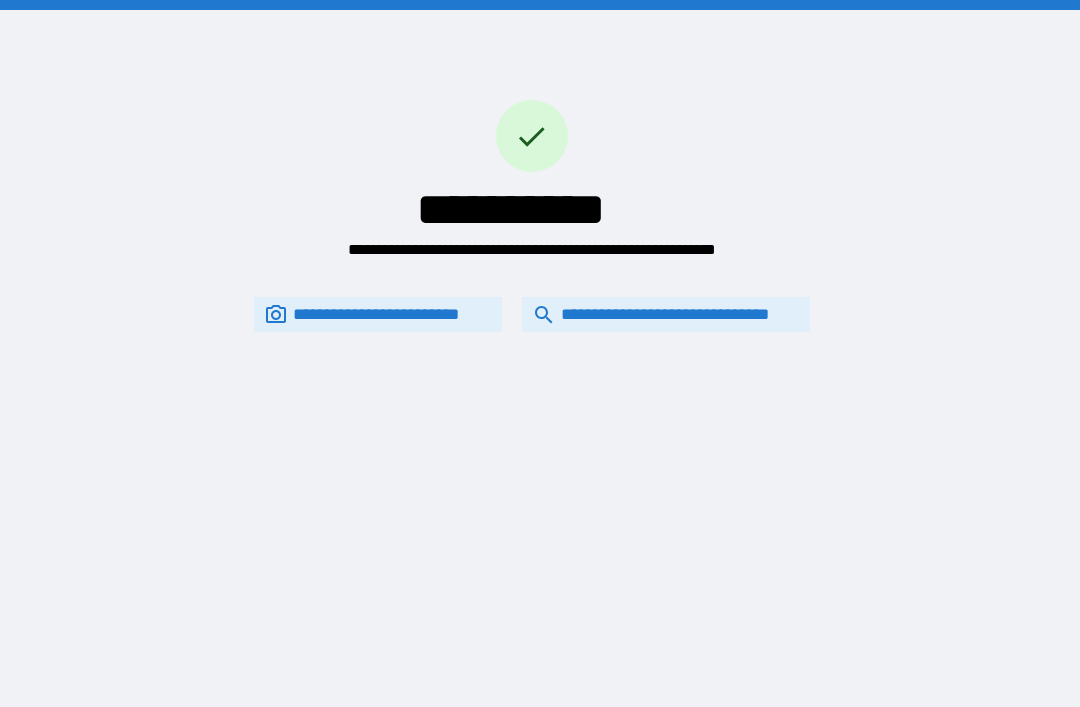 click on "**********" at bounding box center [666, 314] 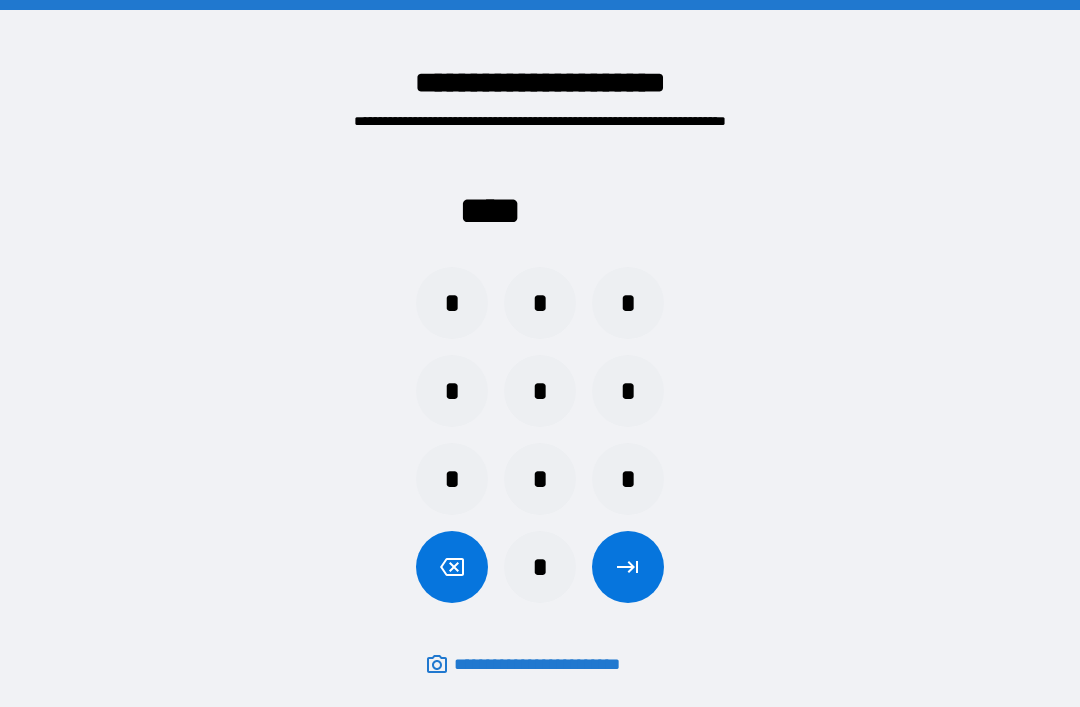 click on "*" at bounding box center (540, 567) 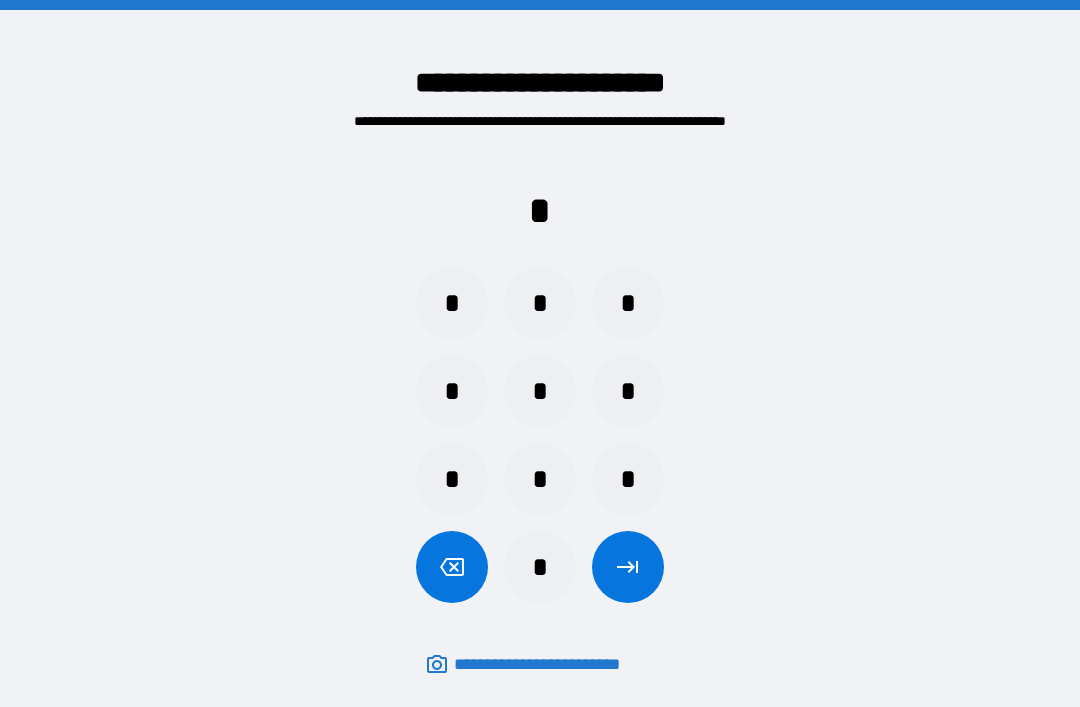 click on "*" at bounding box center [540, 479] 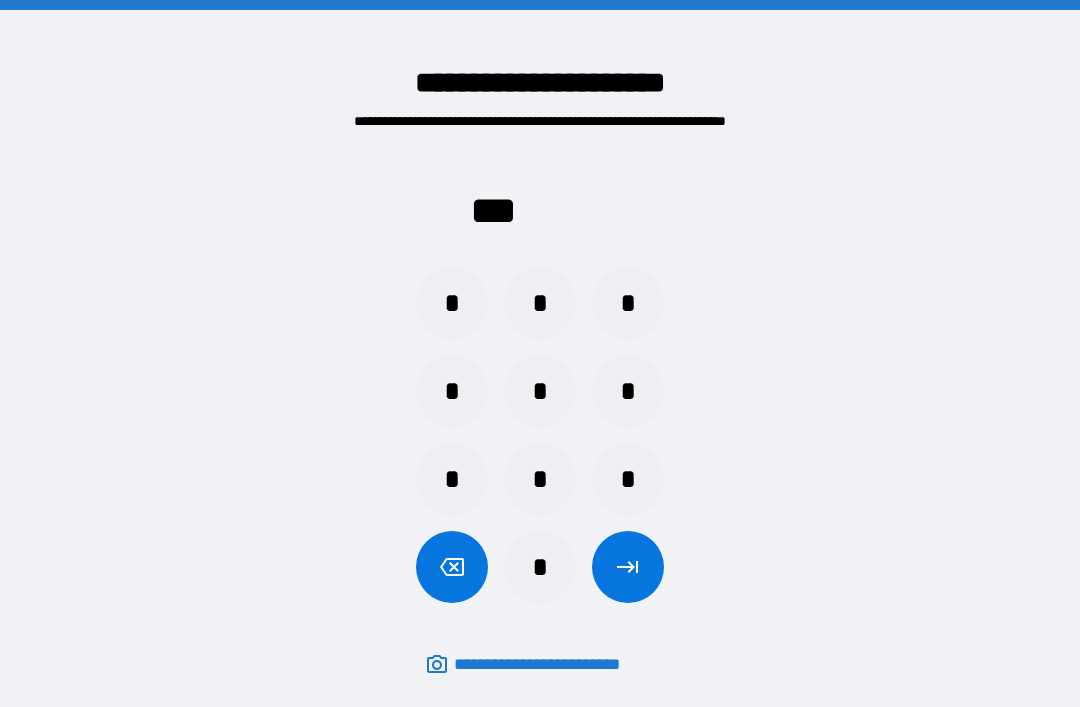 click on "*" at bounding box center (628, 303) 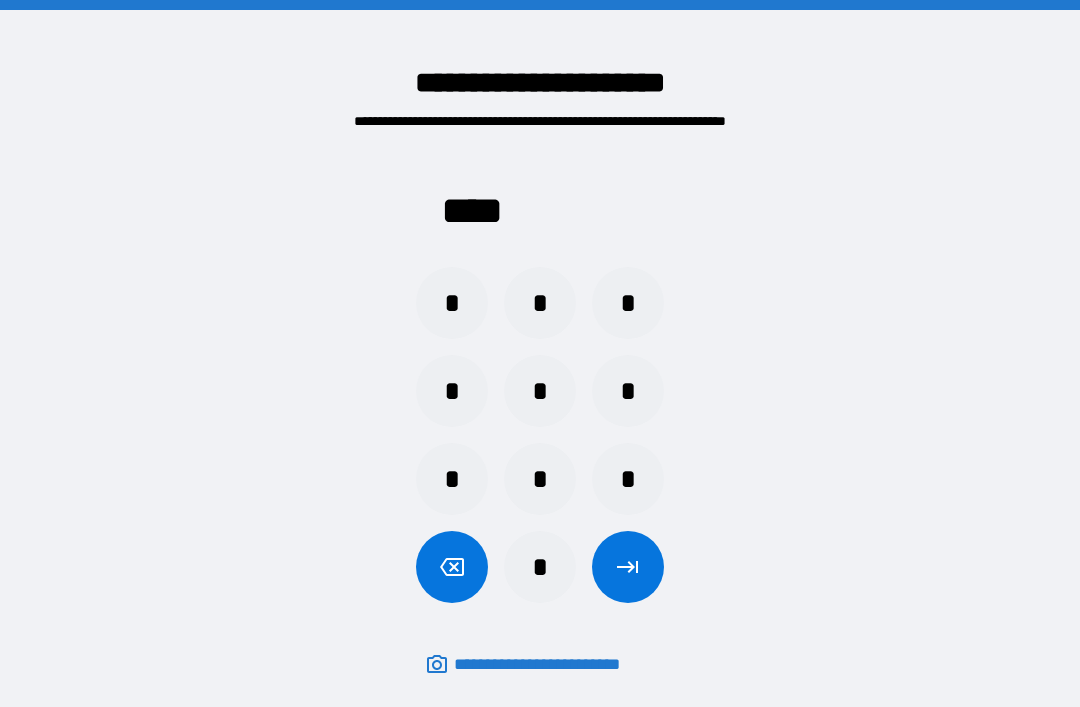 click at bounding box center (628, 567) 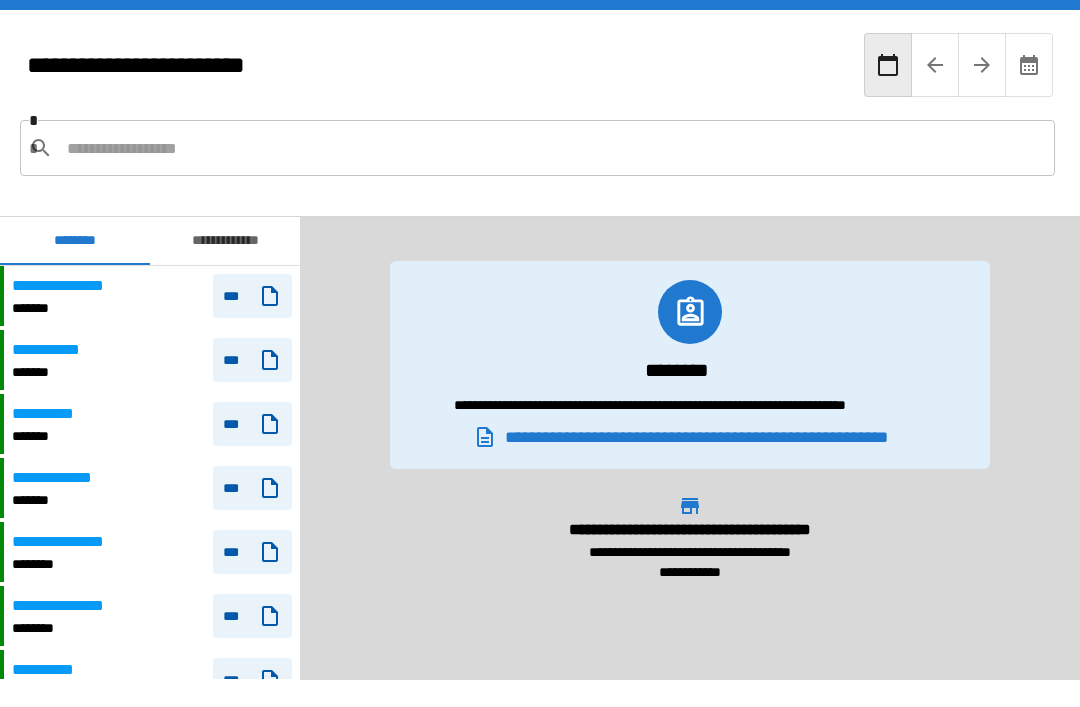 click on "***" at bounding box center [252, 296] 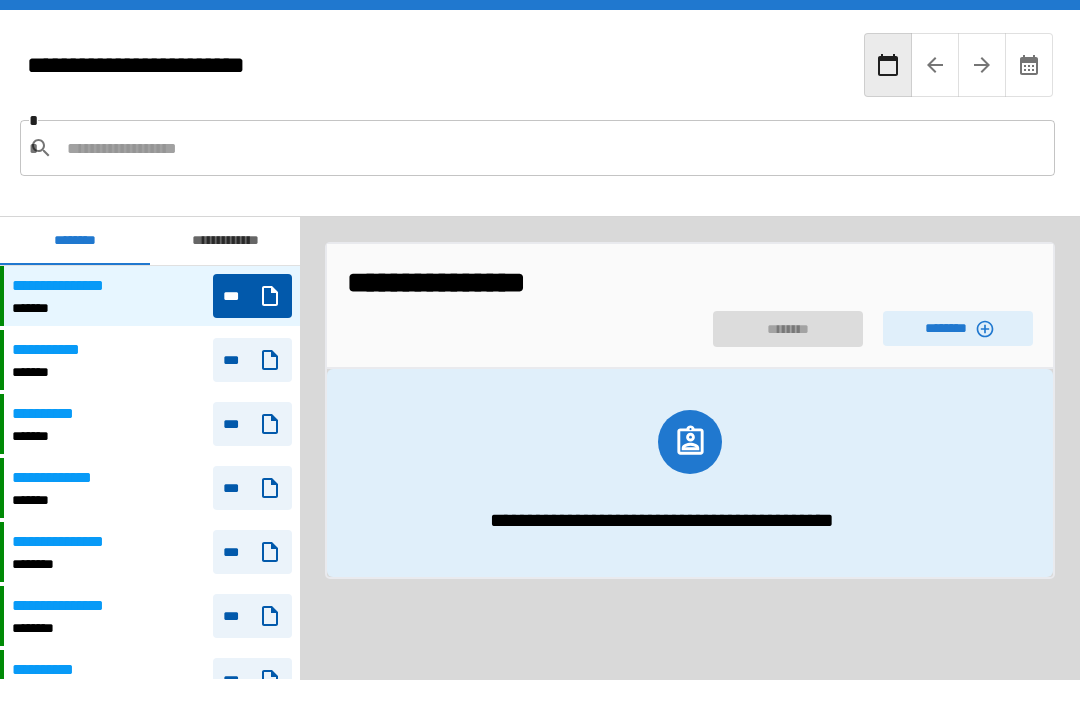 click on "********" at bounding box center (958, 328) 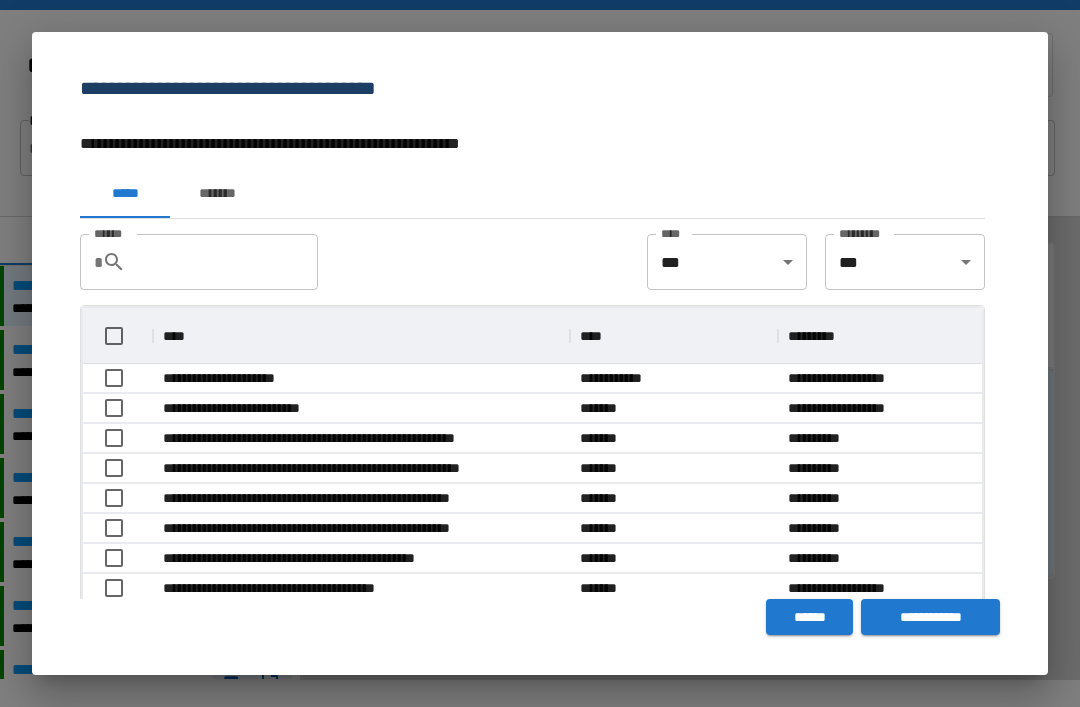 scroll, scrollTop: 356, scrollLeft: 899, axis: both 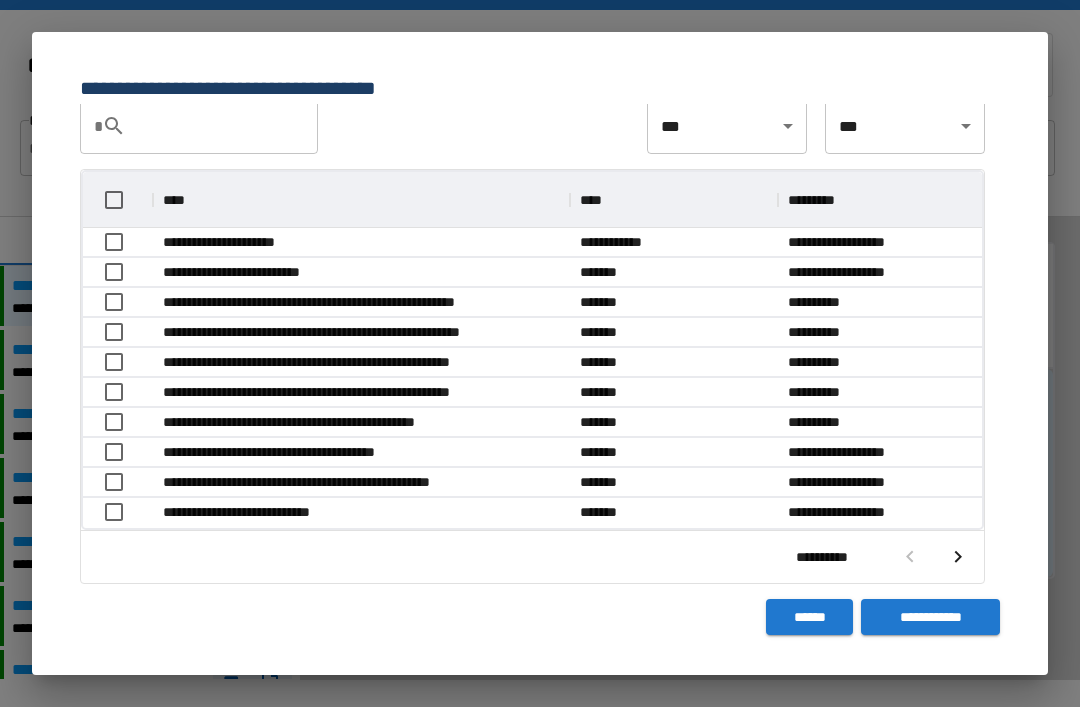 click 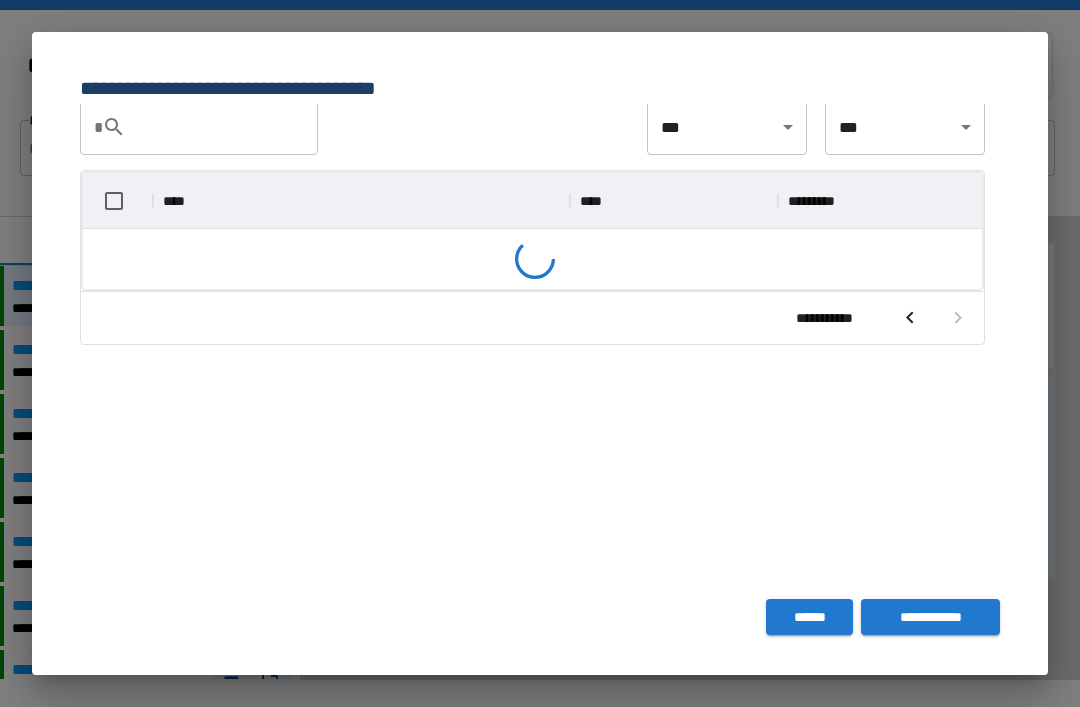 scroll, scrollTop: 236, scrollLeft: 899, axis: both 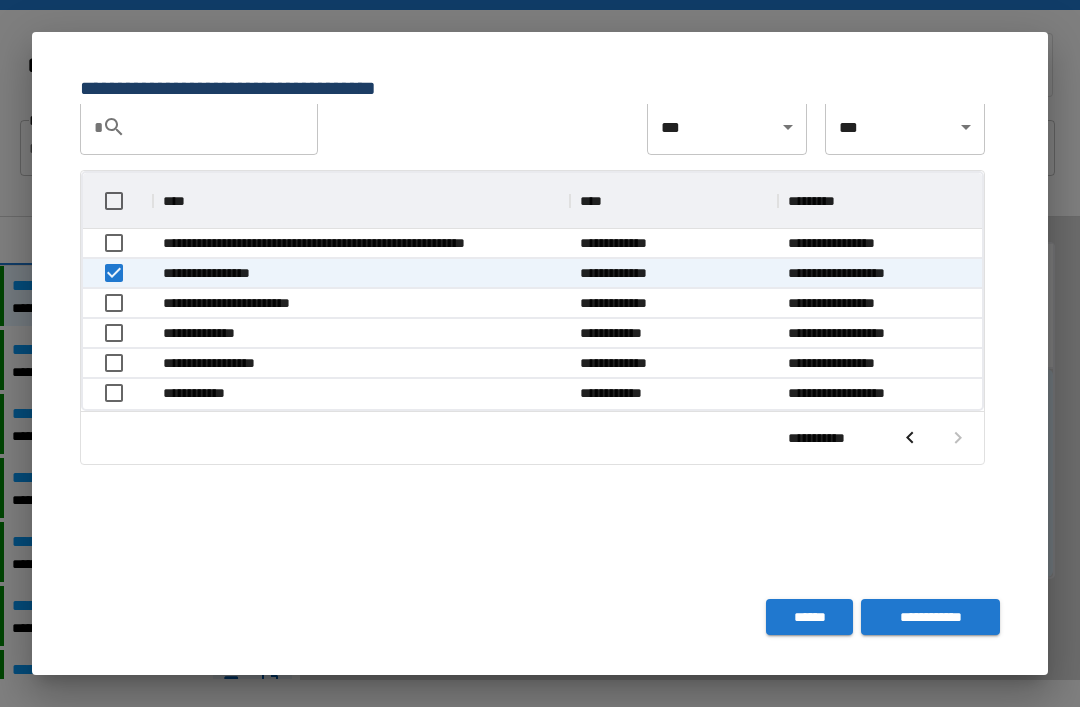 click on "**********" at bounding box center (930, 617) 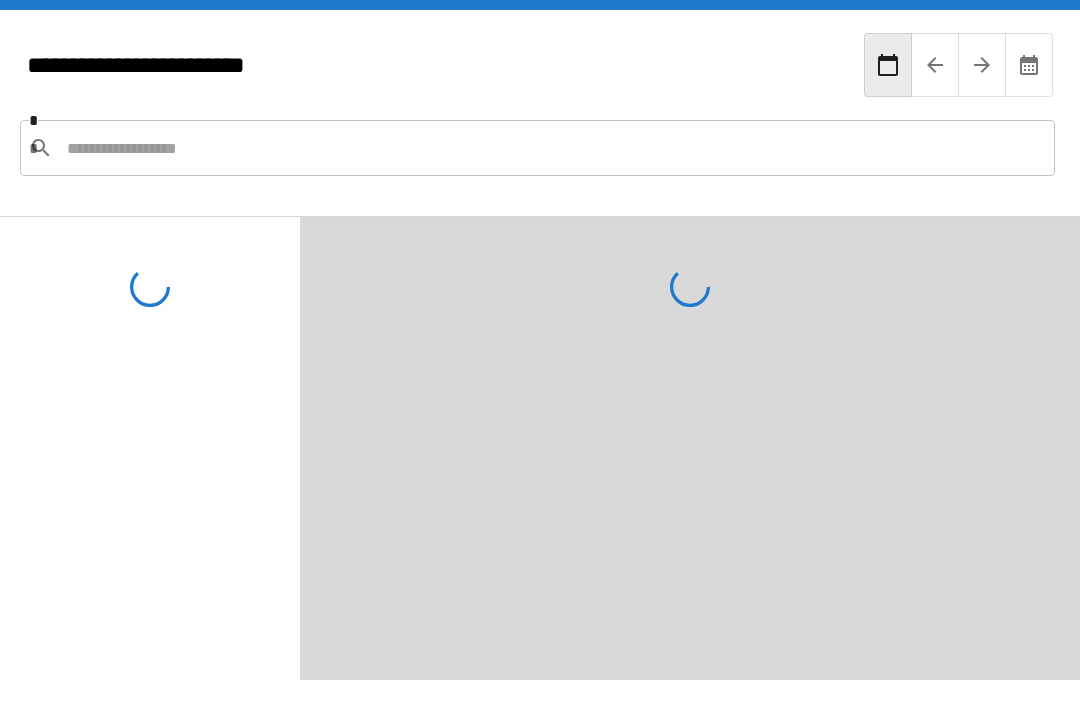 scroll, scrollTop: 0, scrollLeft: 0, axis: both 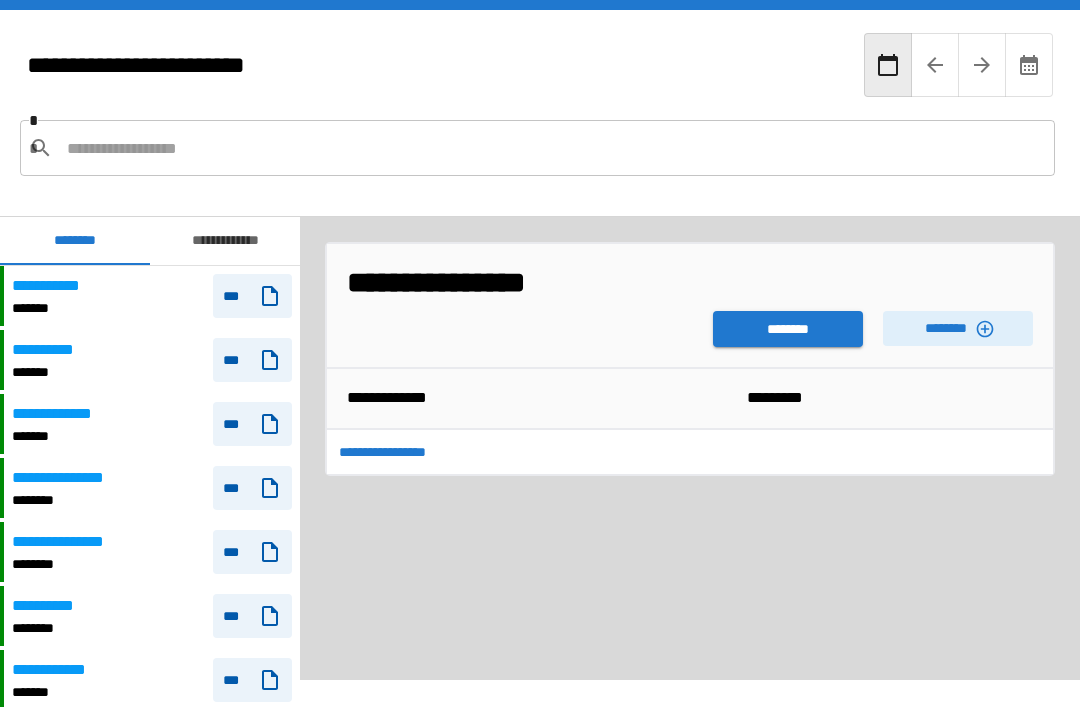 click on "********" at bounding box center (788, 329) 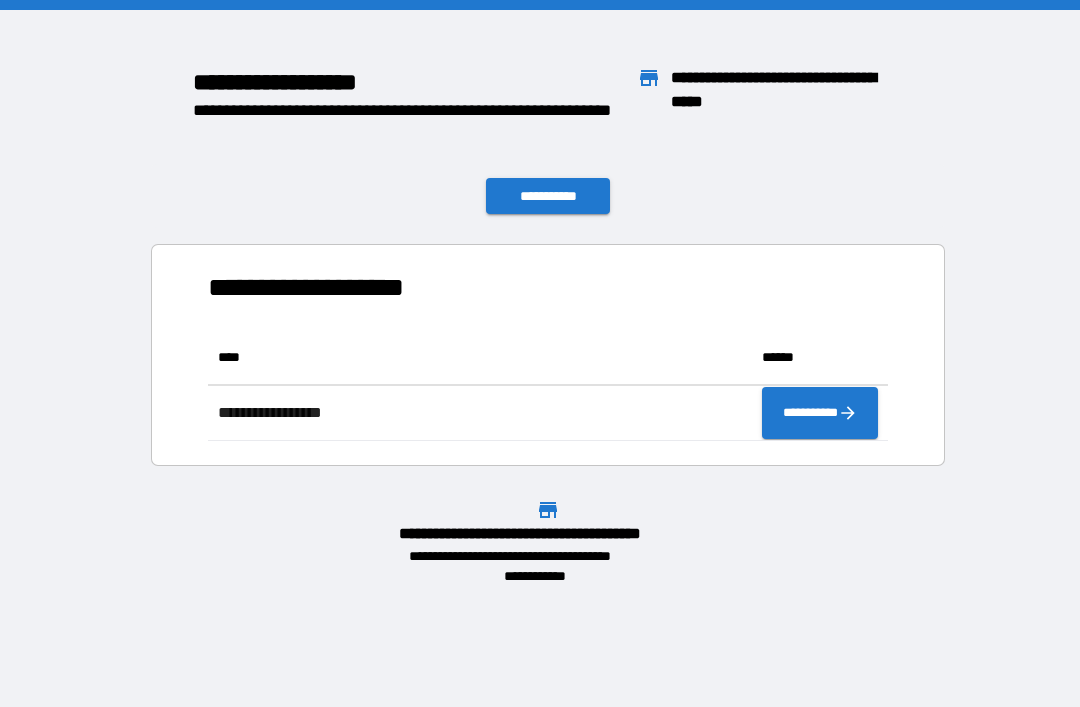 scroll, scrollTop: 1, scrollLeft: 1, axis: both 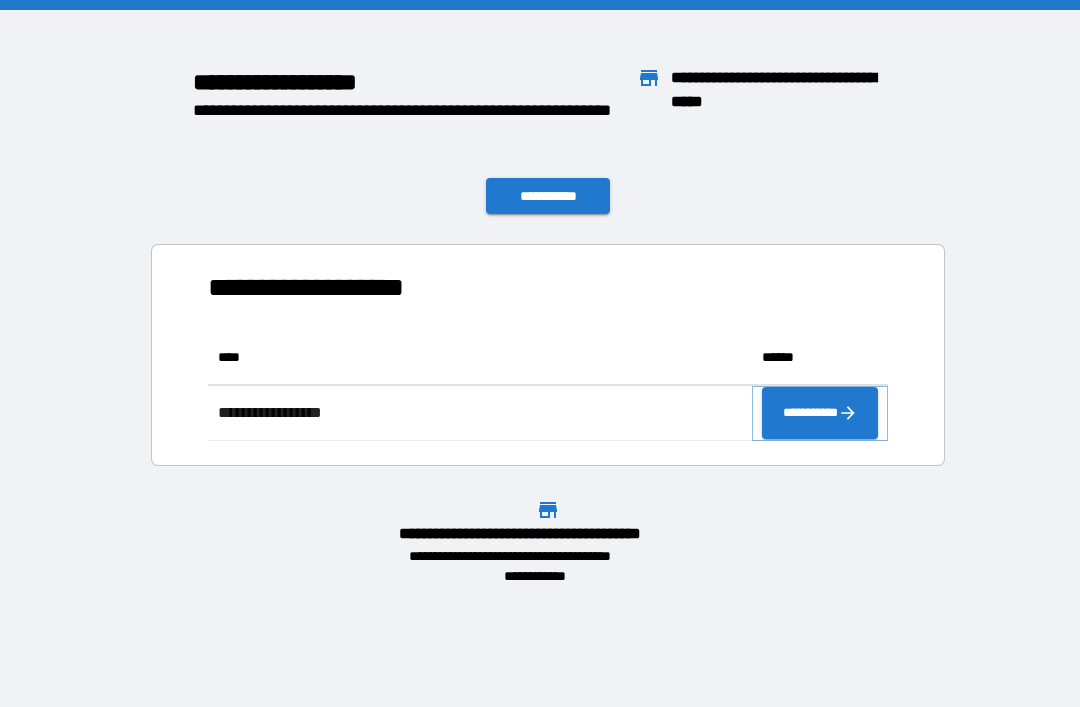 click on "**********" at bounding box center (820, 413) 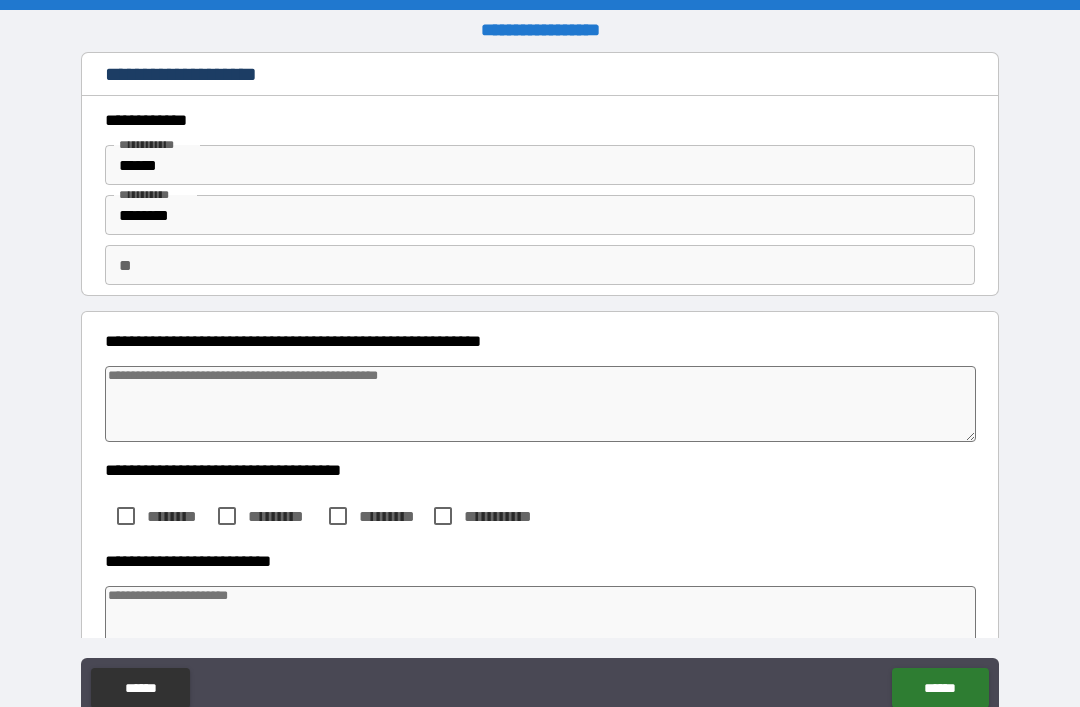 type on "*" 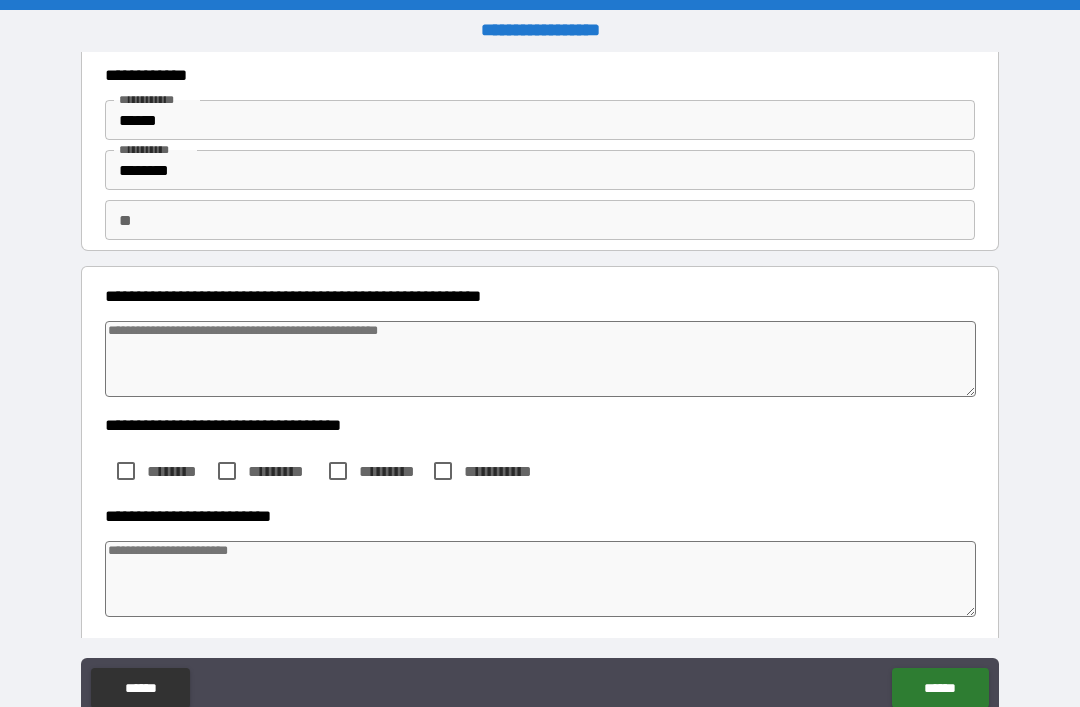 scroll, scrollTop: 146, scrollLeft: 0, axis: vertical 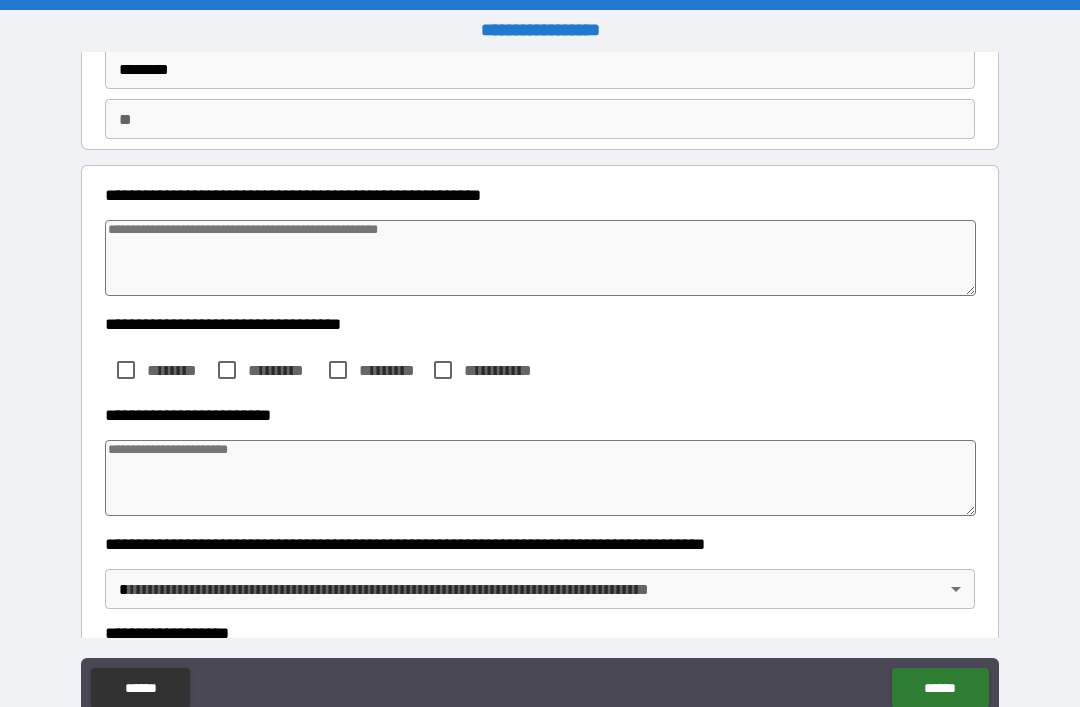 type on "*" 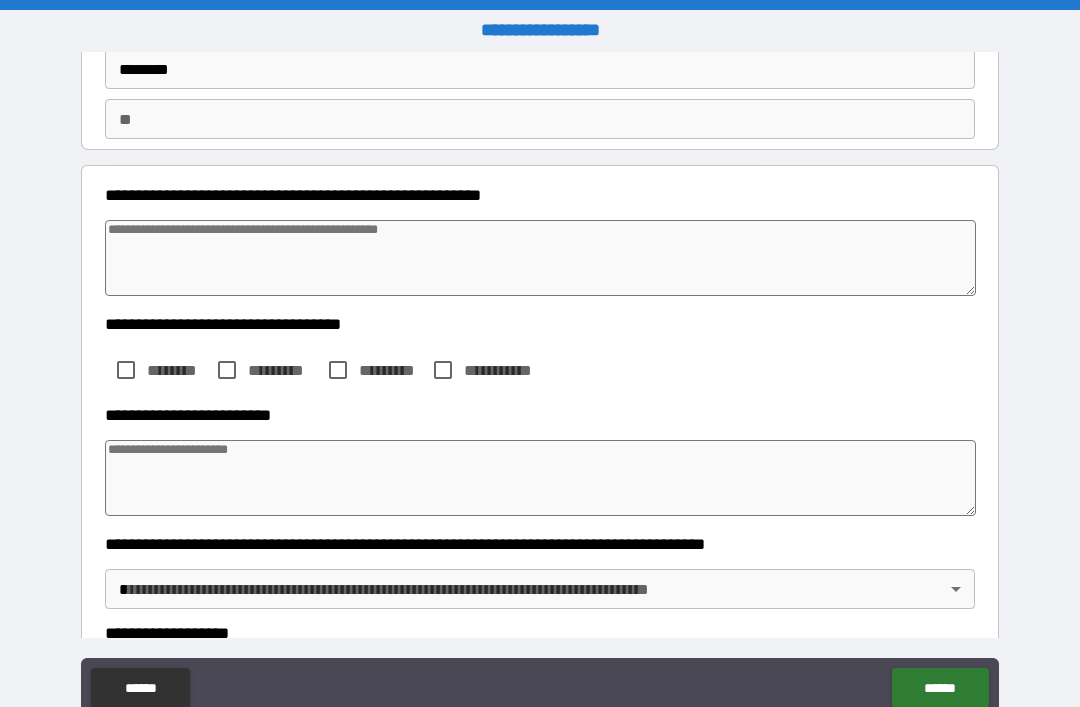 type on "*" 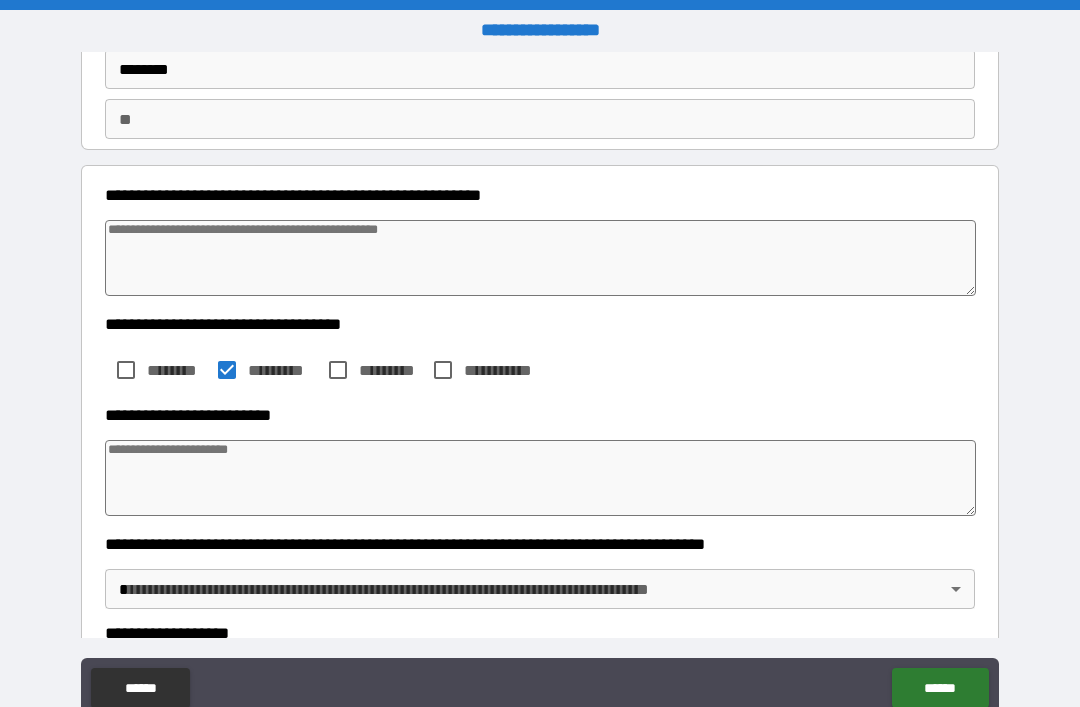 type on "*" 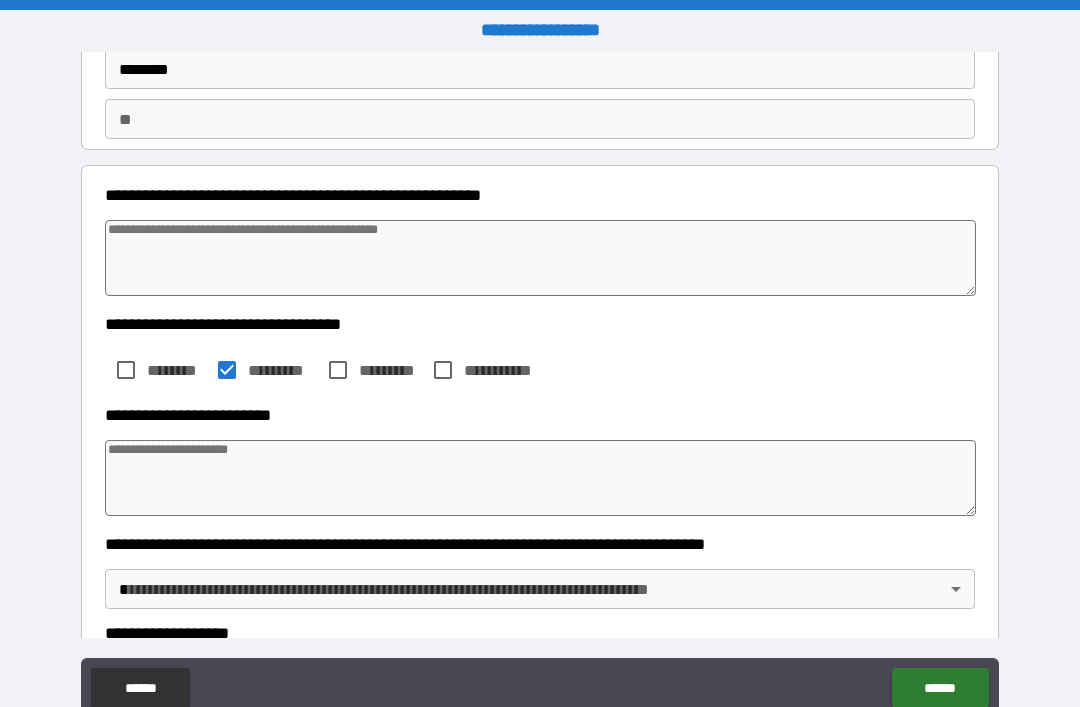 type on "*" 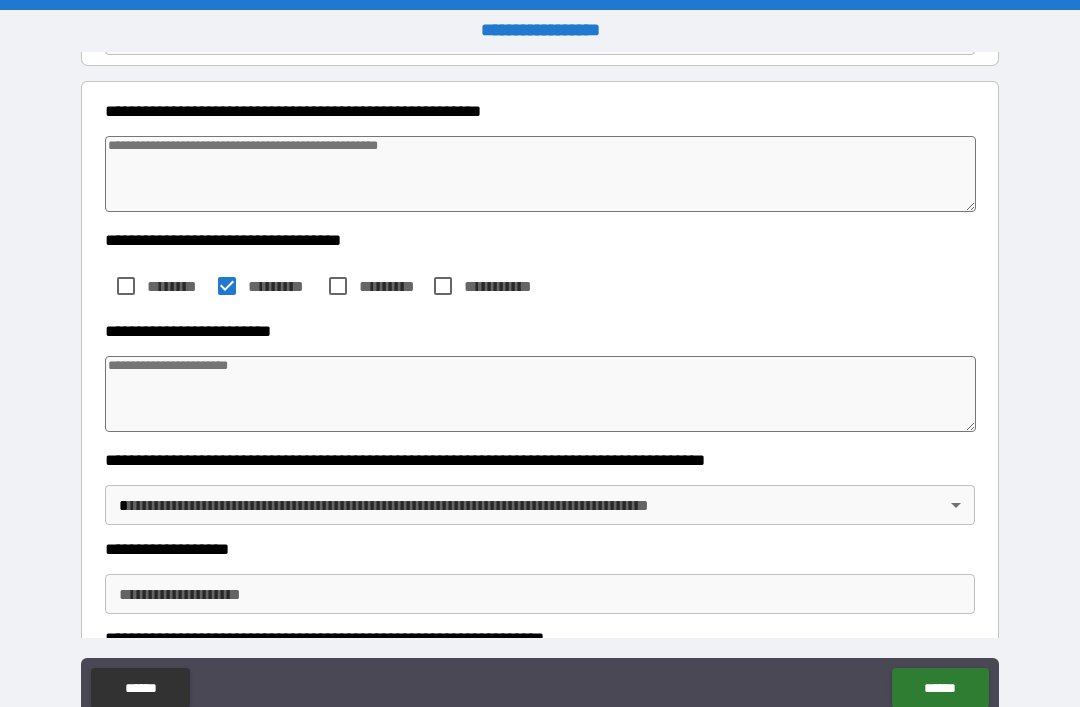 scroll, scrollTop: 231, scrollLeft: 0, axis: vertical 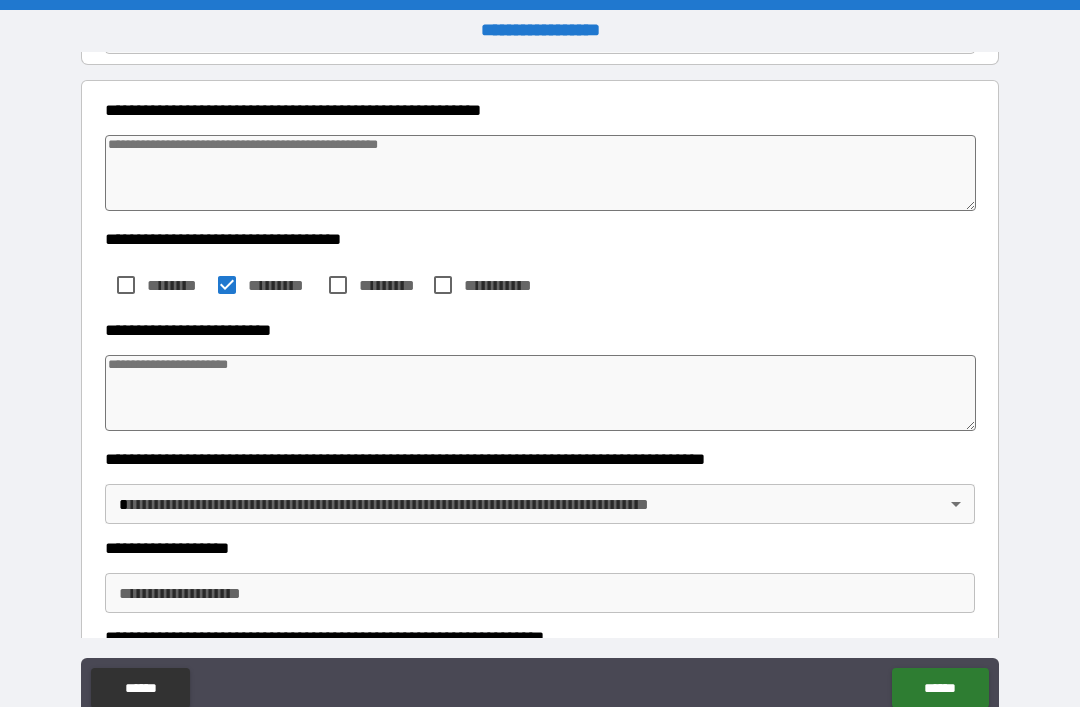 click at bounding box center (540, 393) 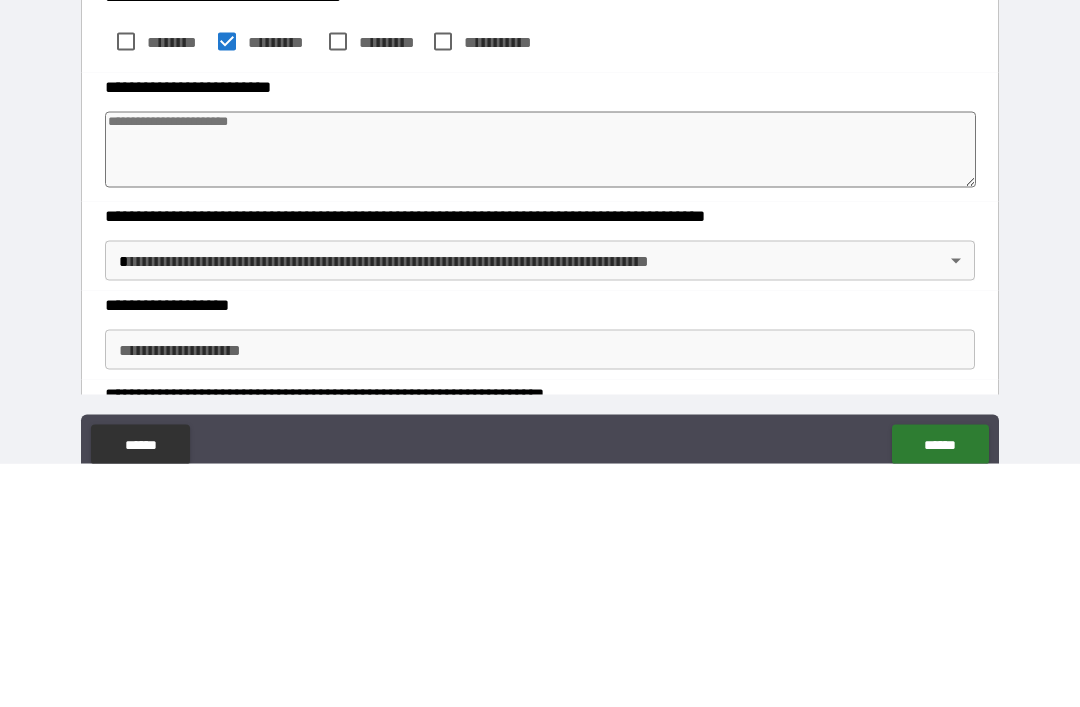 type on "*" 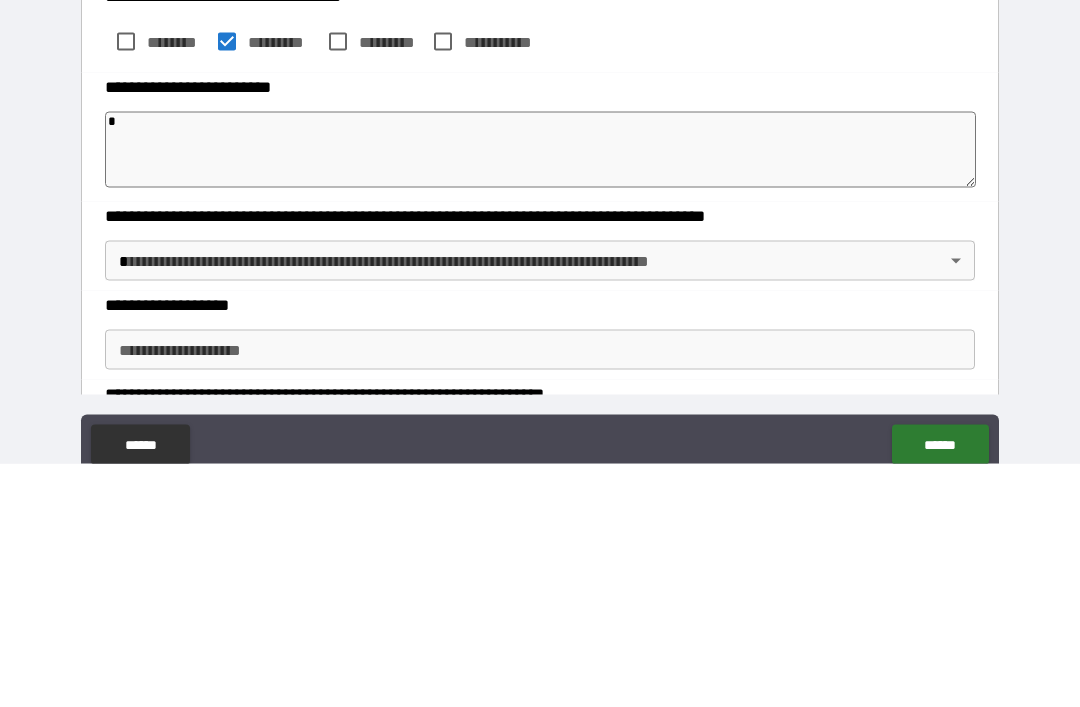 type on "*" 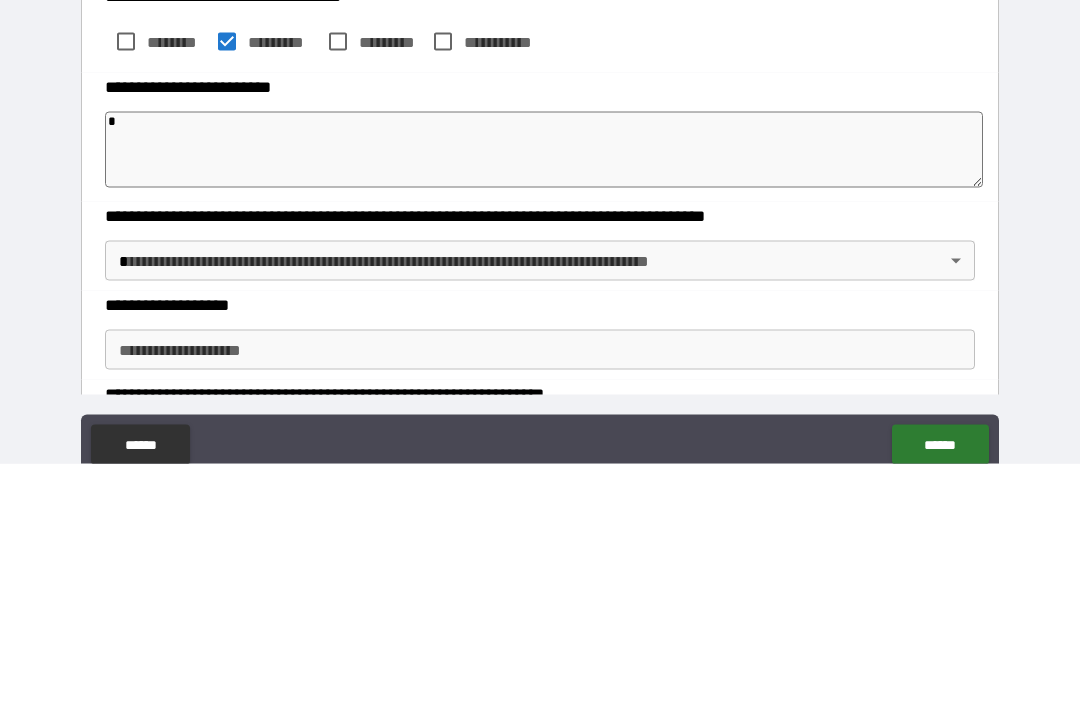 type on "*" 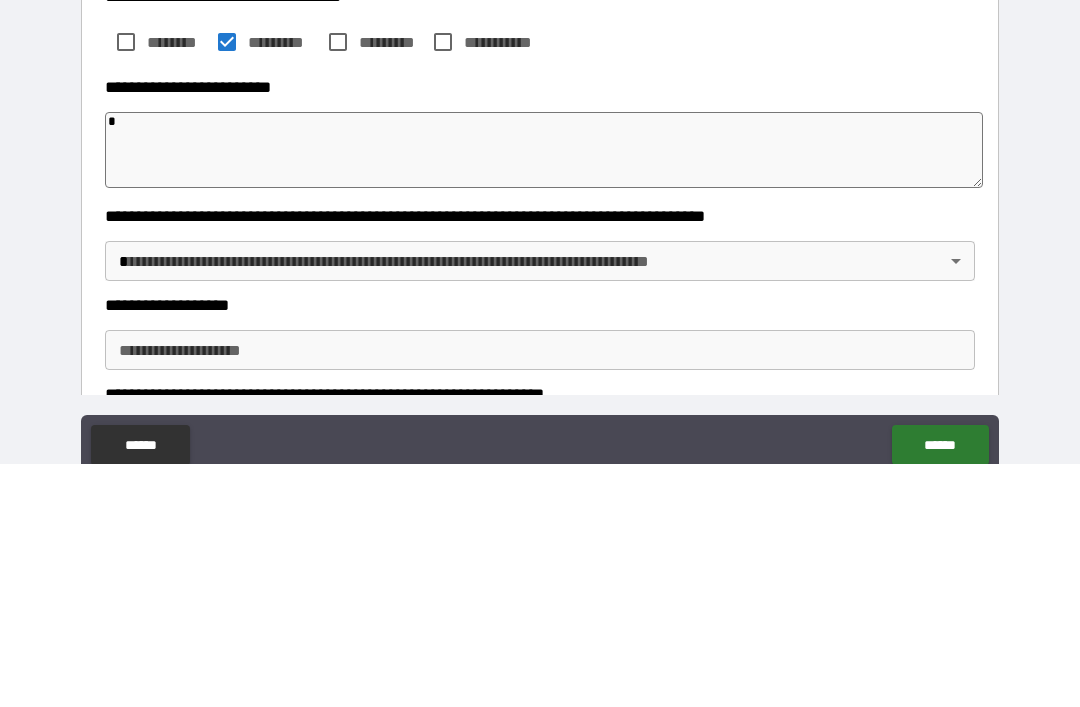 type on "**" 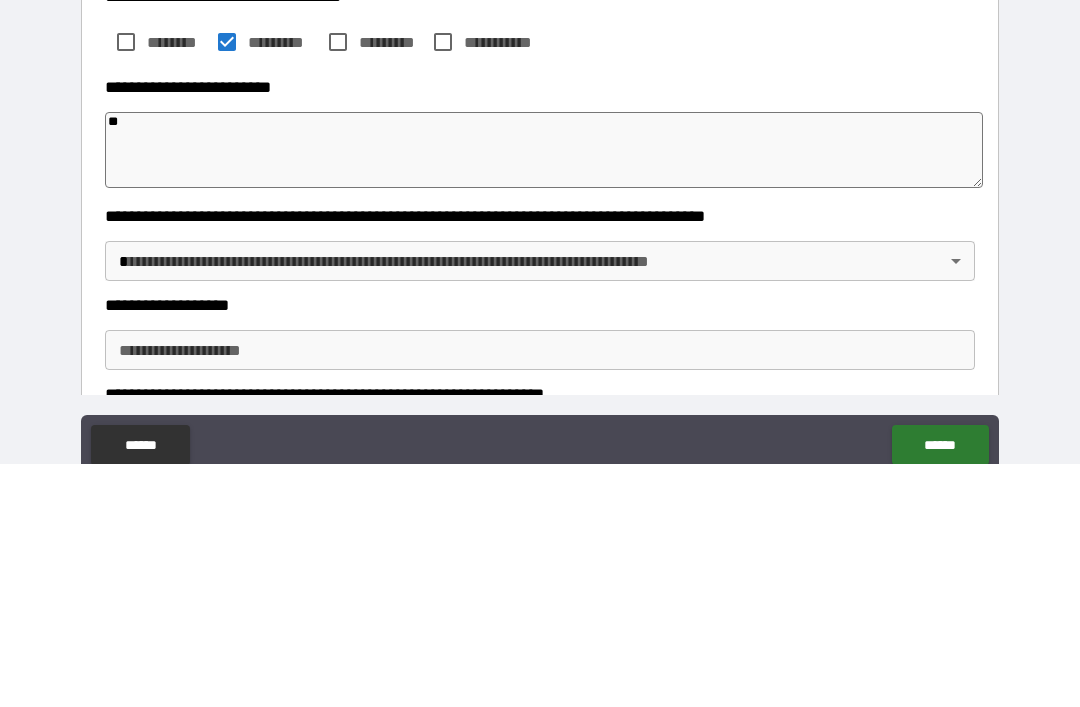 type on "*" 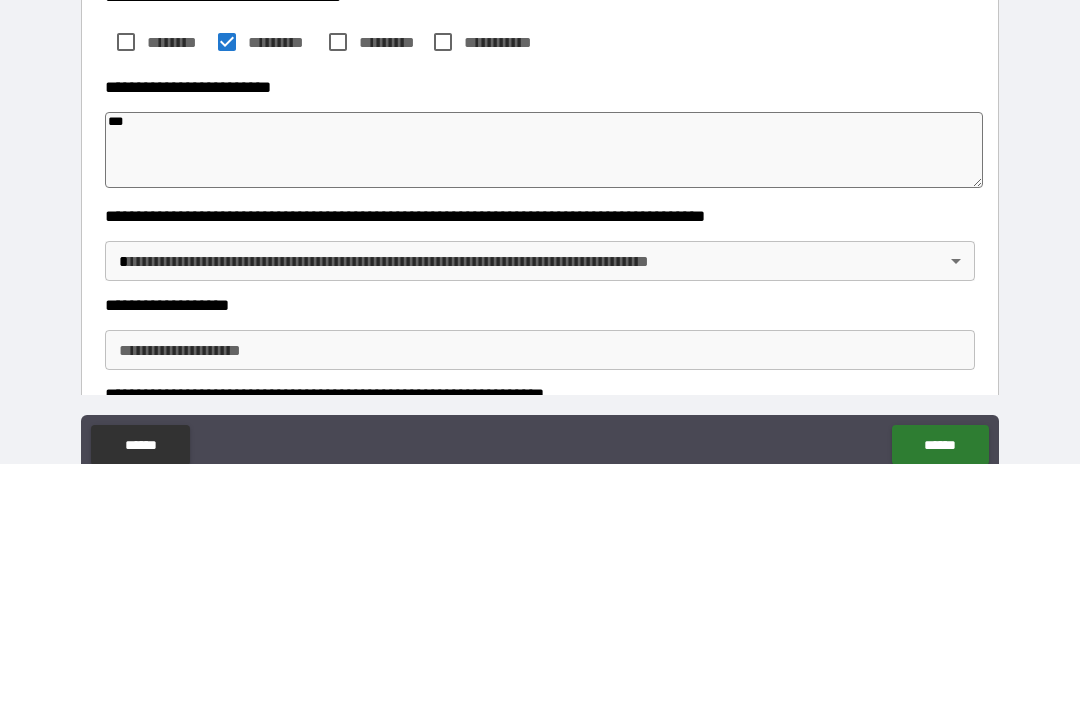 type on "*" 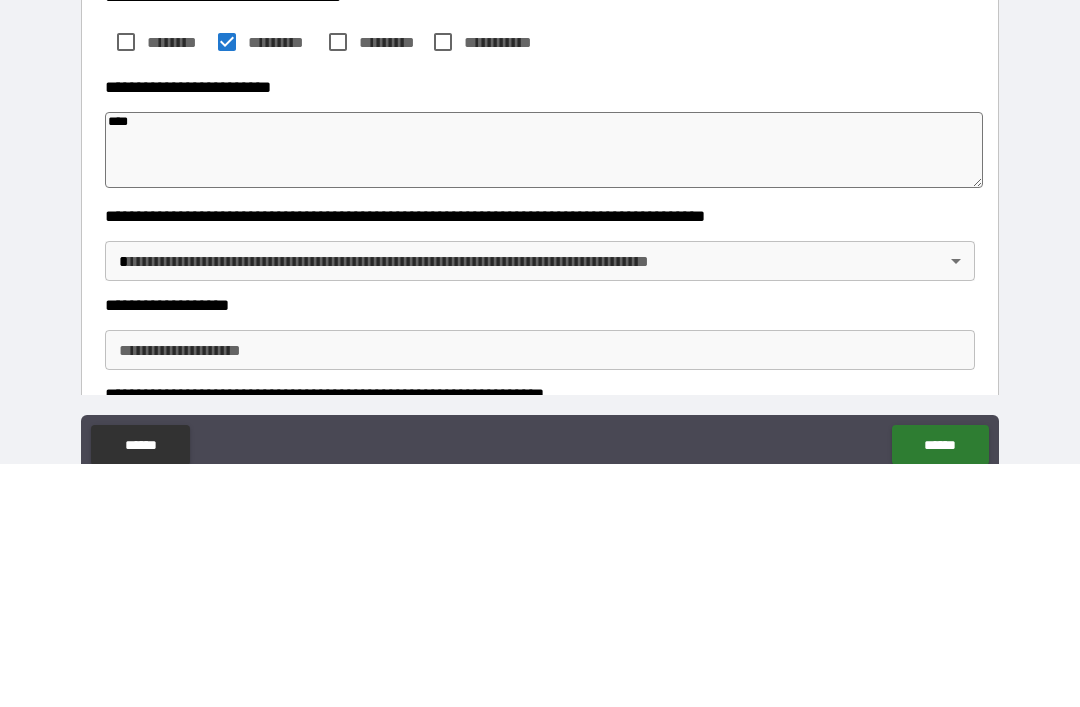 type on "*" 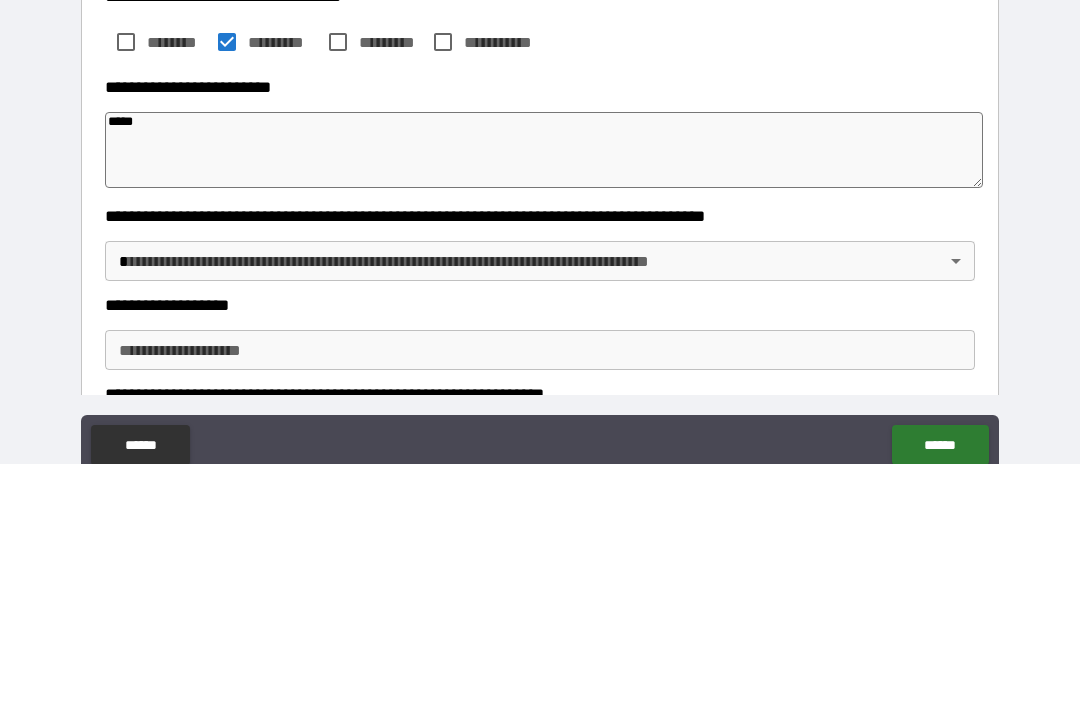 type on "******" 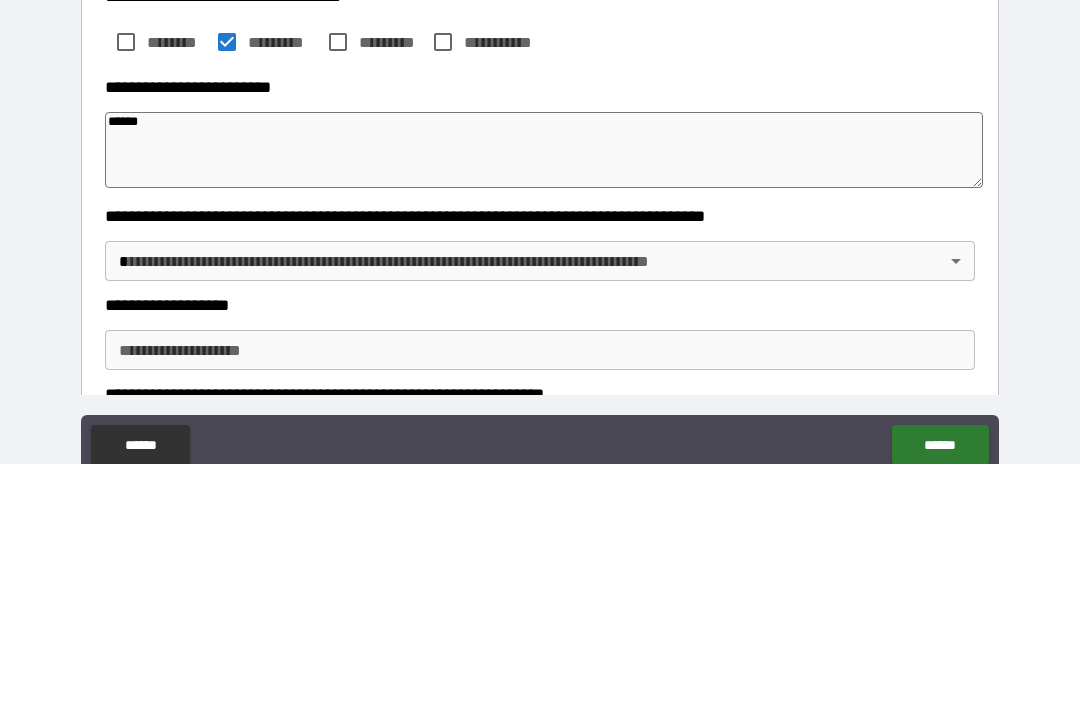 type on "*" 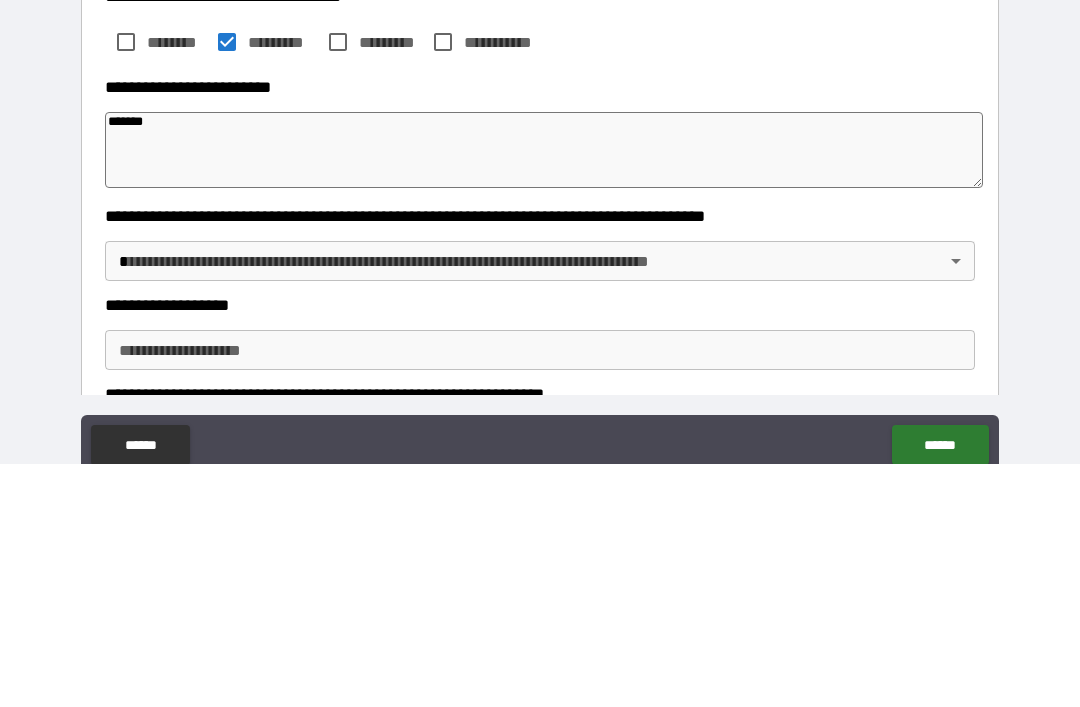 type on "*" 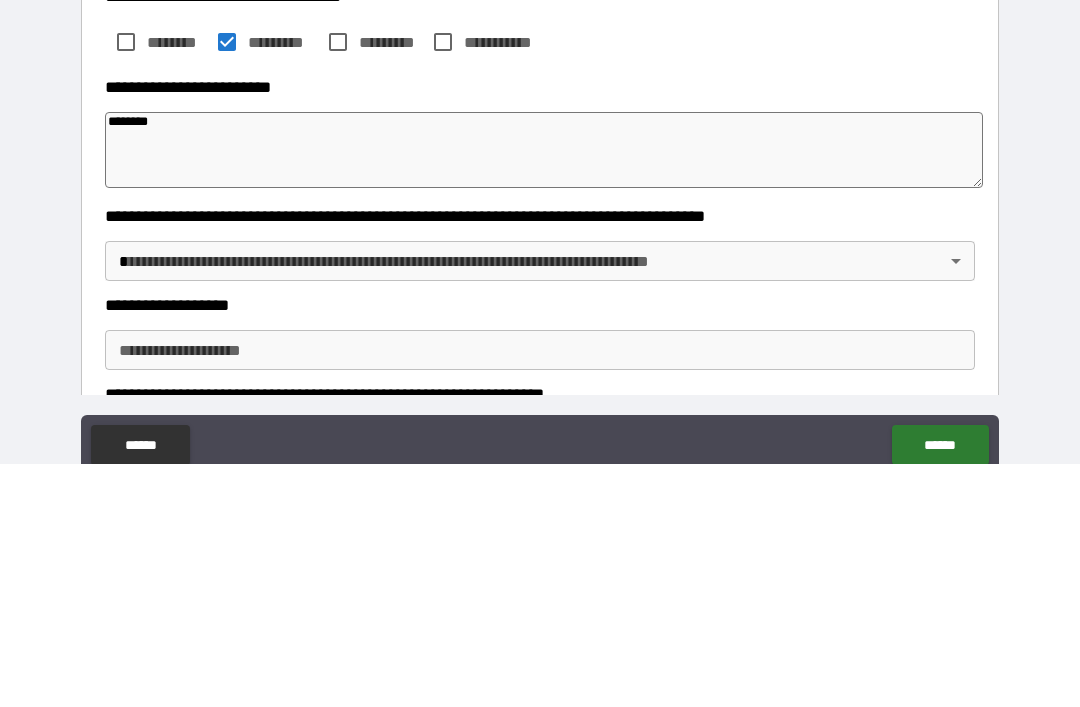 type on "*" 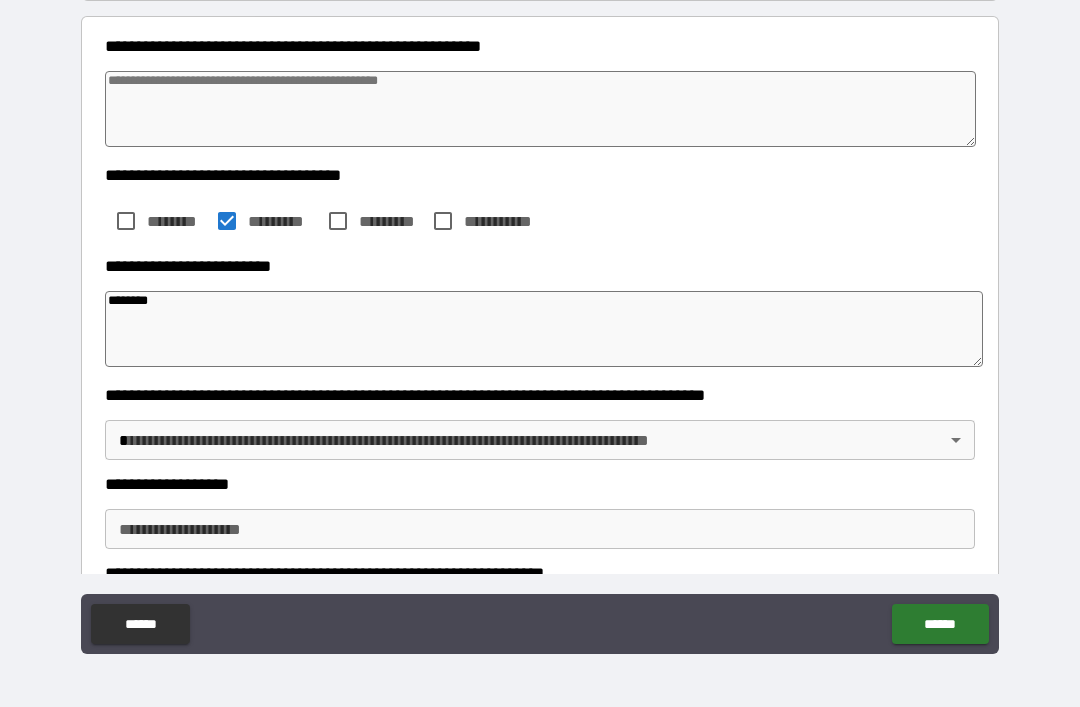 type on "********" 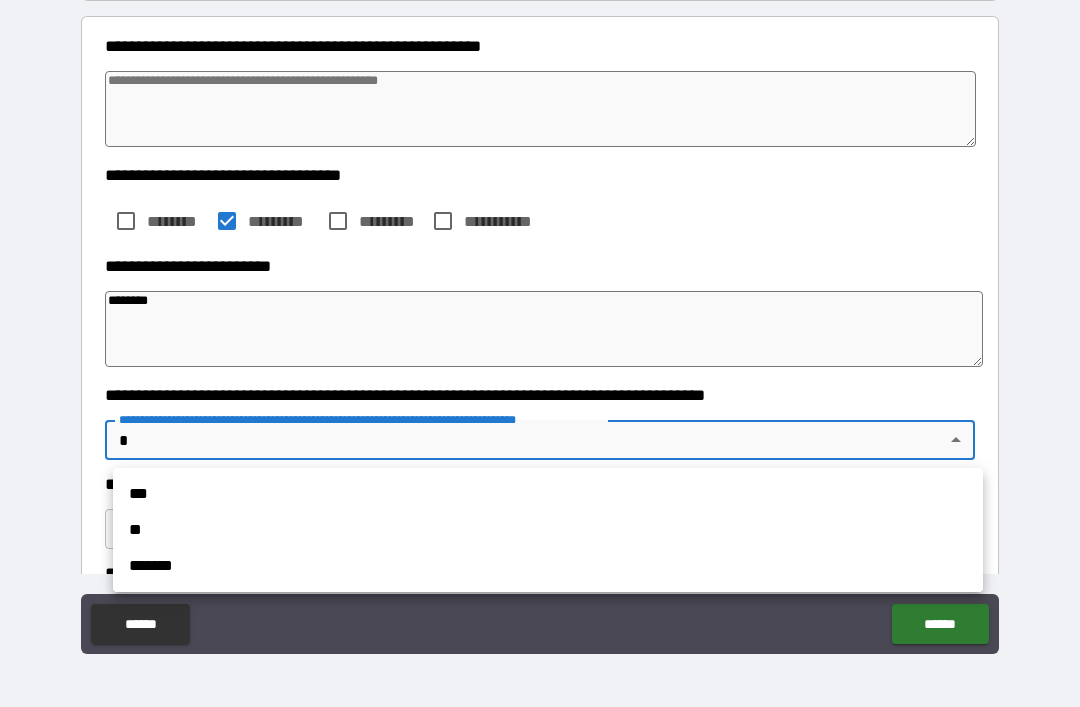 click on "**" at bounding box center [548, 530] 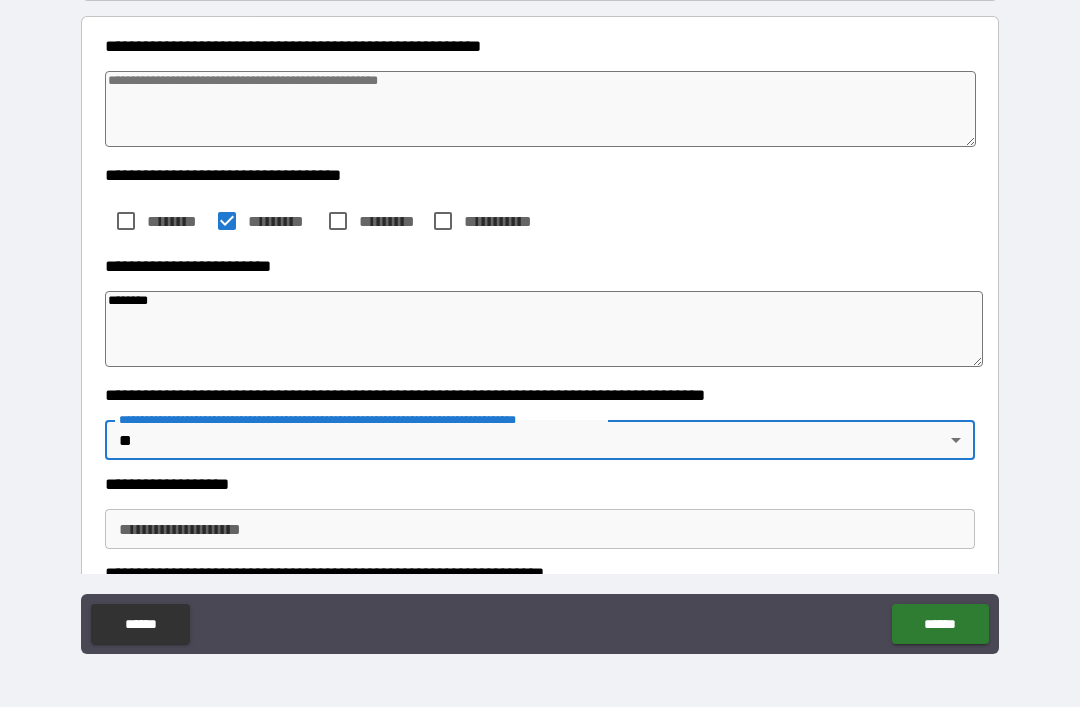 type on "*" 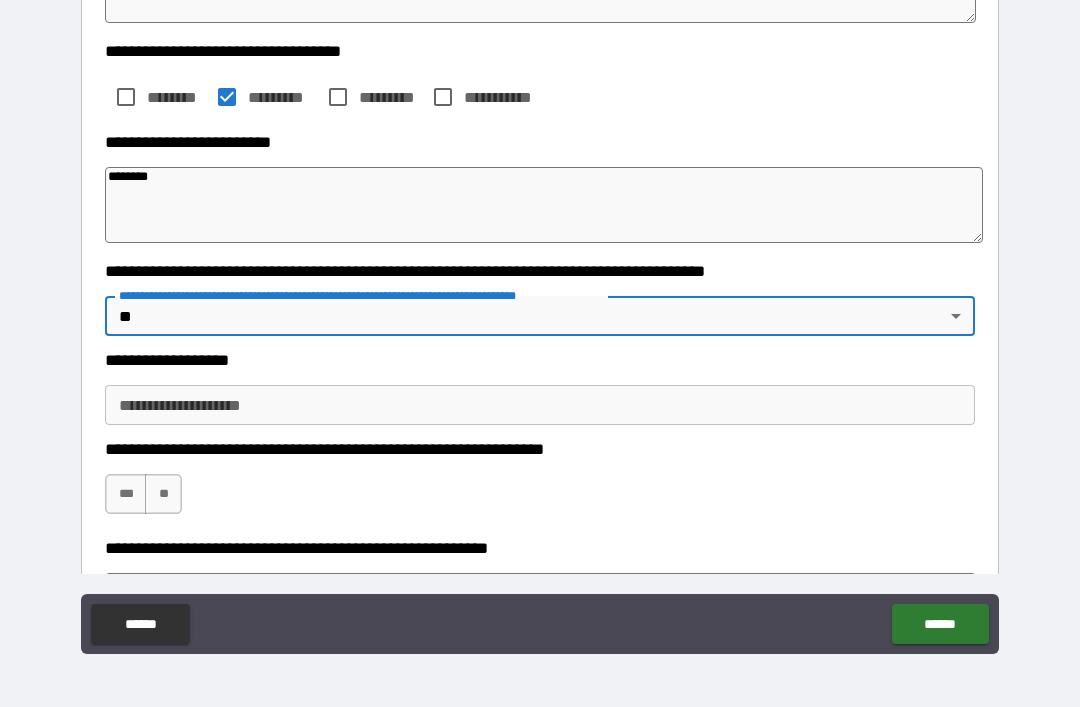 scroll, scrollTop: 391, scrollLeft: 0, axis: vertical 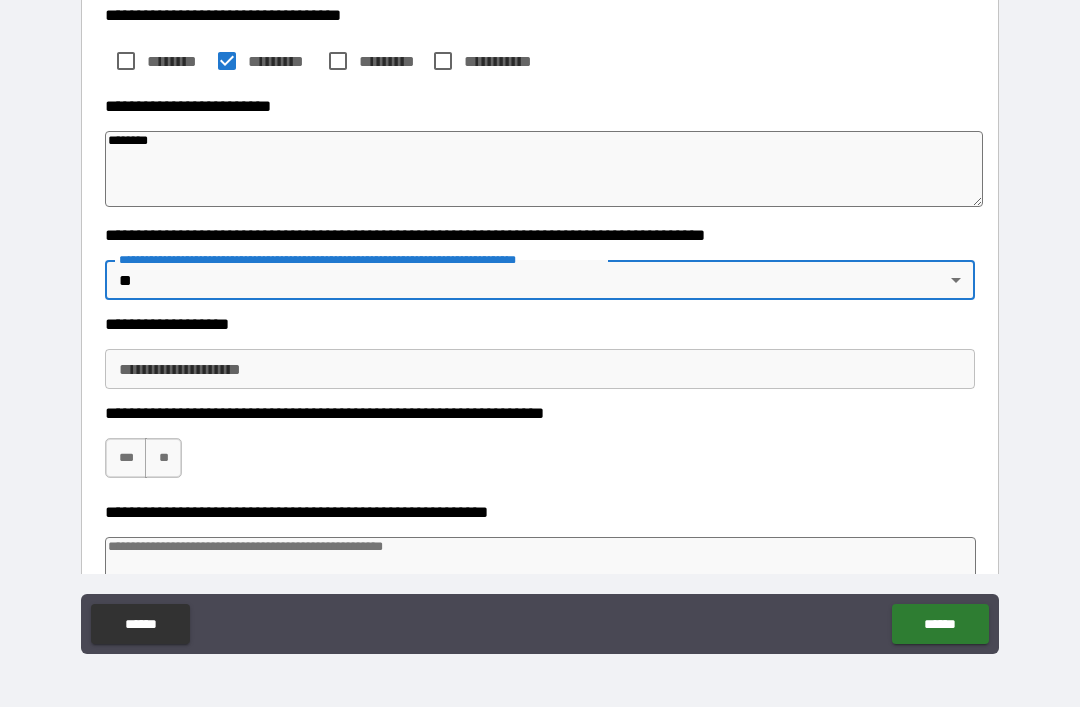click on "**********" at bounding box center [540, 369] 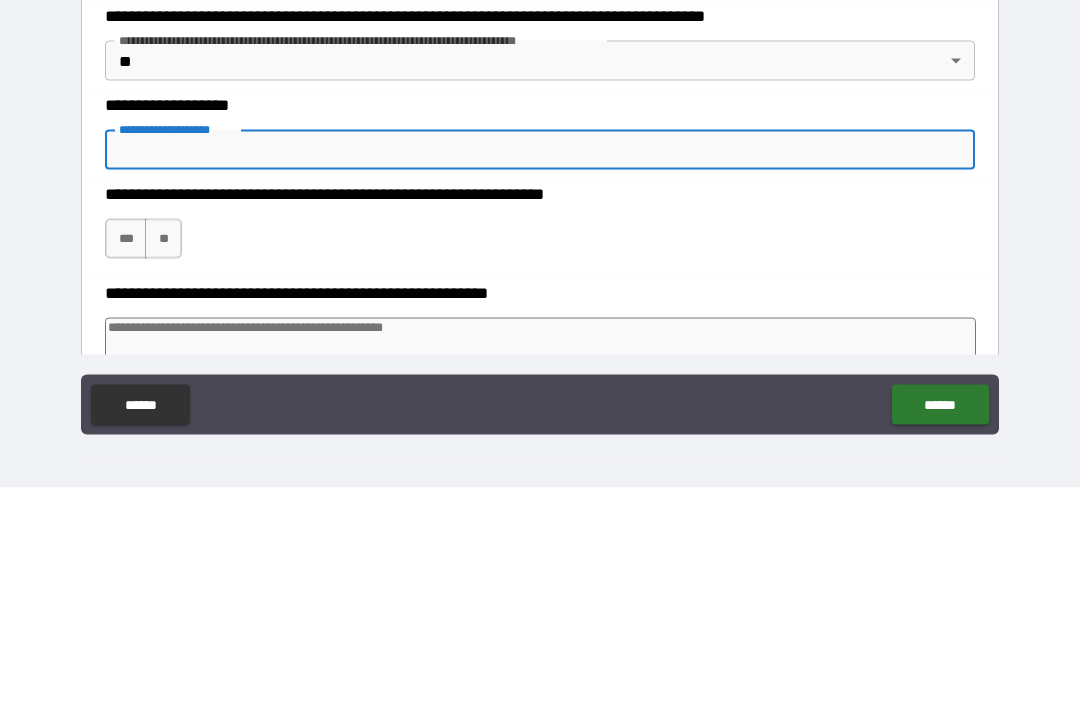 type on "*" 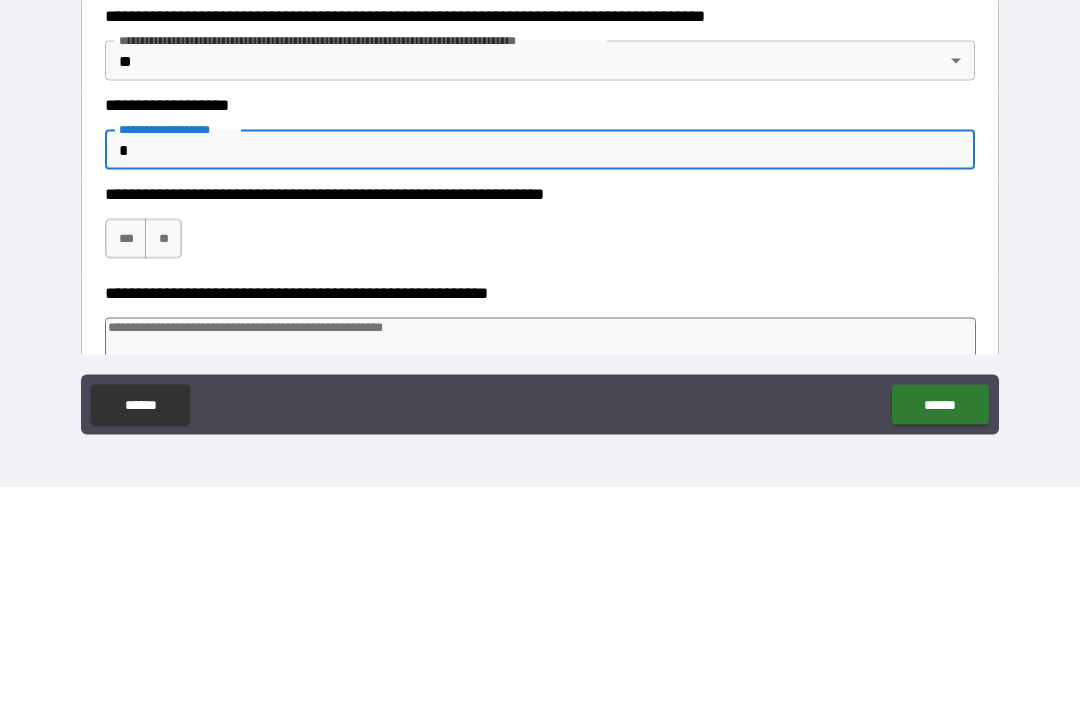 type on "*" 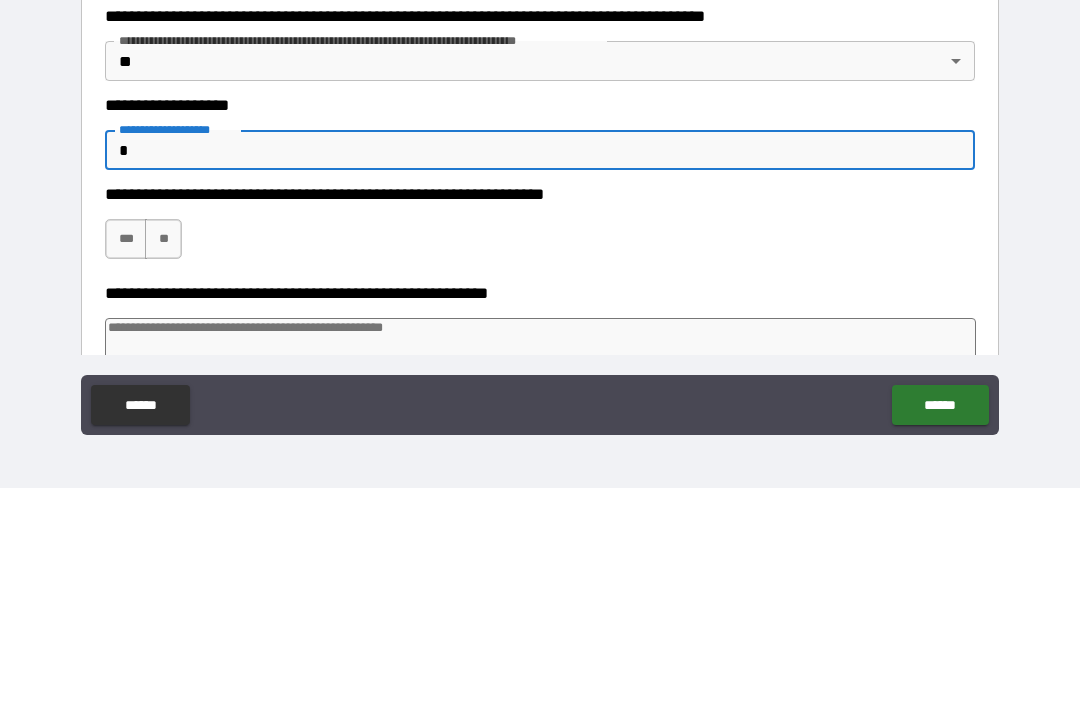 type on "*" 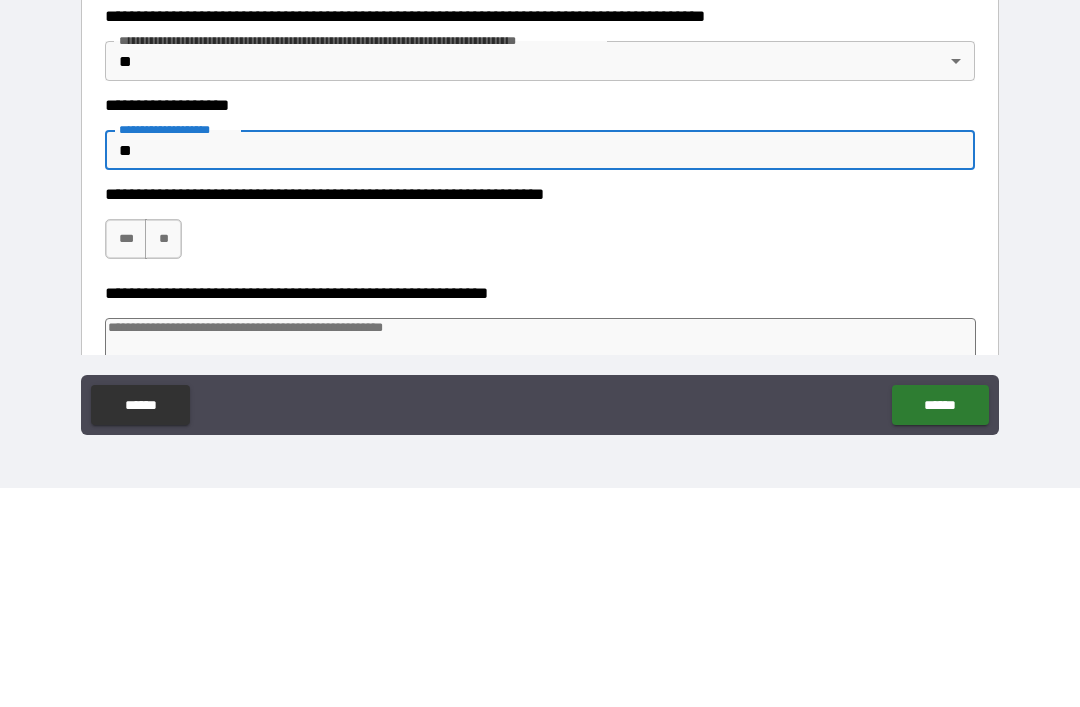 type on "*" 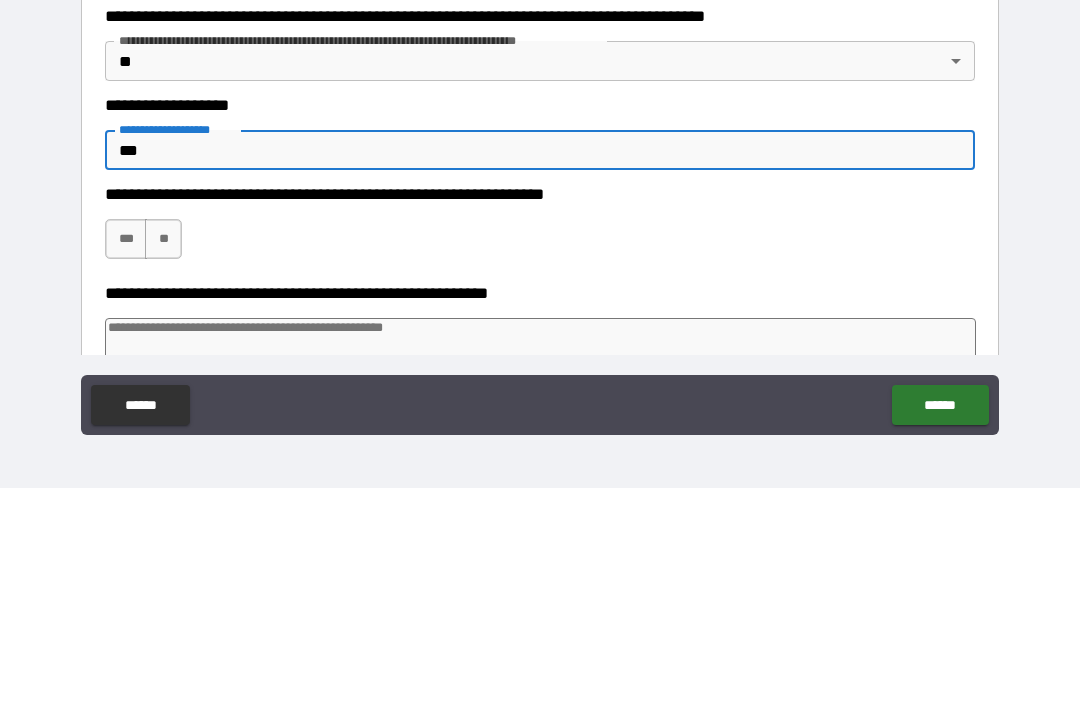 type on "*" 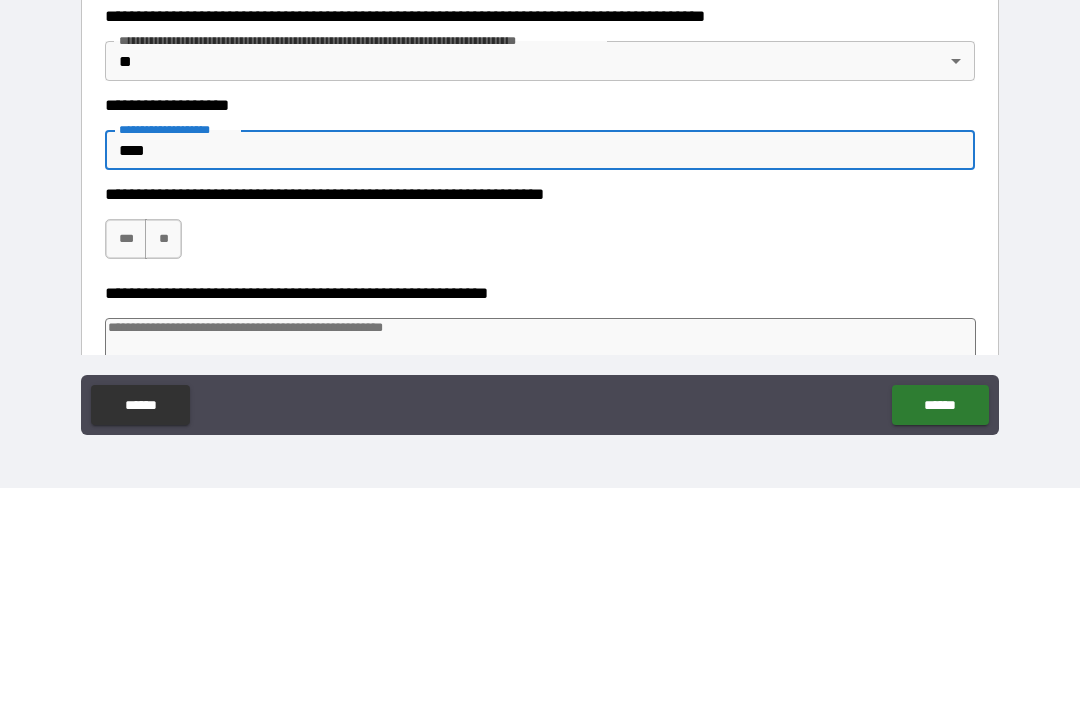 type on "*" 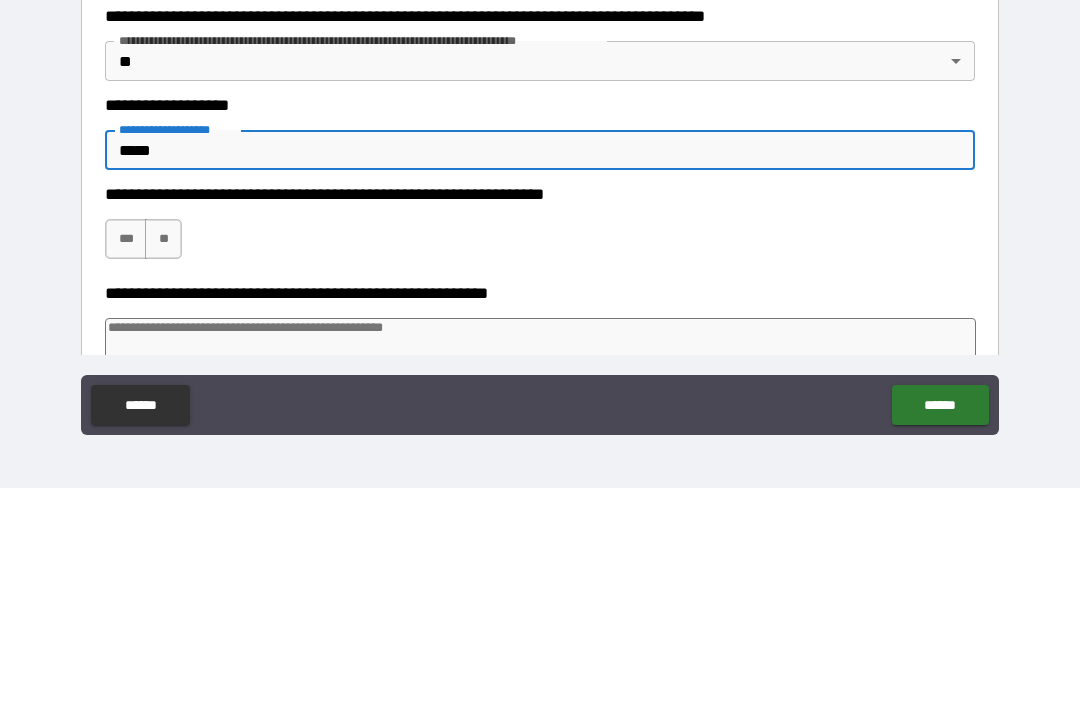 type on "*" 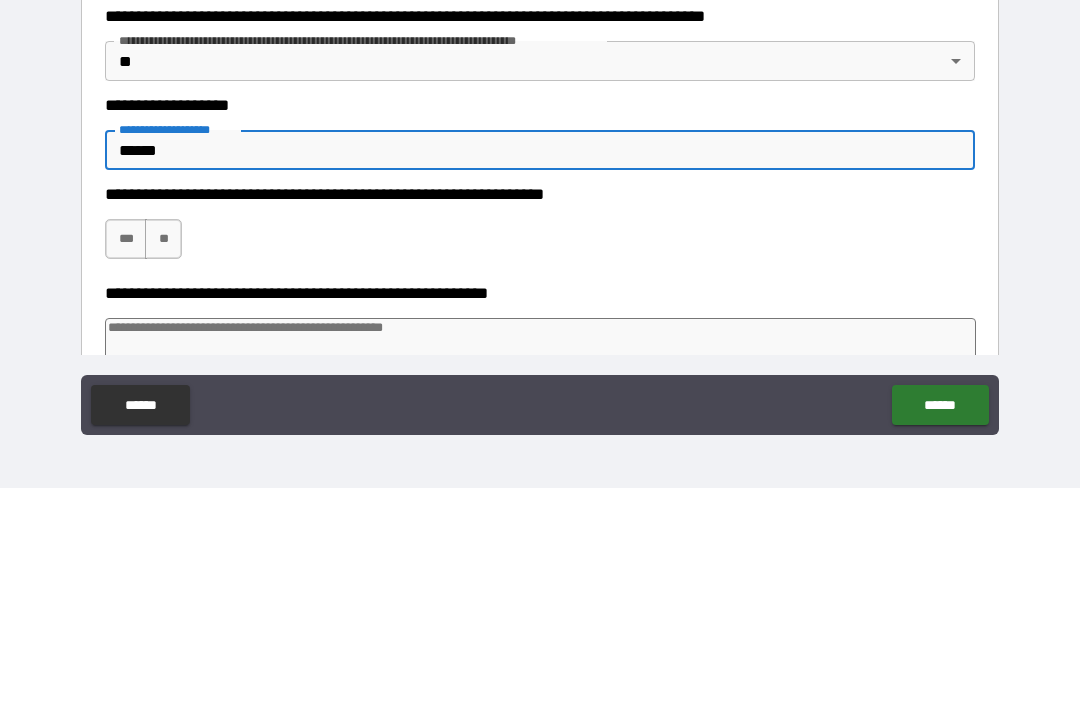 type on "*" 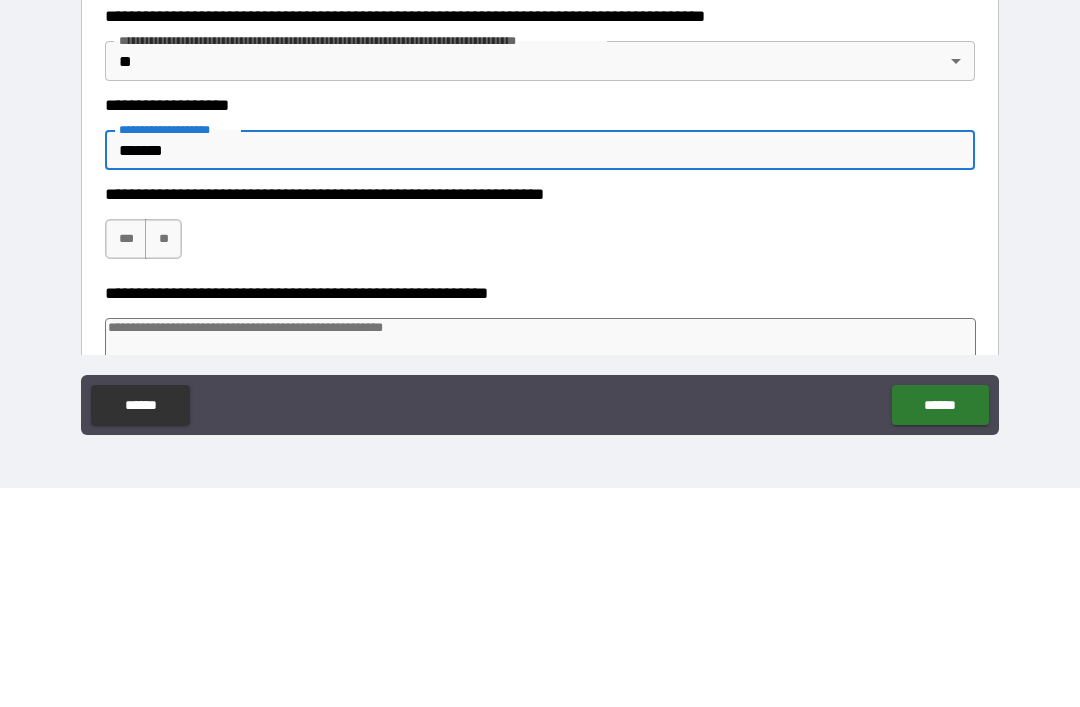 type on "*" 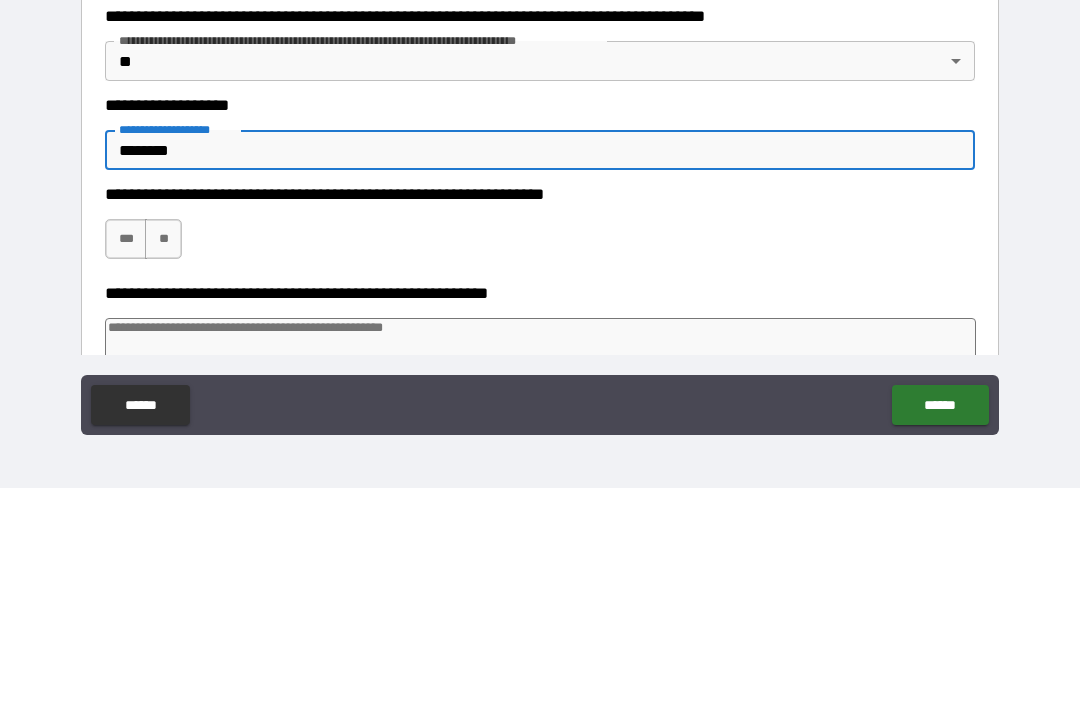 type on "*" 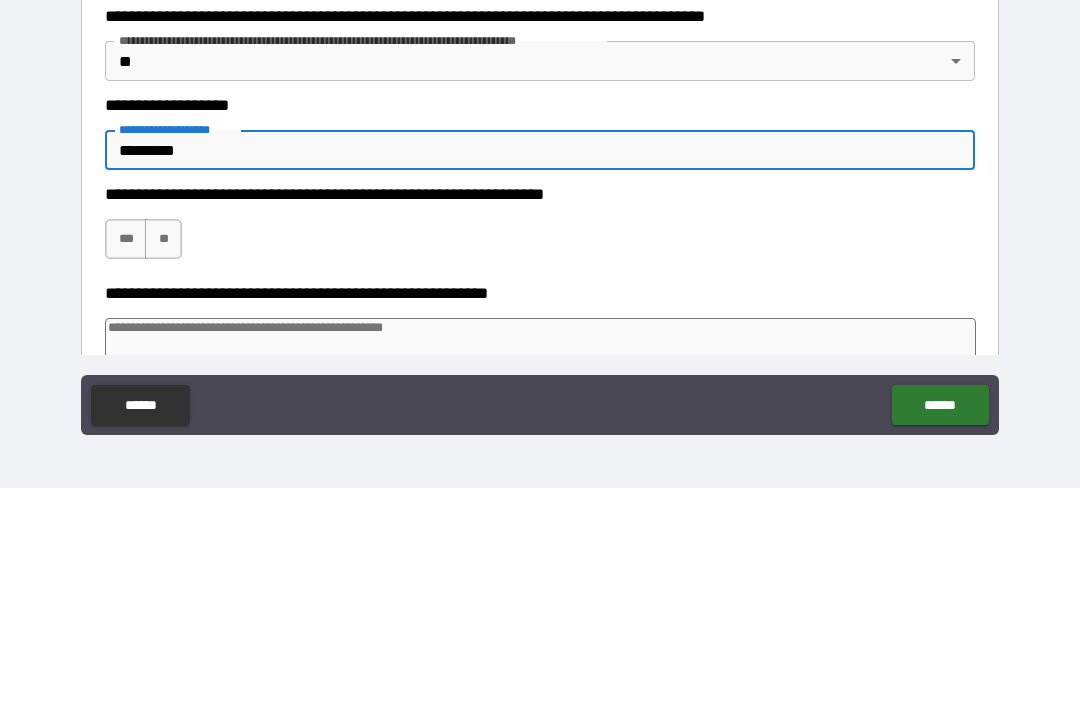 type on "*" 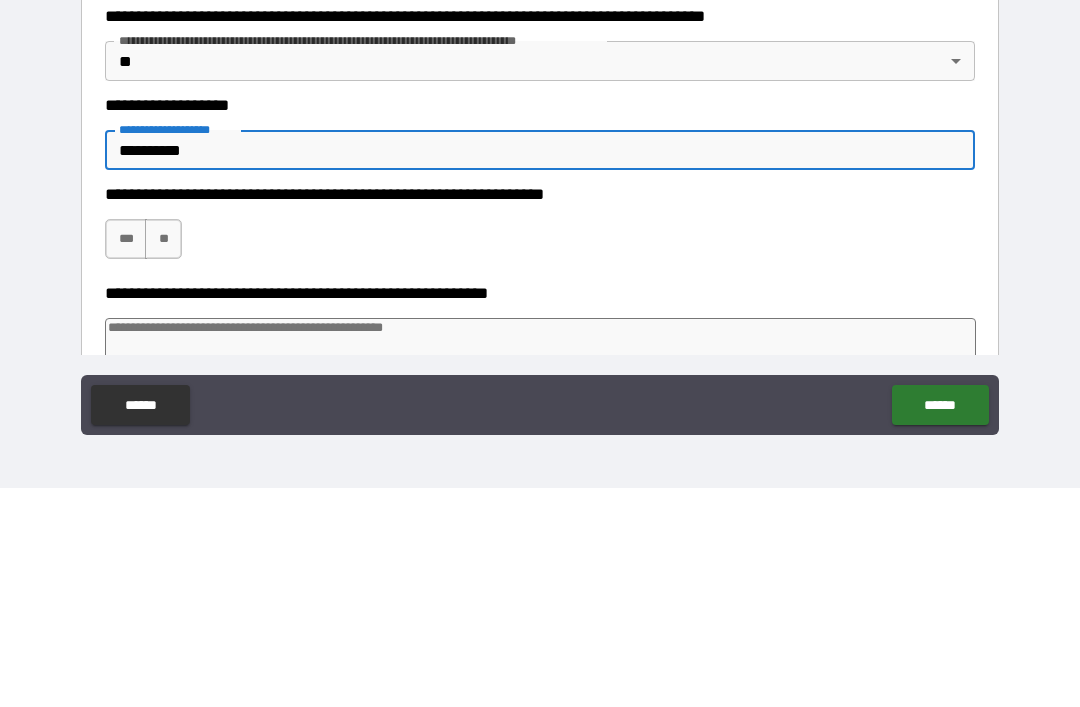 type 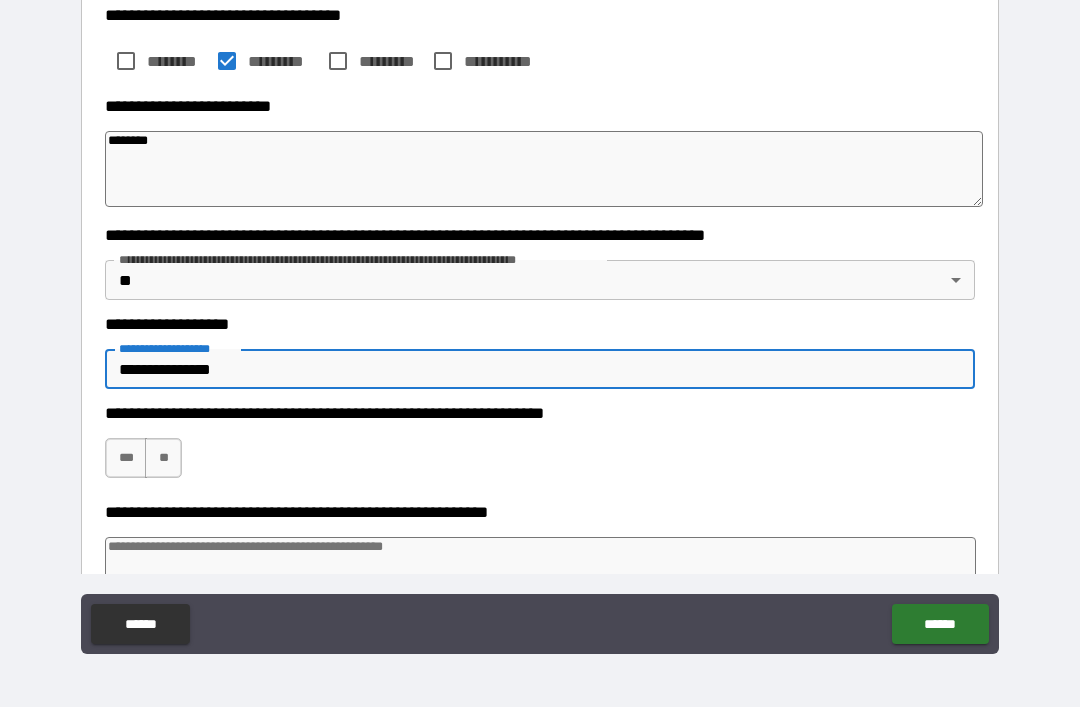 click on "***" at bounding box center [126, 458] 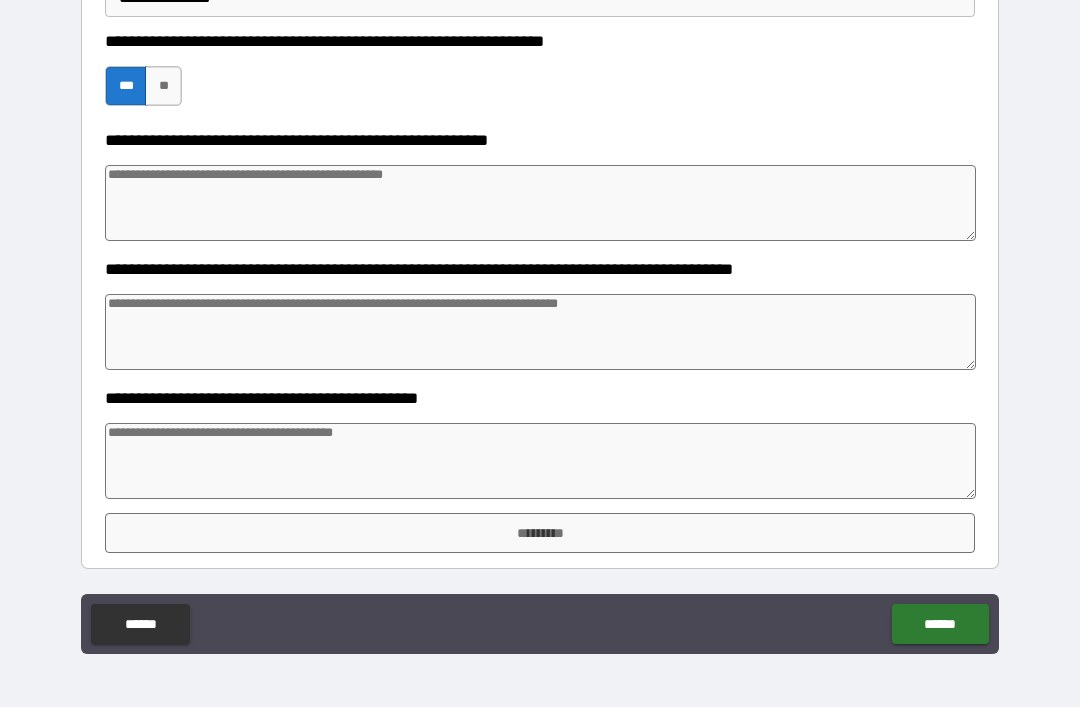 scroll, scrollTop: 763, scrollLeft: 0, axis: vertical 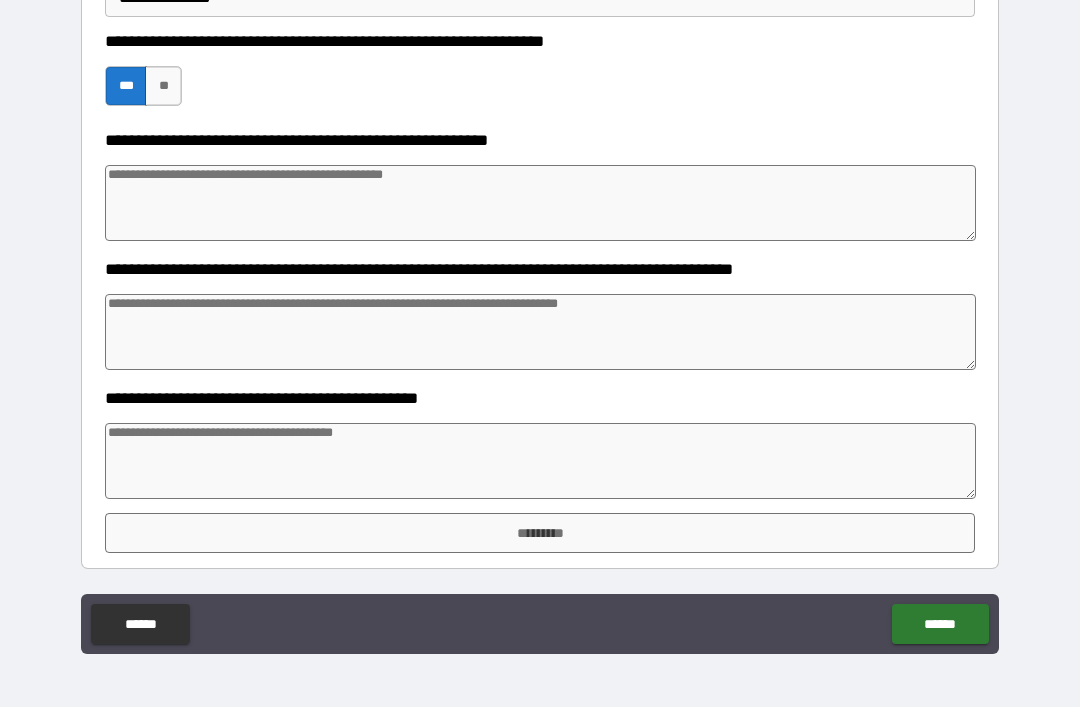 click on "*********" at bounding box center [540, 533] 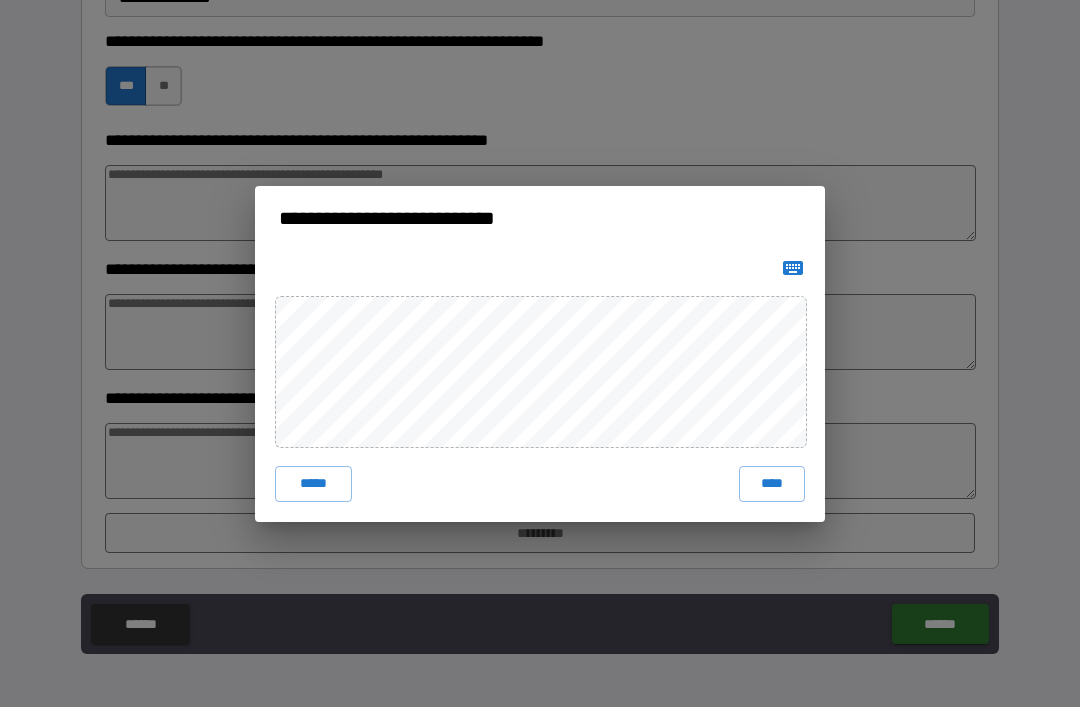 click on "*****" at bounding box center [313, 484] 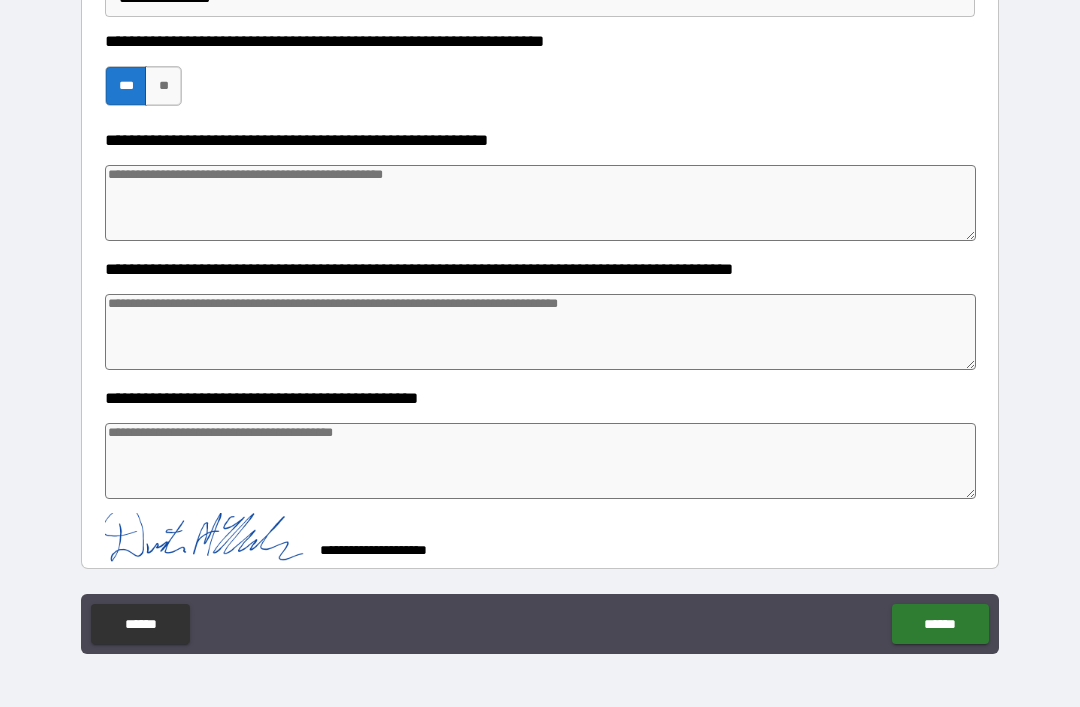 scroll, scrollTop: 753, scrollLeft: 0, axis: vertical 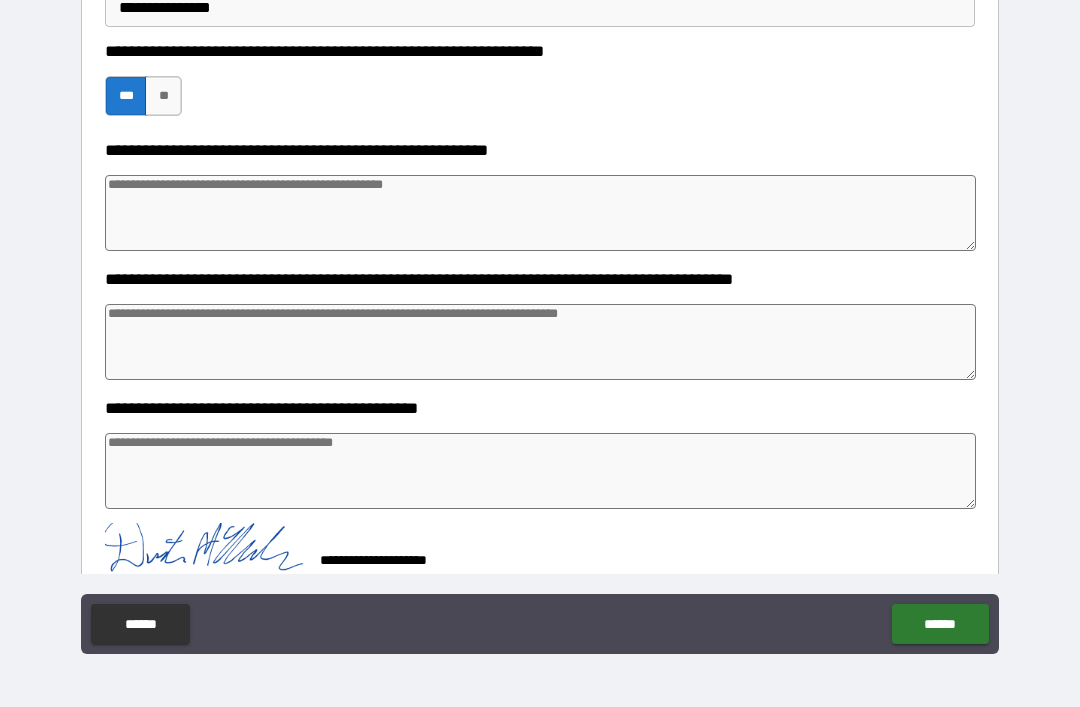 click on "******" at bounding box center (940, 624) 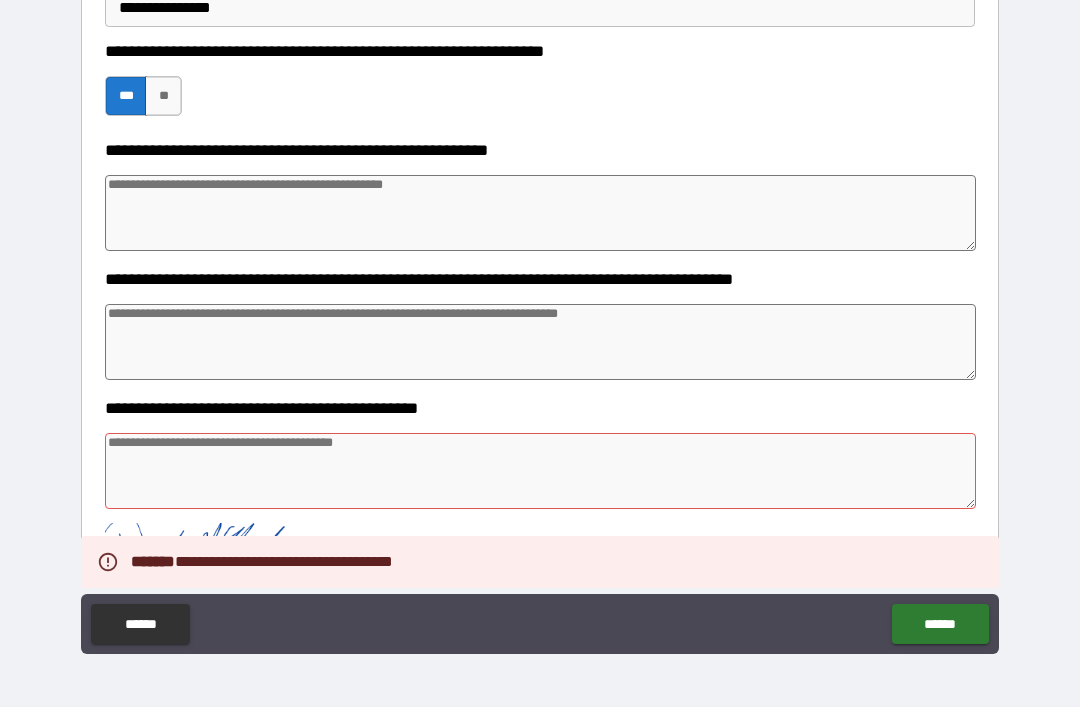 click at bounding box center [540, 471] 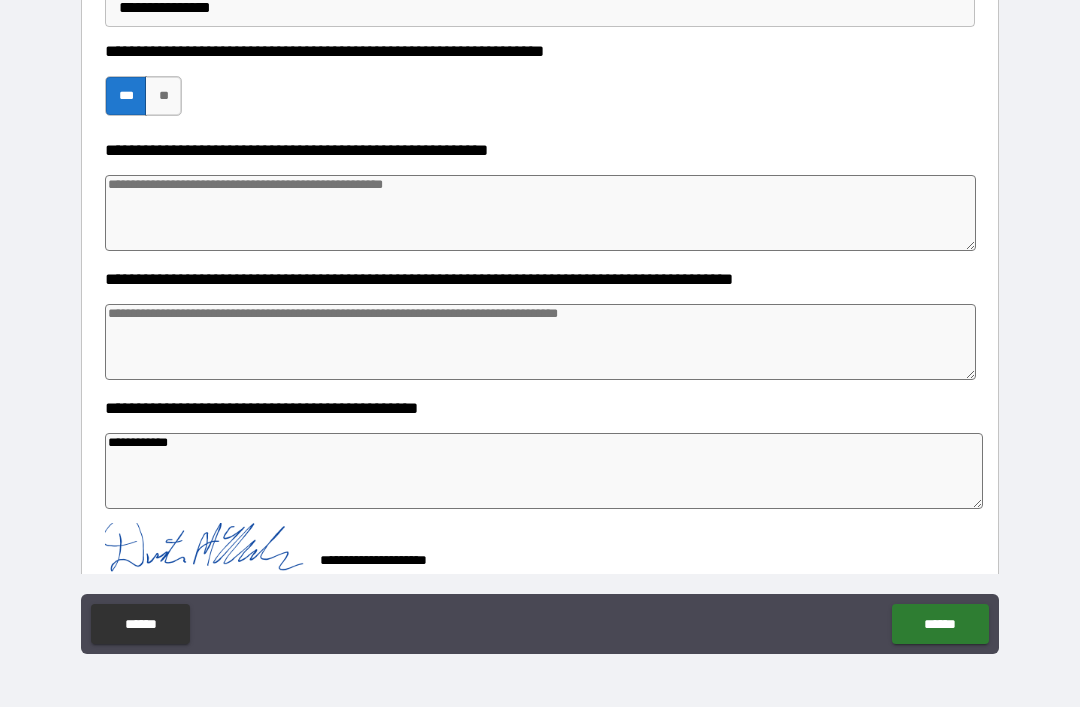click on "******" at bounding box center (940, 624) 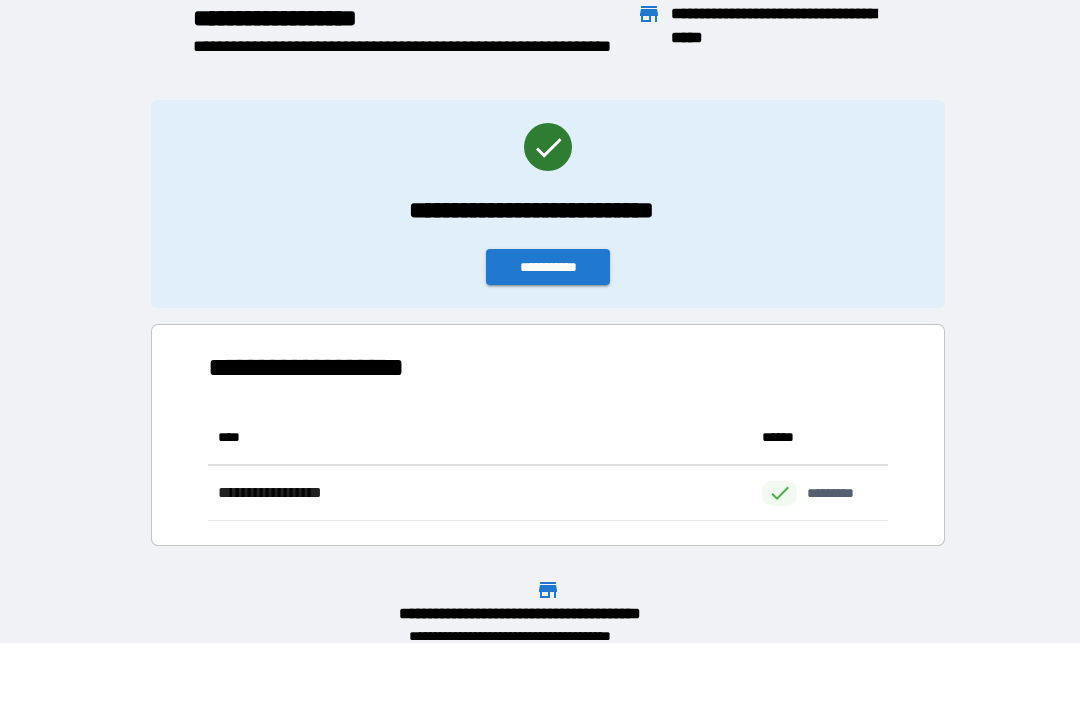 scroll, scrollTop: 1, scrollLeft: 1, axis: both 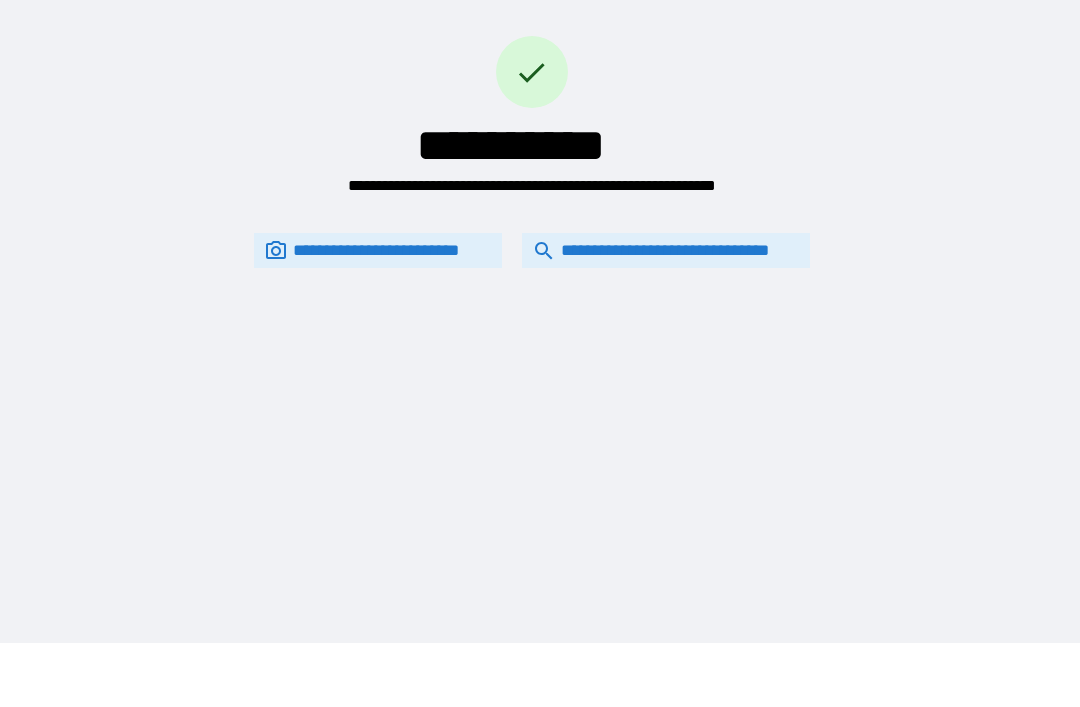 click on "**********" at bounding box center [666, 250] 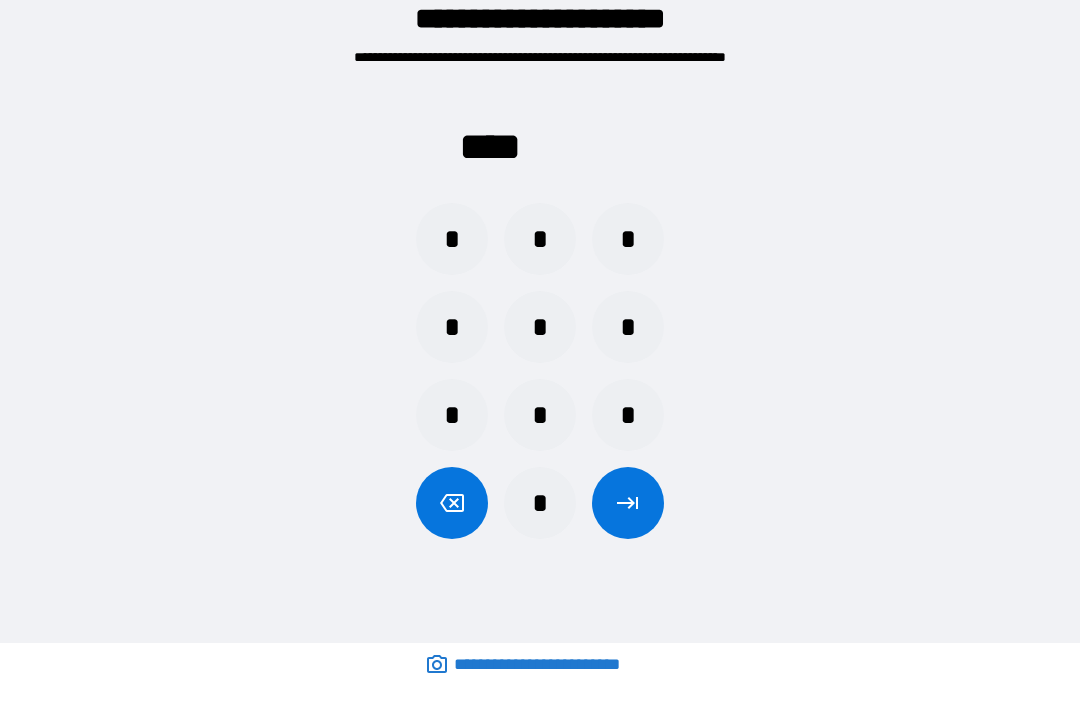 click on "*" at bounding box center [540, 503] 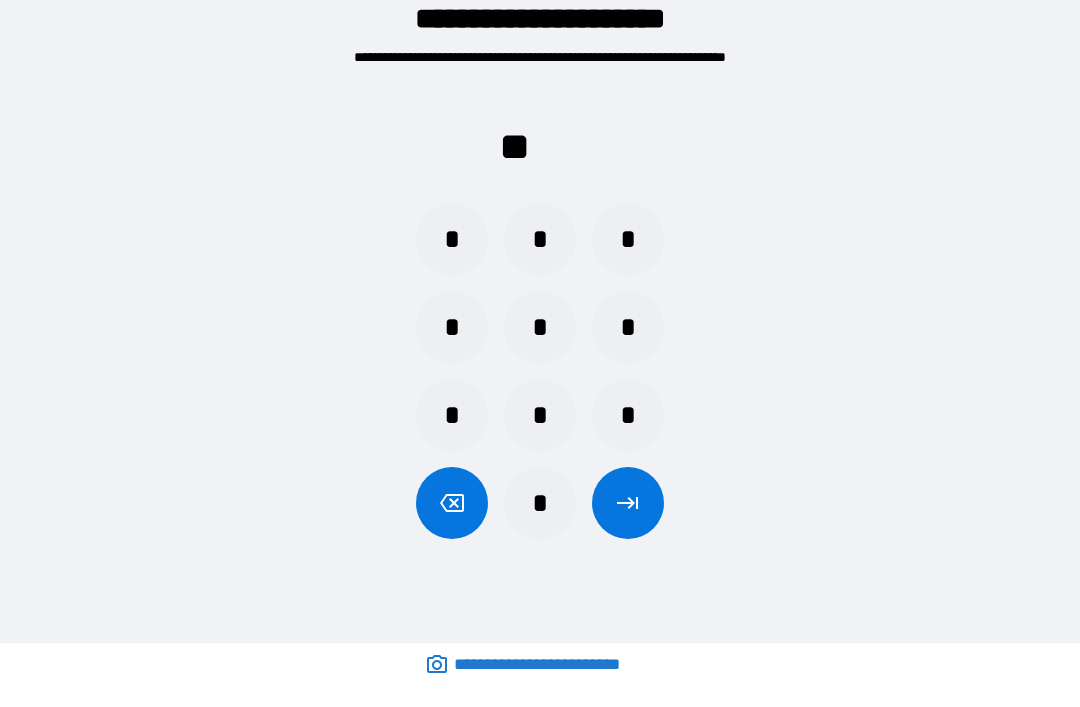 click on "*" at bounding box center (452, 327) 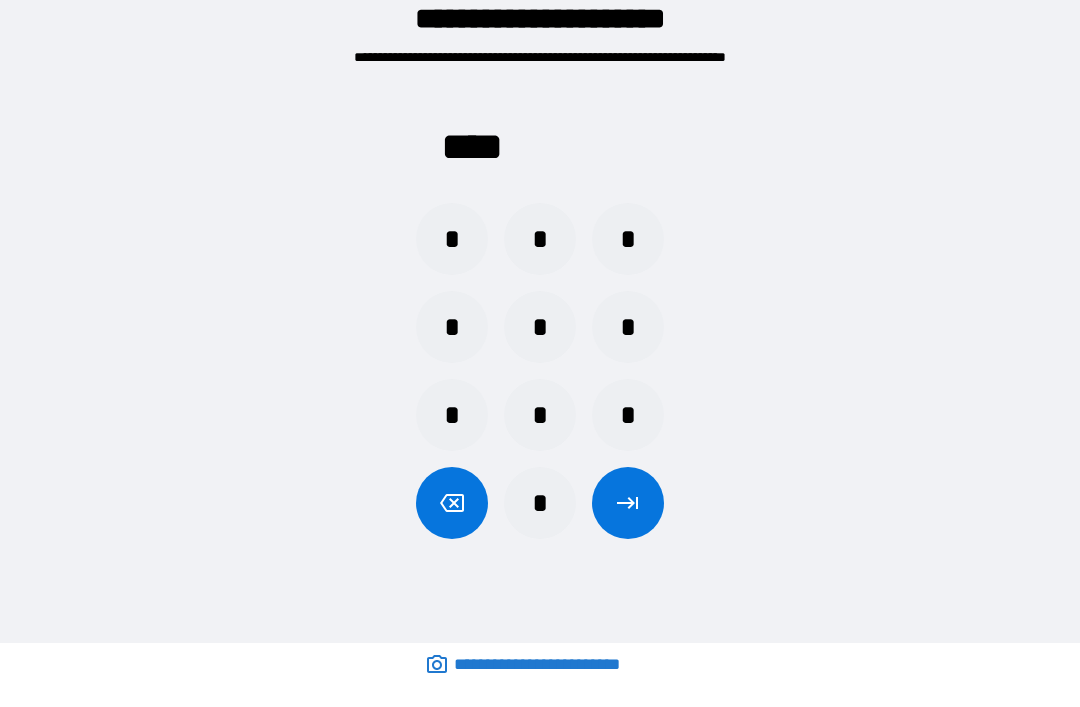 click 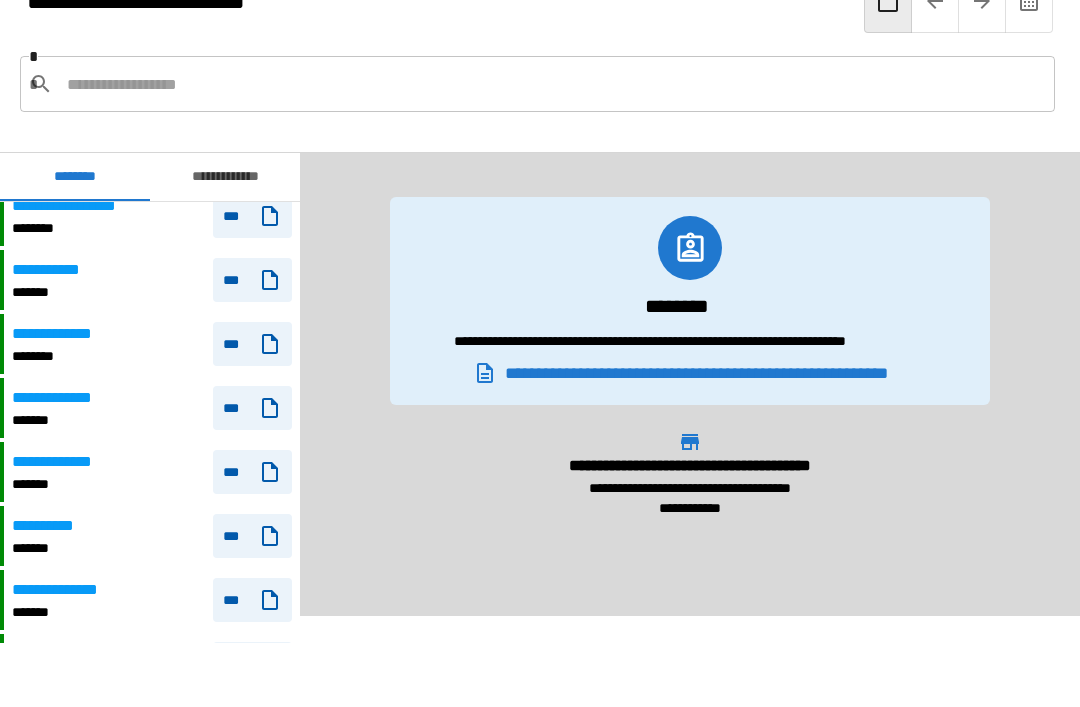 scroll, scrollTop: 1869, scrollLeft: 0, axis: vertical 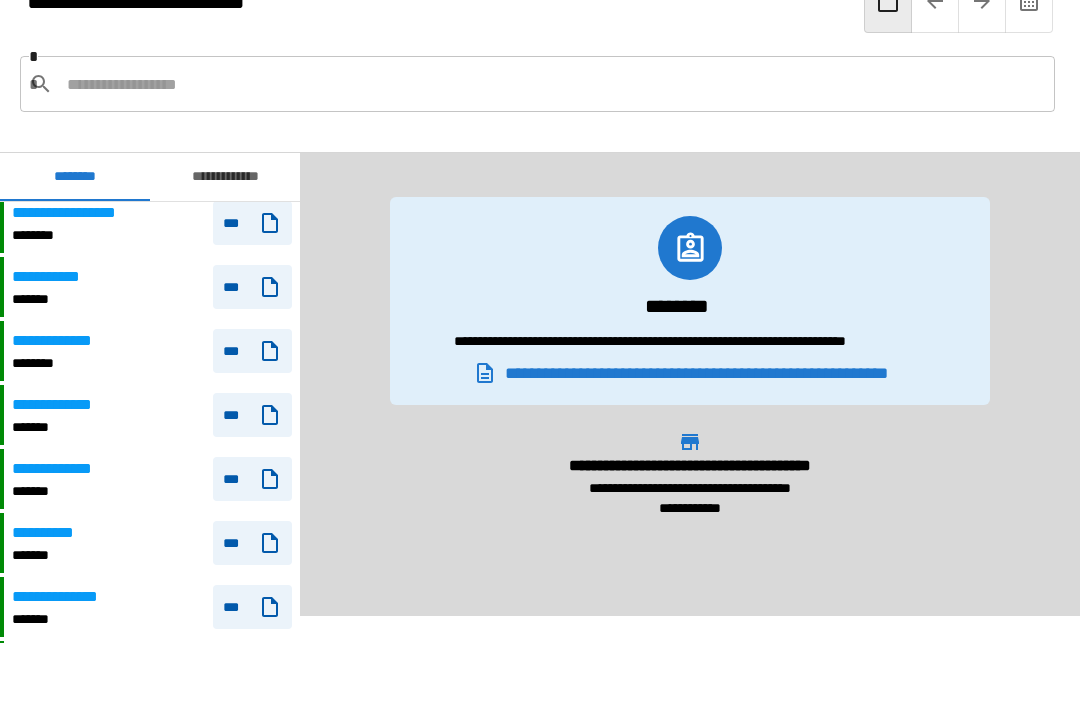 click on "***" at bounding box center (252, 543) 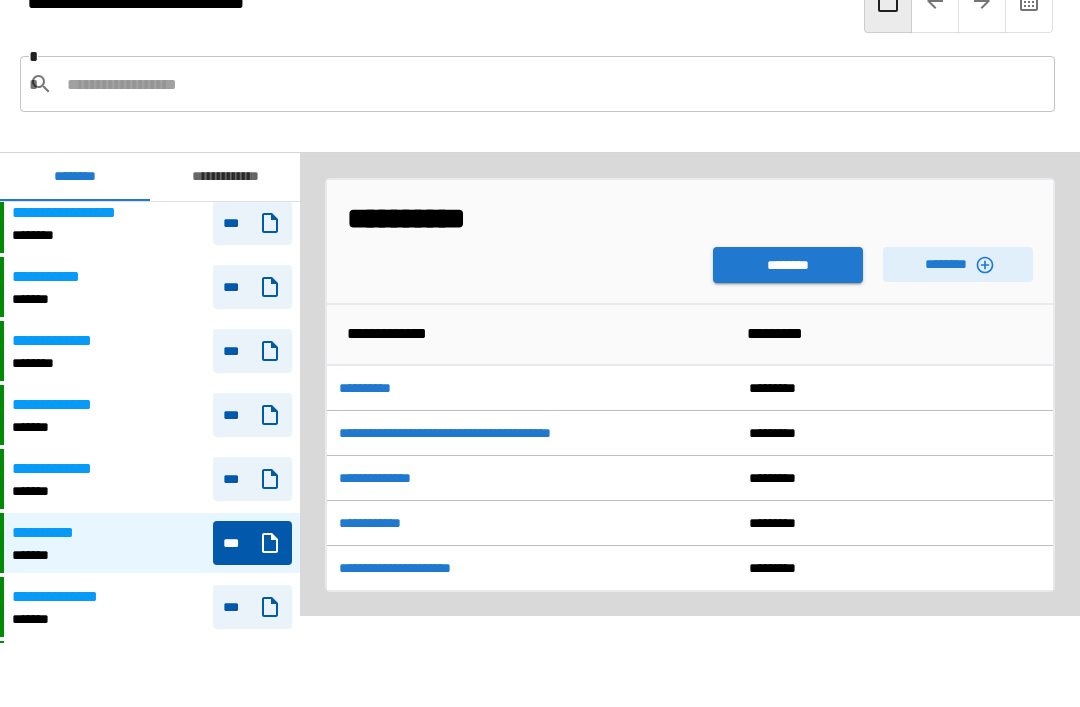 click on "********" at bounding box center (958, 264) 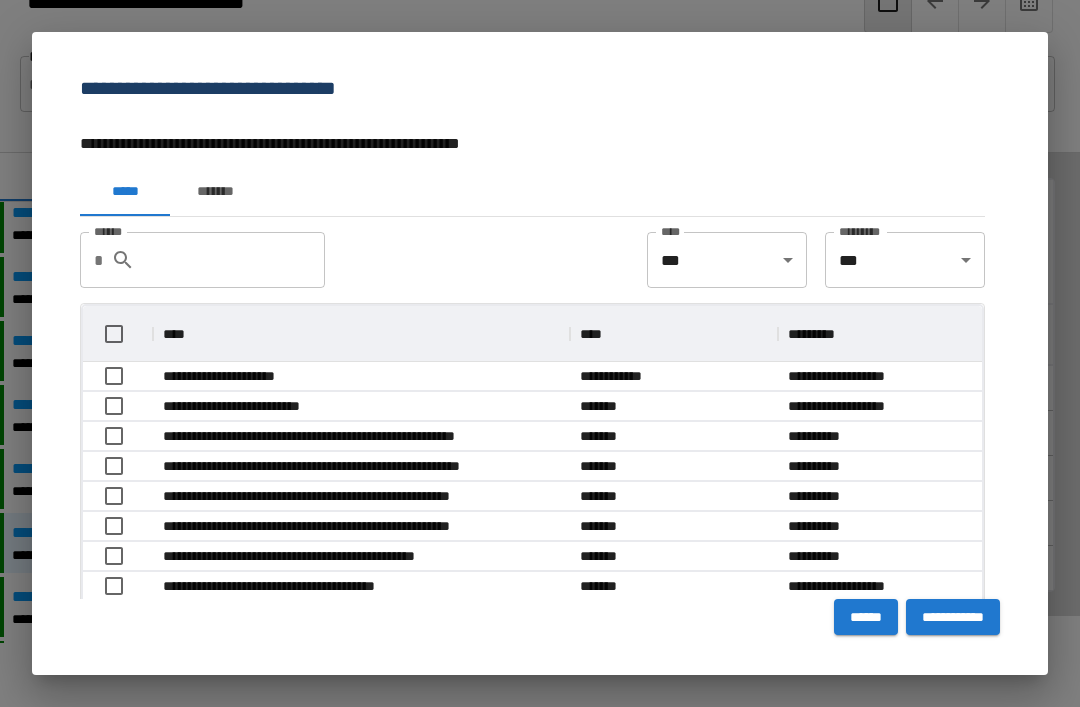 scroll, scrollTop: 1, scrollLeft: 1, axis: both 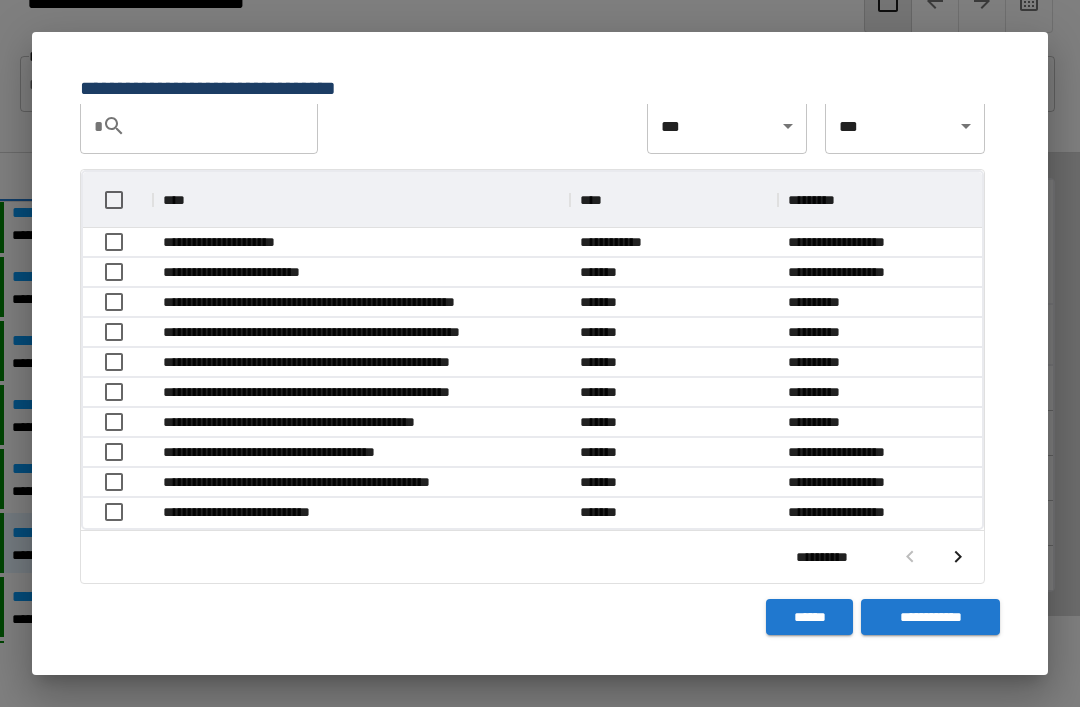 click at bounding box center [958, 557] 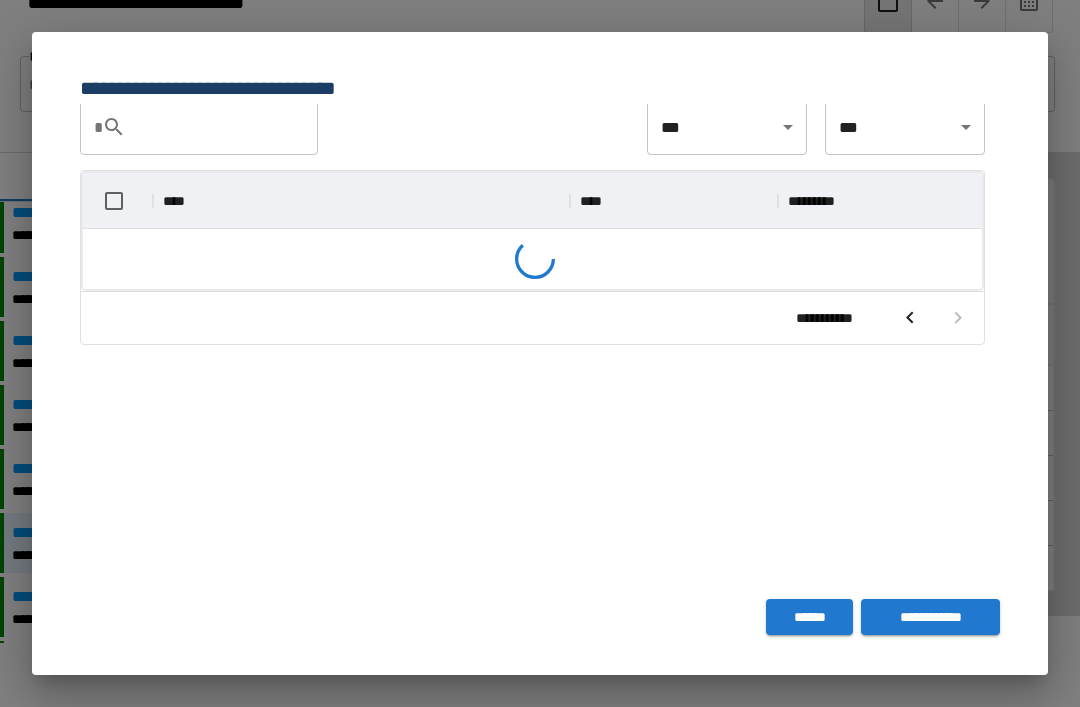 scroll, scrollTop: 236, scrollLeft: 899, axis: both 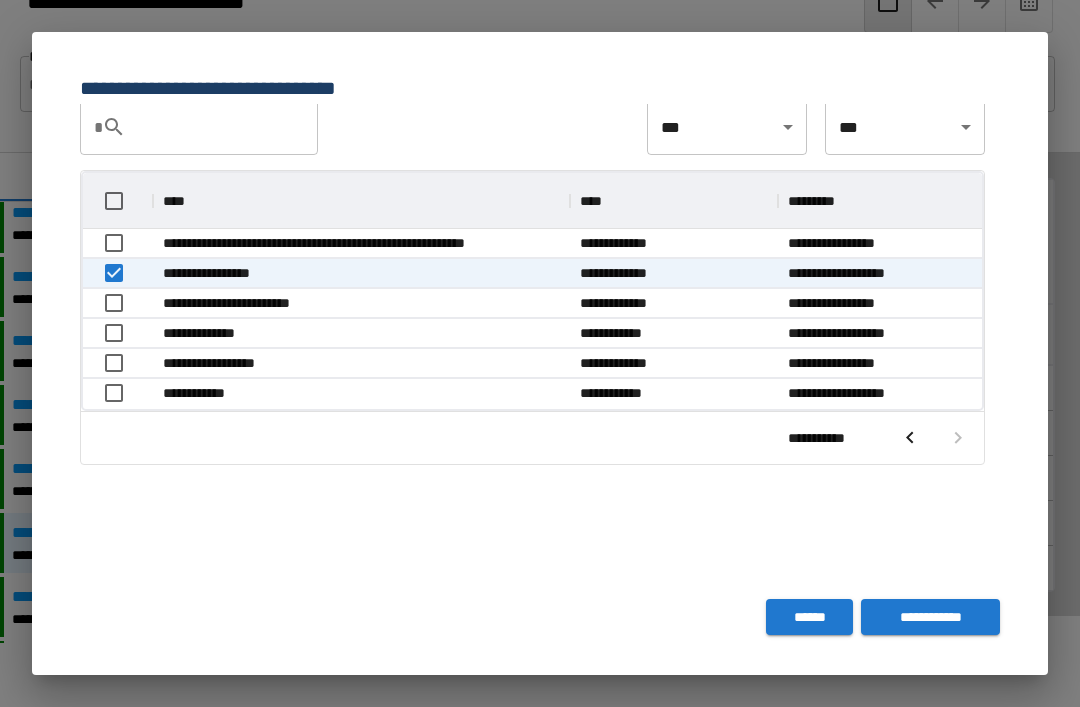 click on "**********" at bounding box center (930, 617) 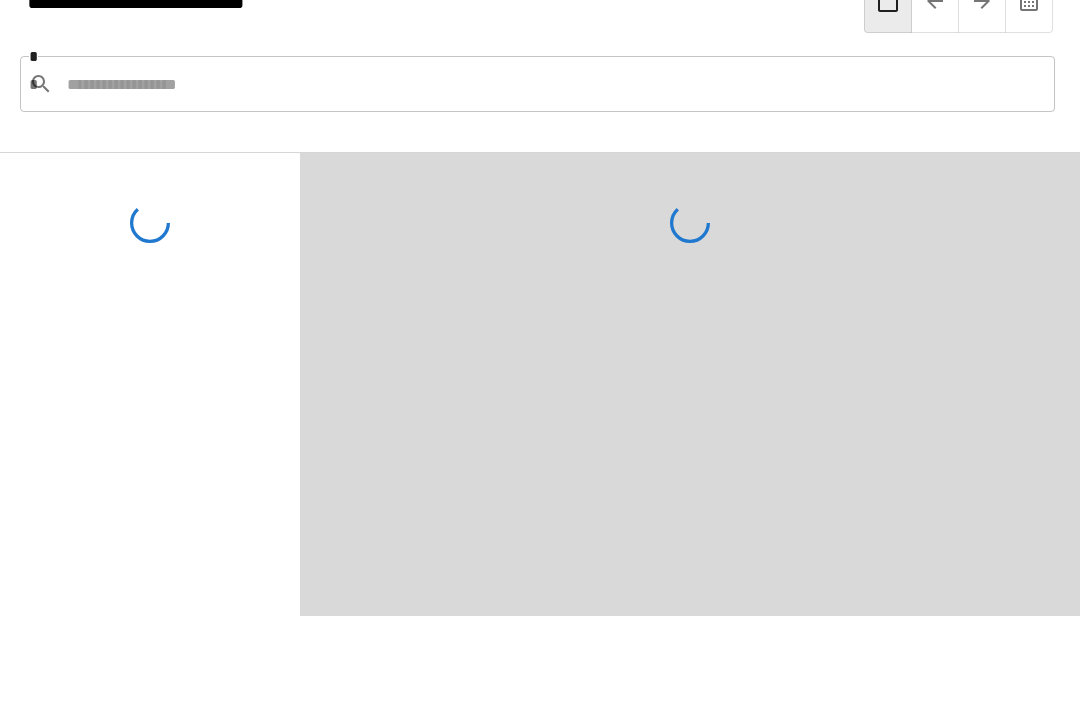 scroll, scrollTop: 135, scrollLeft: 0, axis: vertical 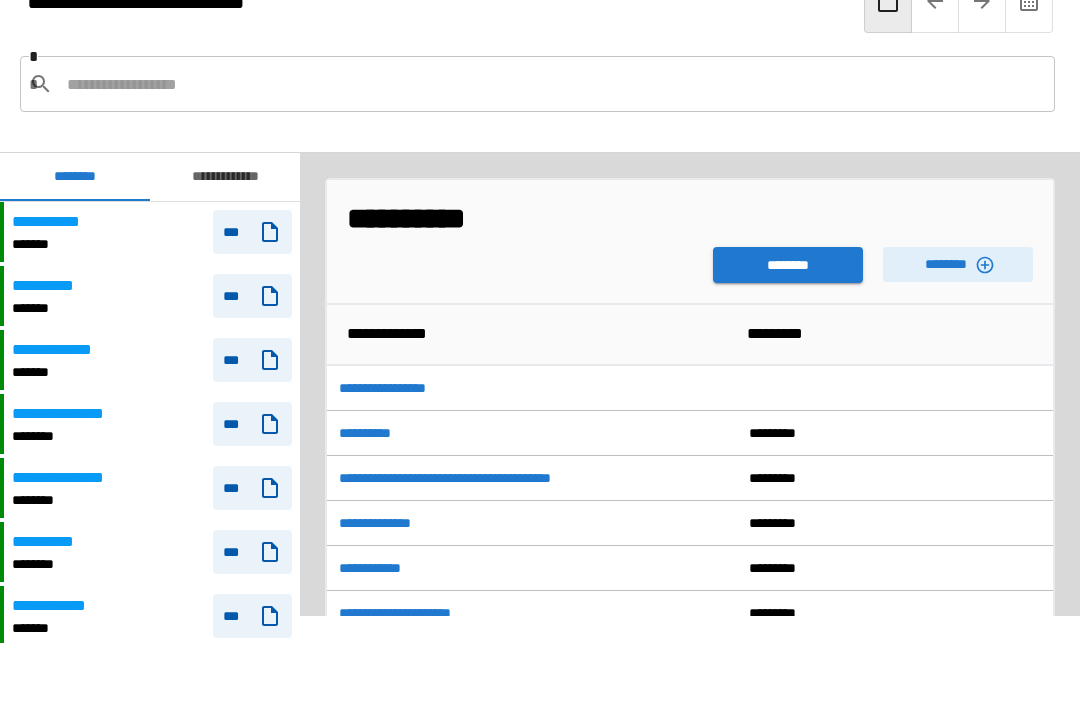 click on "********" at bounding box center [788, 265] 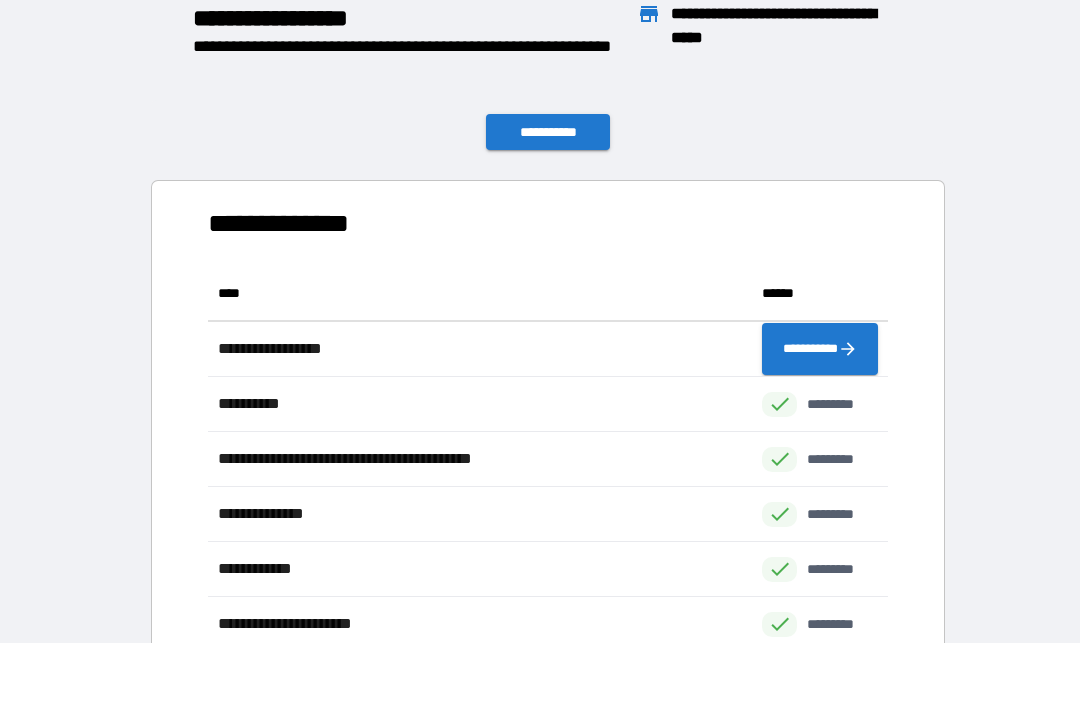scroll, scrollTop: 386, scrollLeft: 680, axis: both 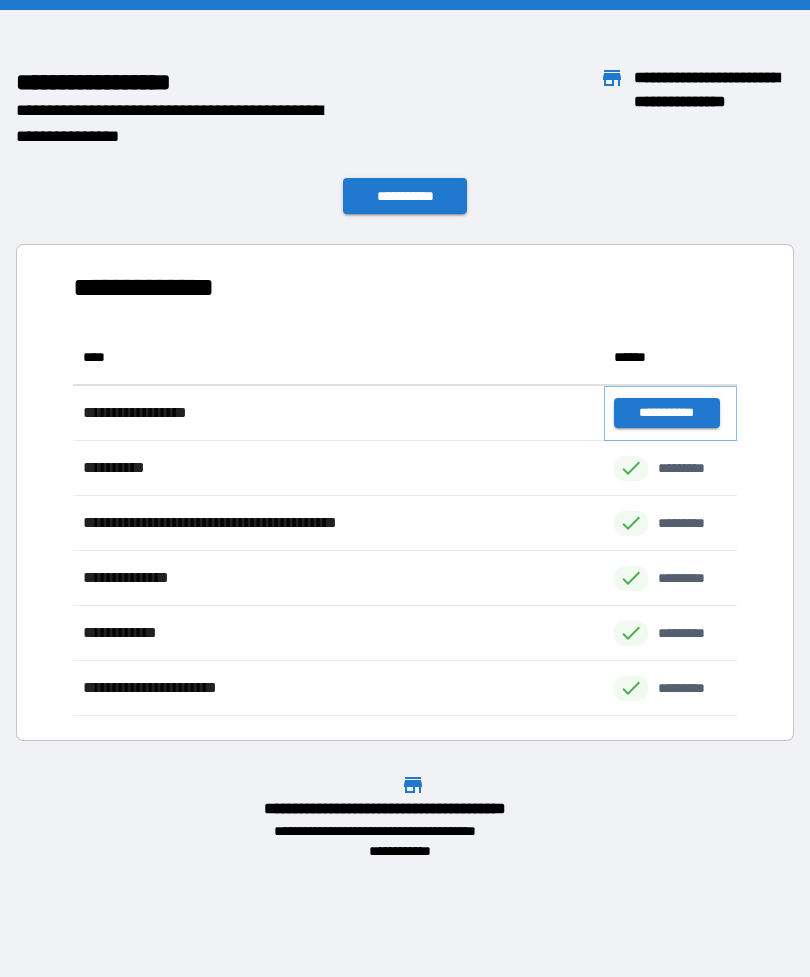click on "**********" at bounding box center (666, 413) 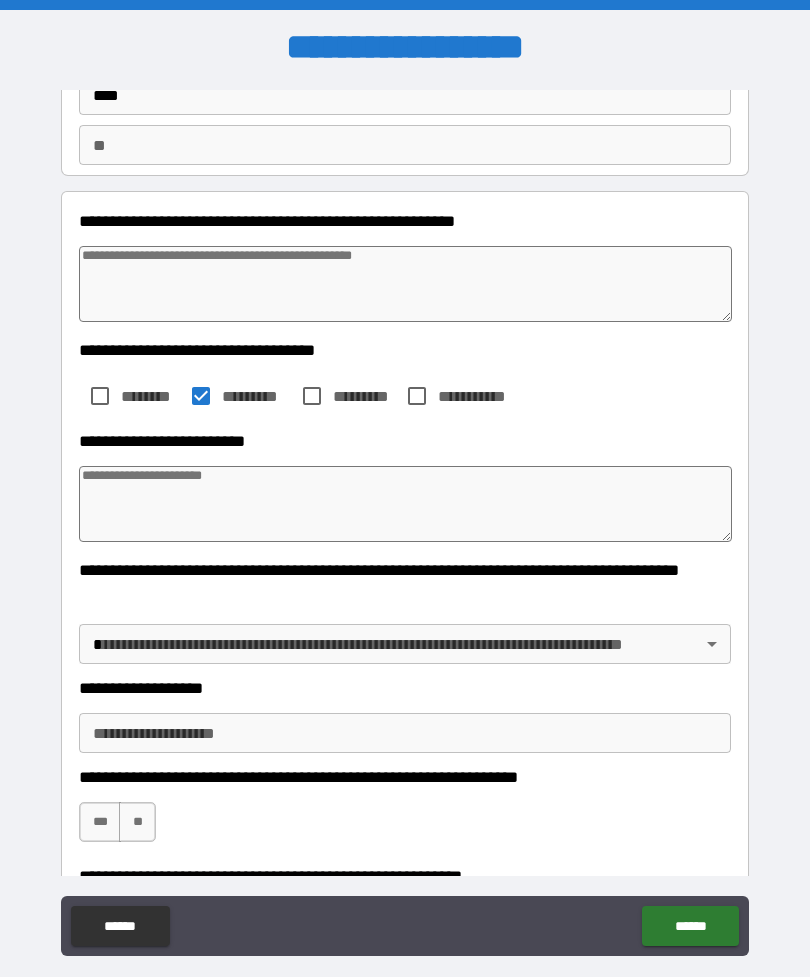 scroll, scrollTop: 202, scrollLeft: 0, axis: vertical 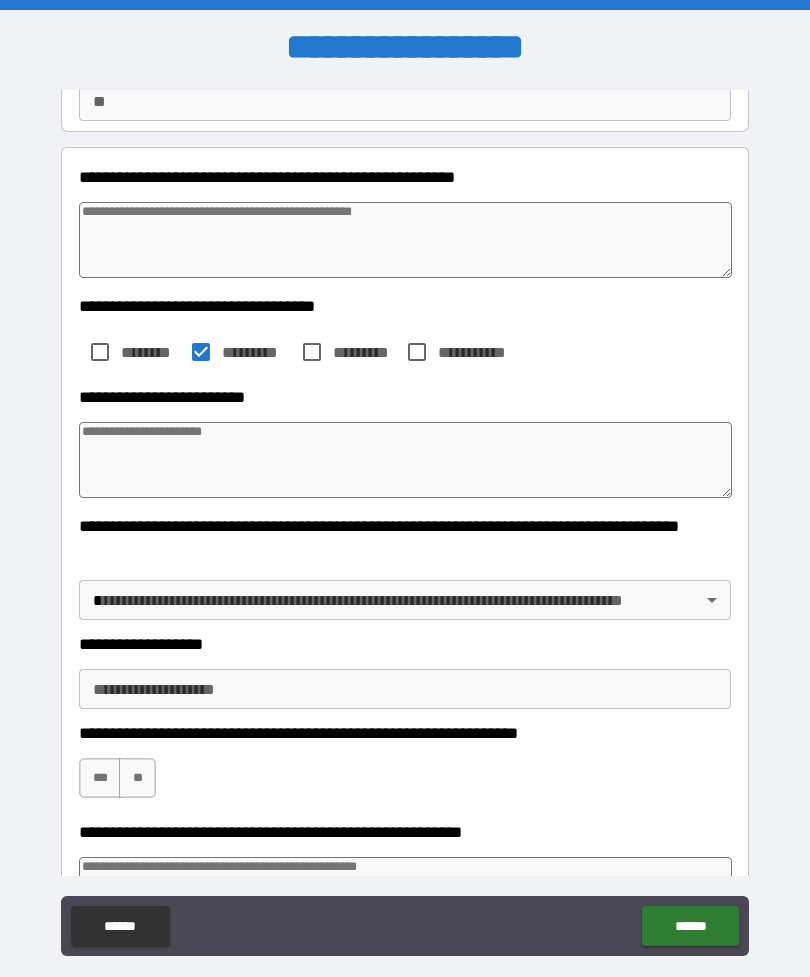 click at bounding box center (405, 460) 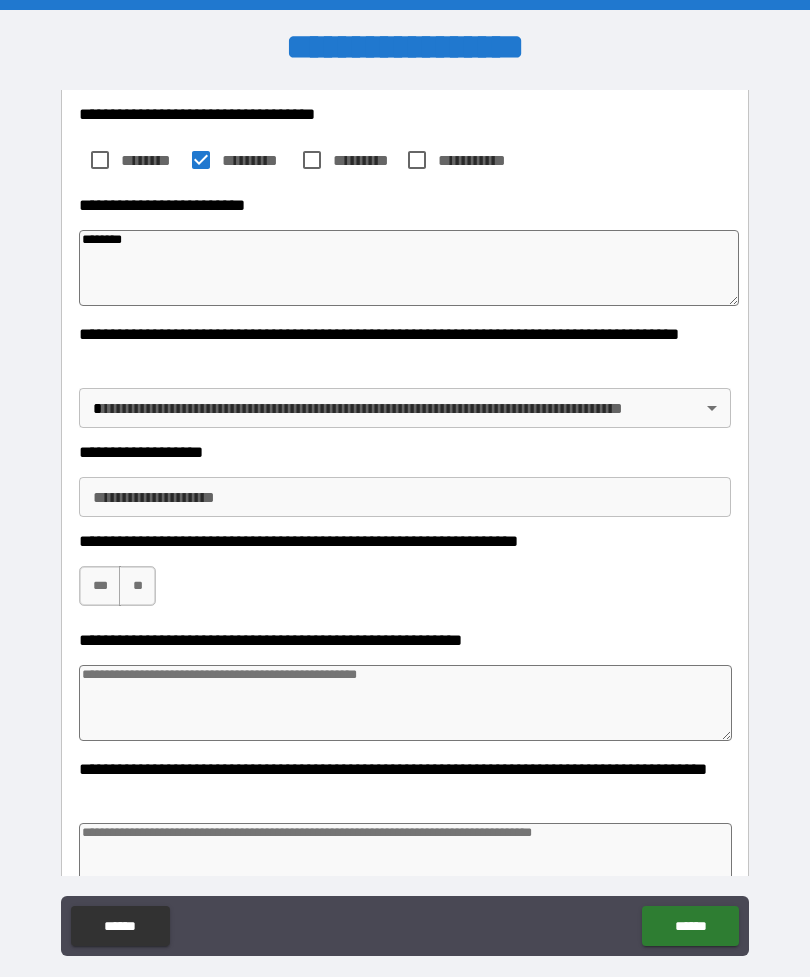 scroll, scrollTop: 415, scrollLeft: 0, axis: vertical 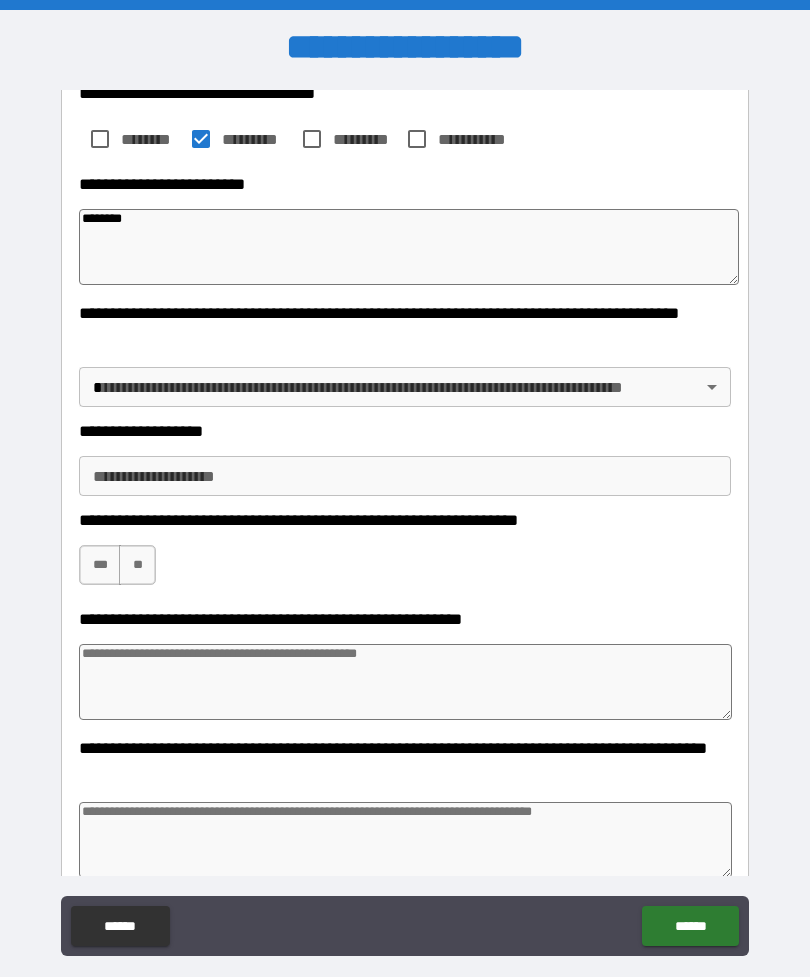 click on "**********" at bounding box center [405, 520] 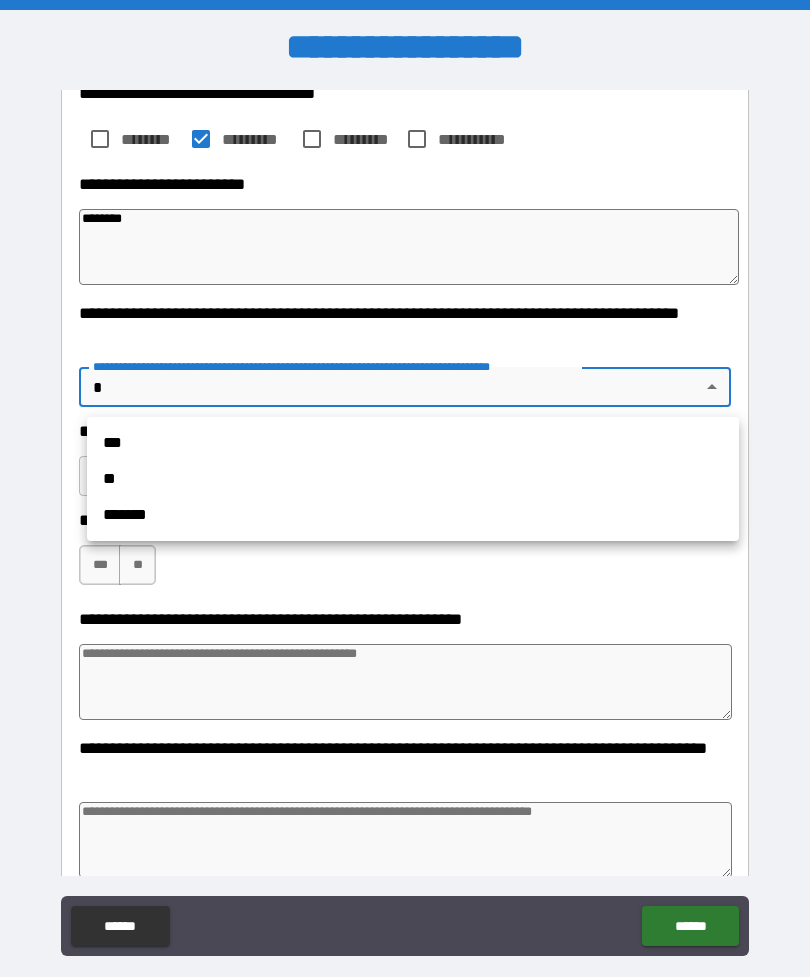 click on "**" at bounding box center [413, 479] 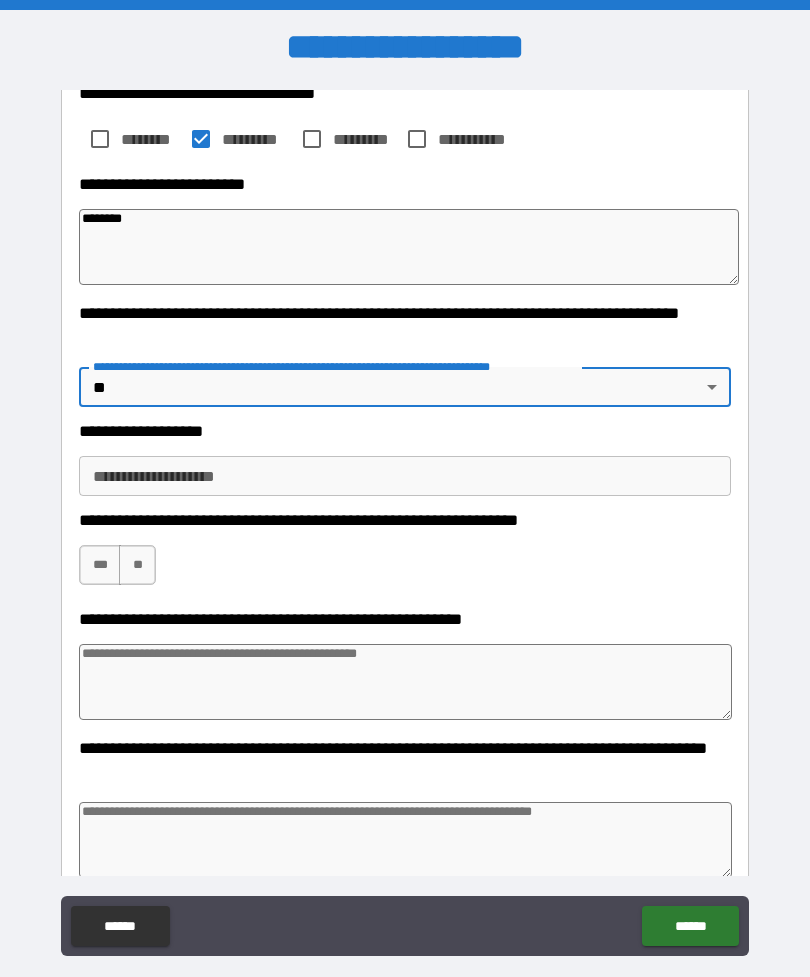 click on "**********" at bounding box center (405, 476) 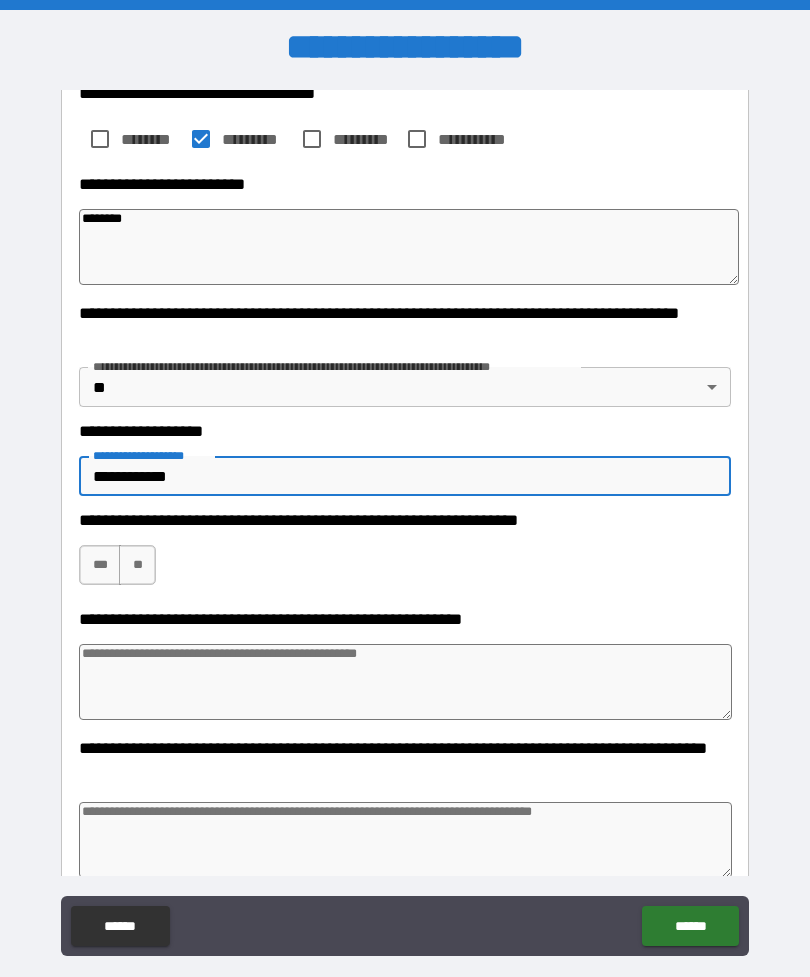 click on "***" at bounding box center [100, 565] 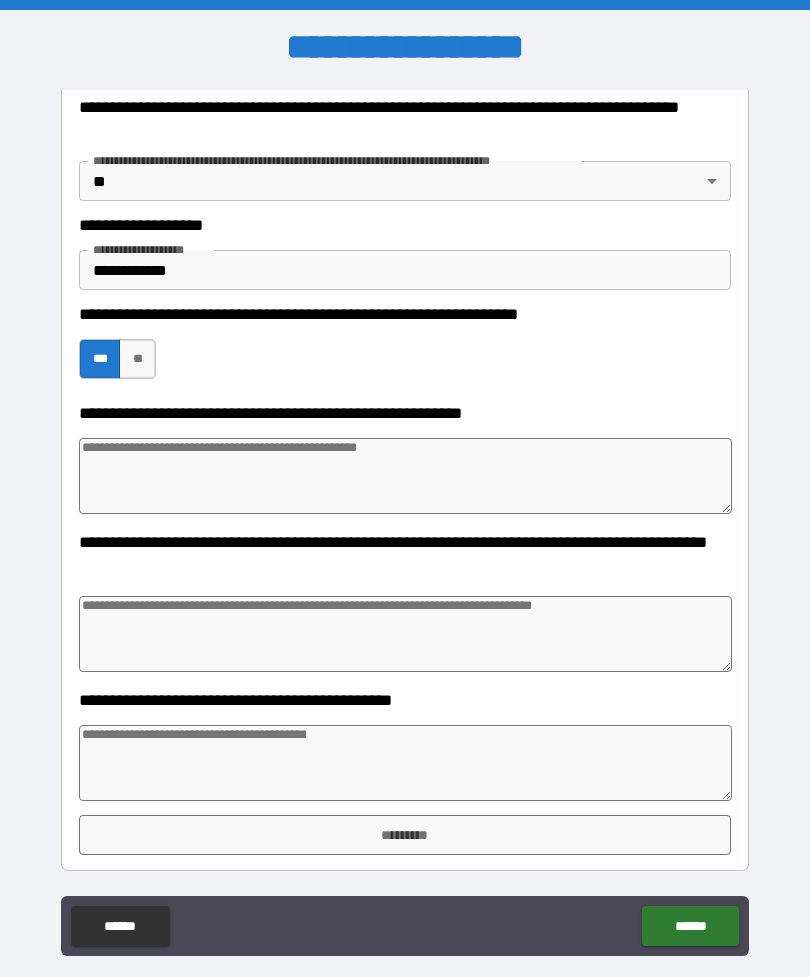 scroll, scrollTop: 621, scrollLeft: 0, axis: vertical 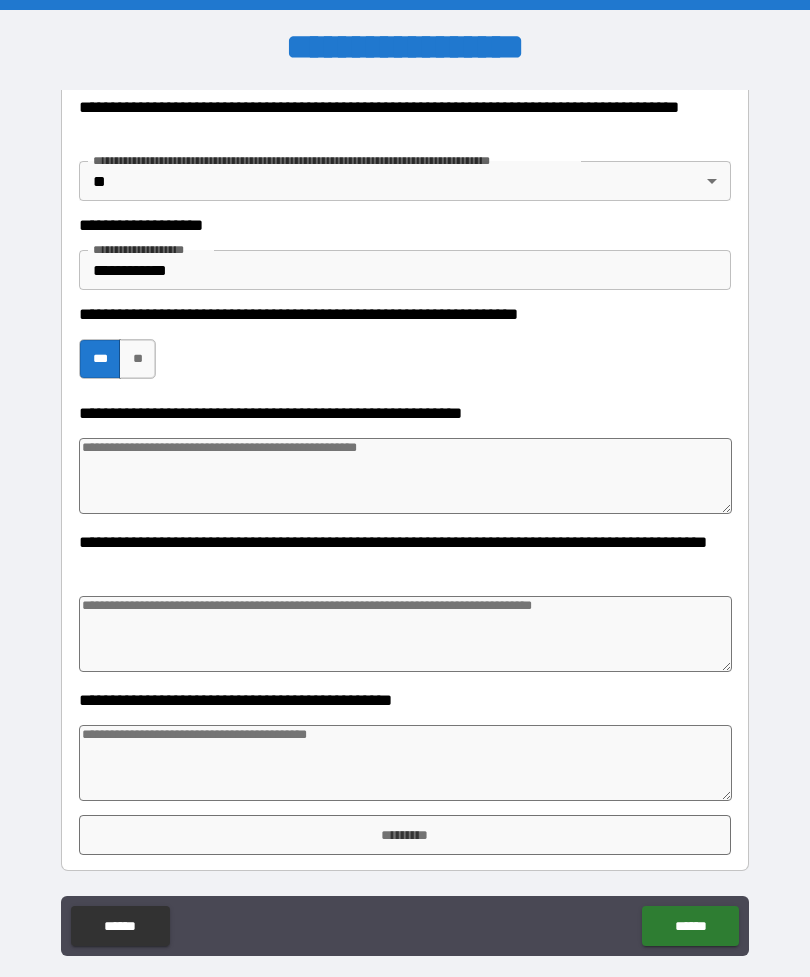 click at bounding box center [405, 763] 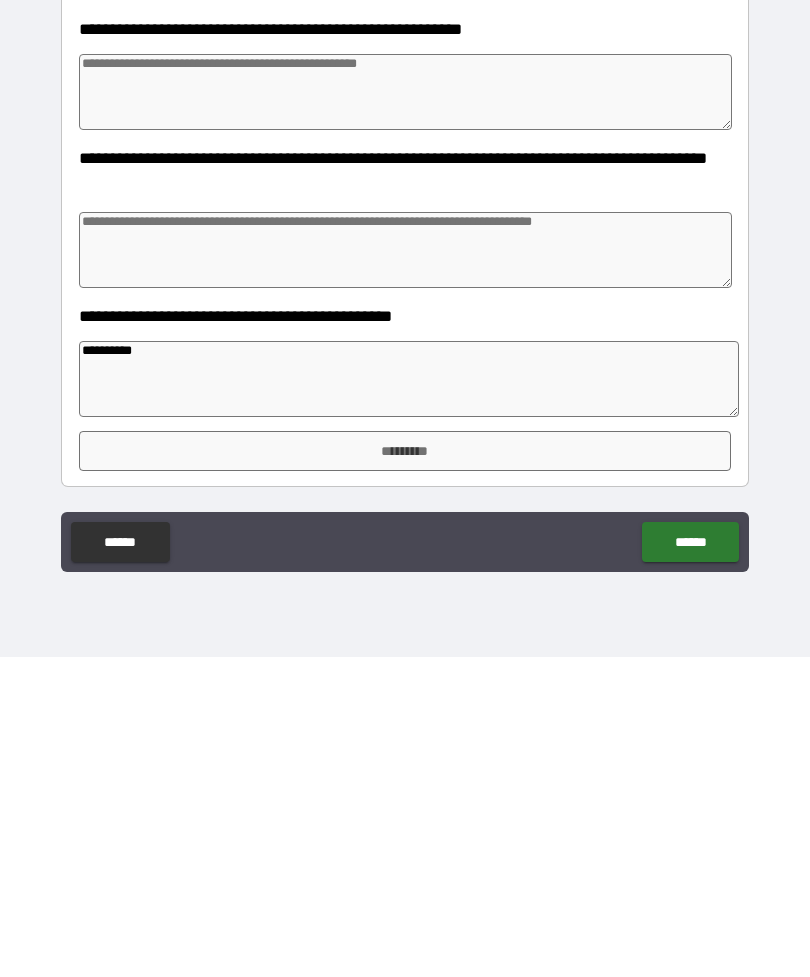 click on "******" at bounding box center [690, 862] 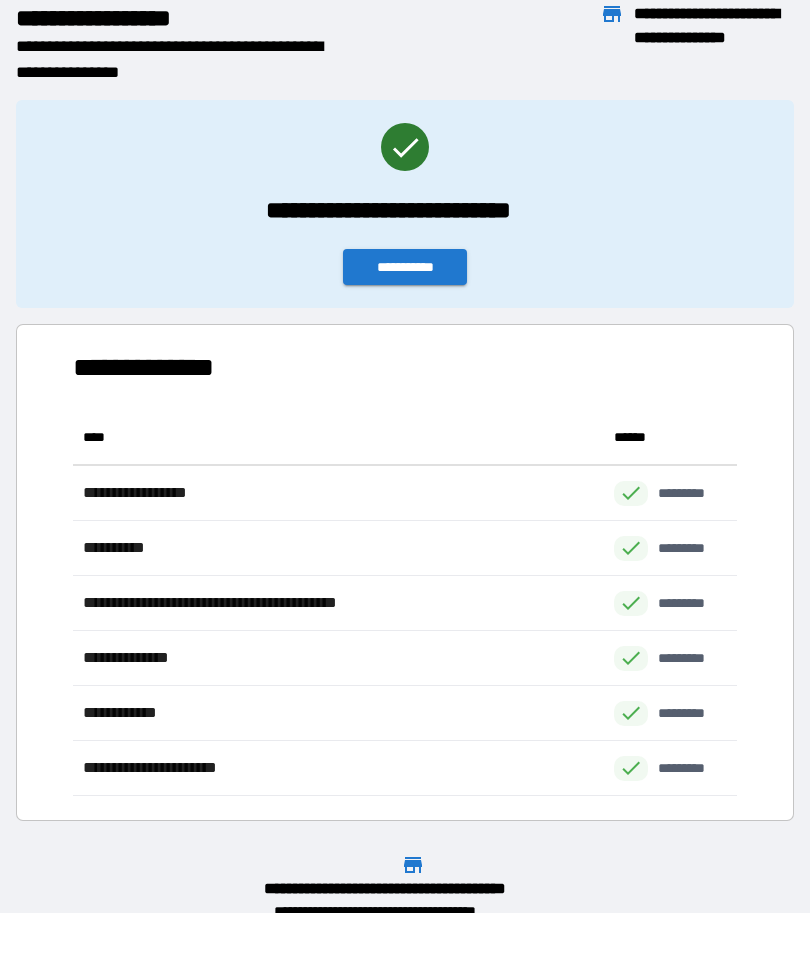 scroll, scrollTop: 386, scrollLeft: 664, axis: both 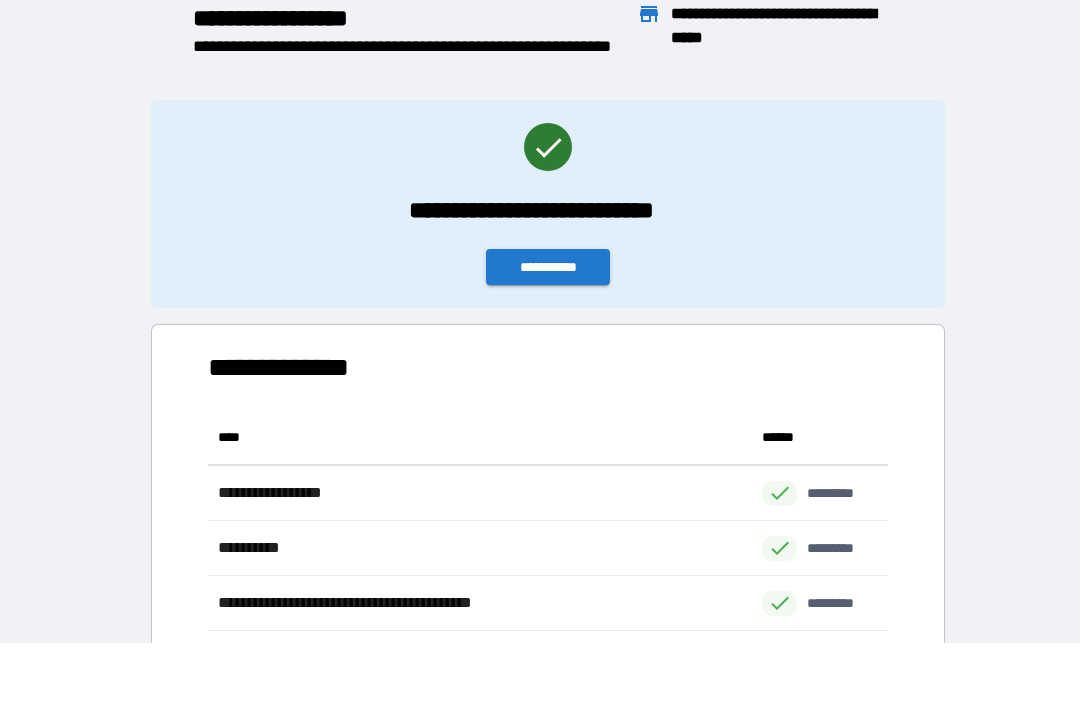 click on "**********" at bounding box center (548, 267) 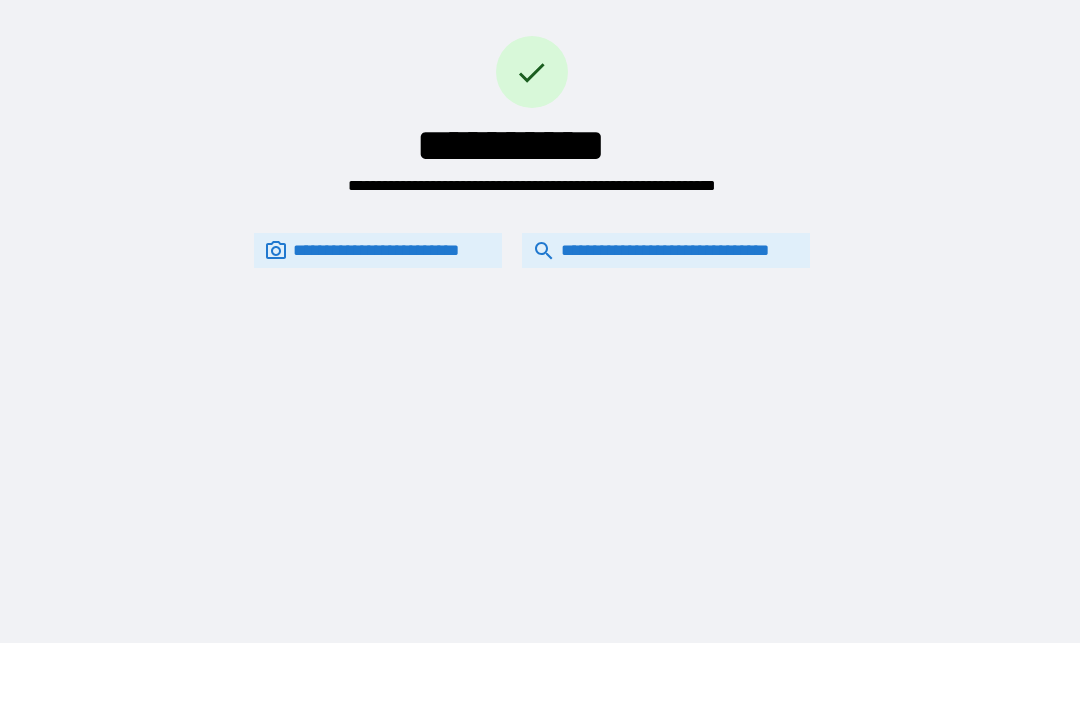 click on "**********" at bounding box center [666, 250] 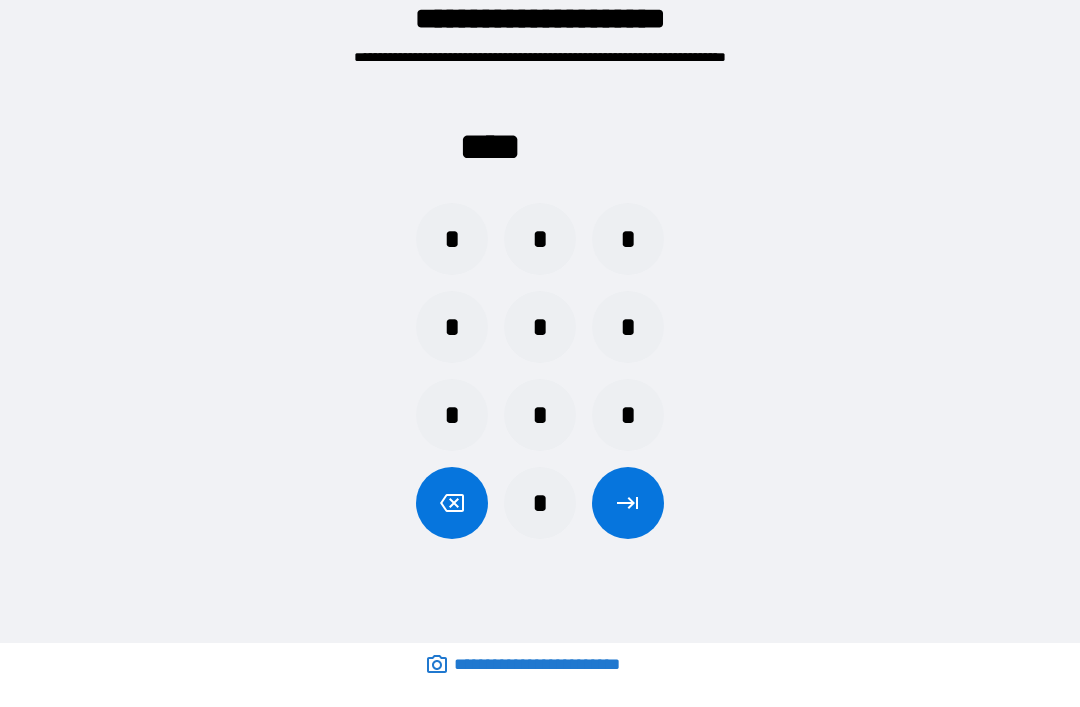 click on "*" at bounding box center [540, 503] 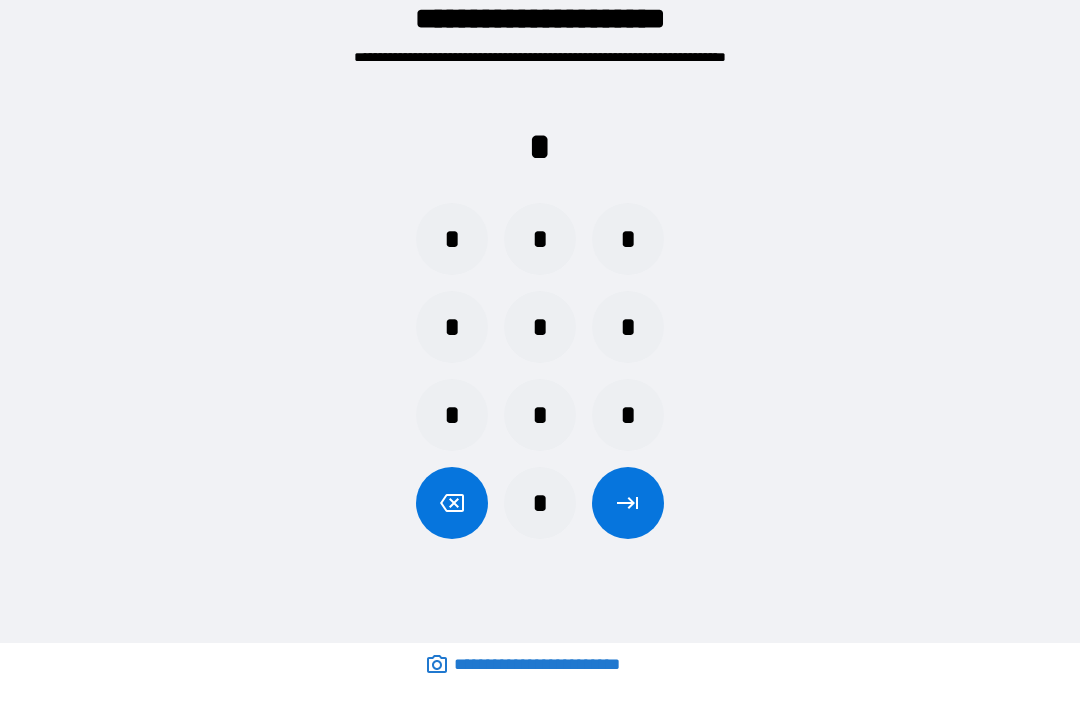 click on "*" at bounding box center [540, 415] 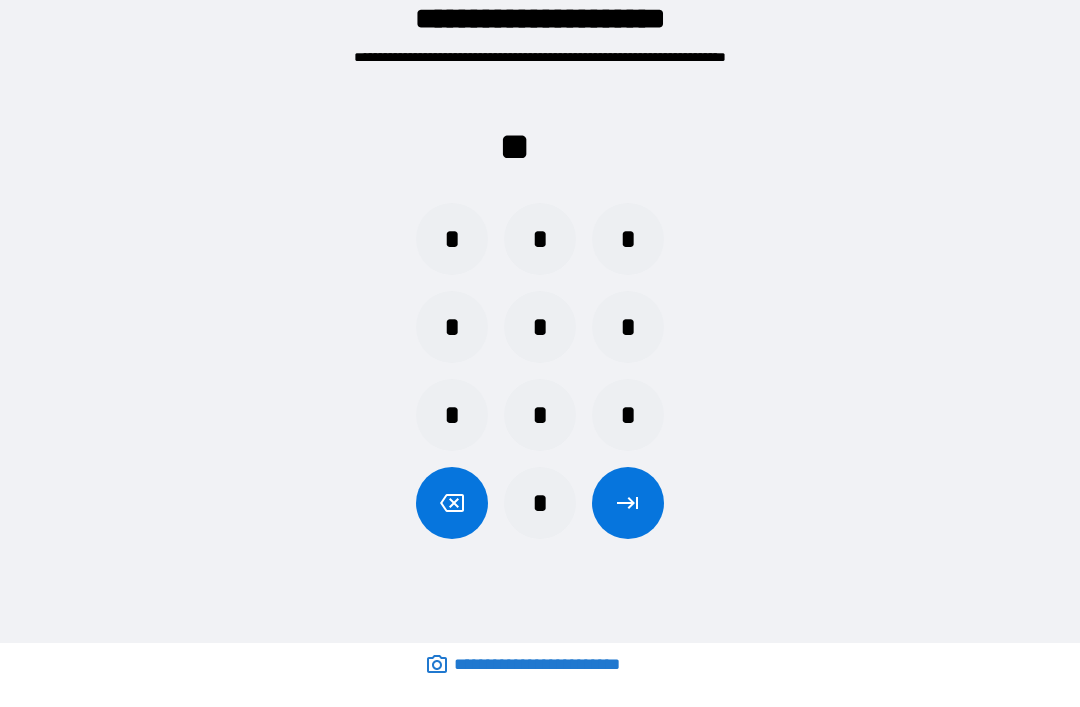 click on "*" at bounding box center (452, 327) 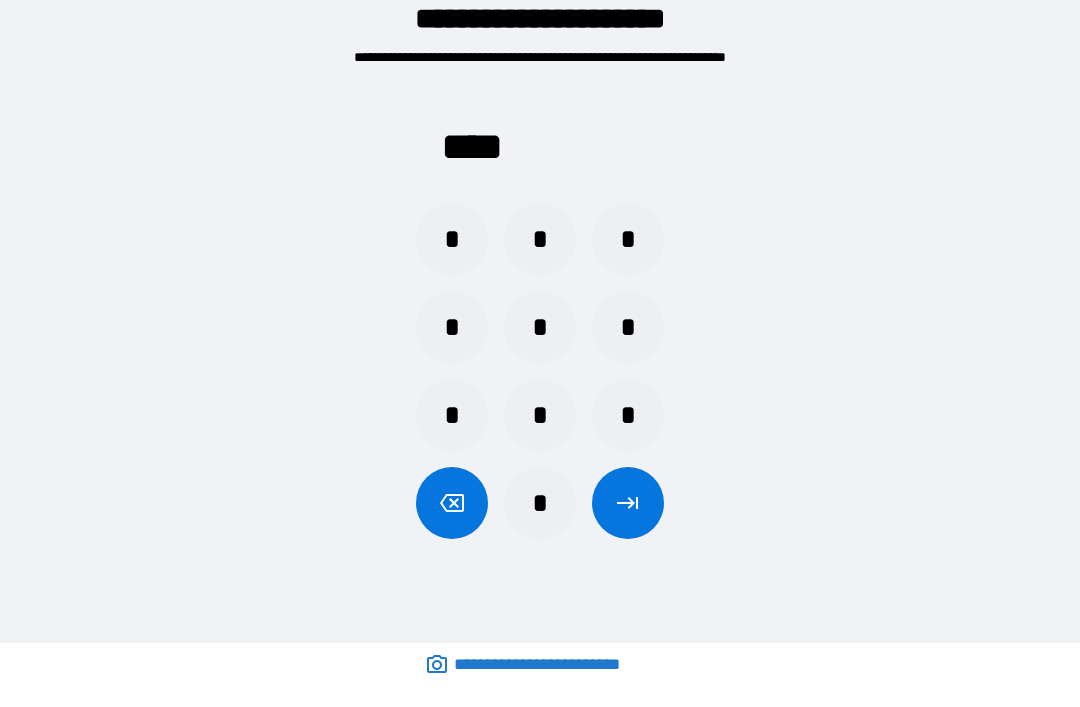 click at bounding box center [628, 503] 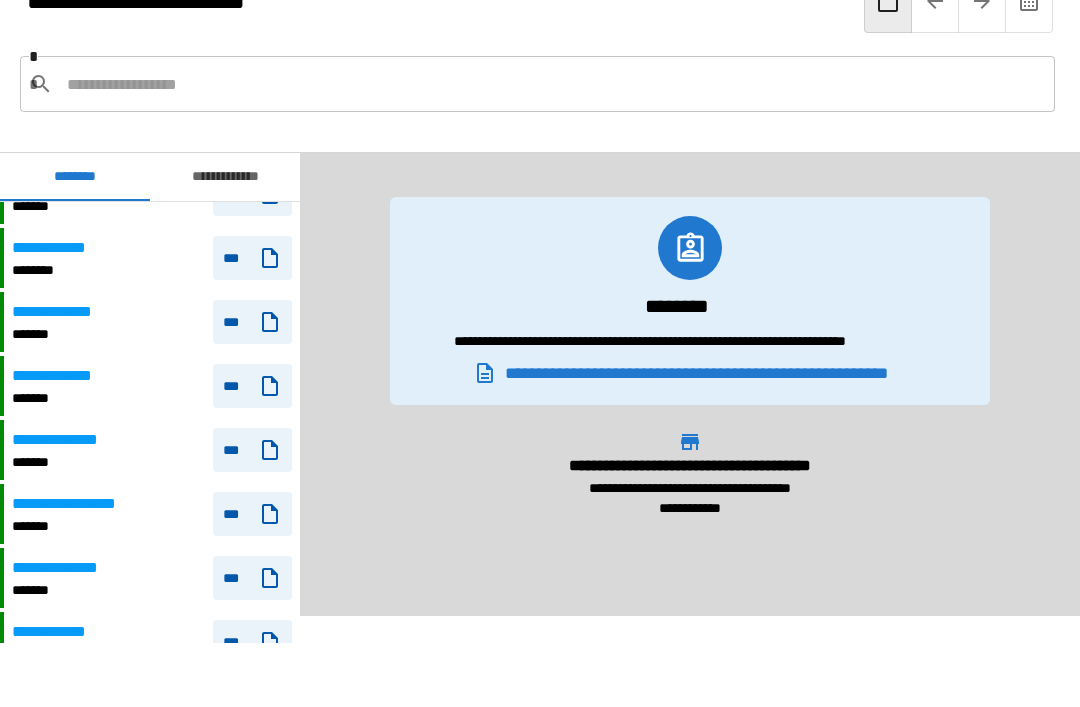 scroll, scrollTop: 1000, scrollLeft: 0, axis: vertical 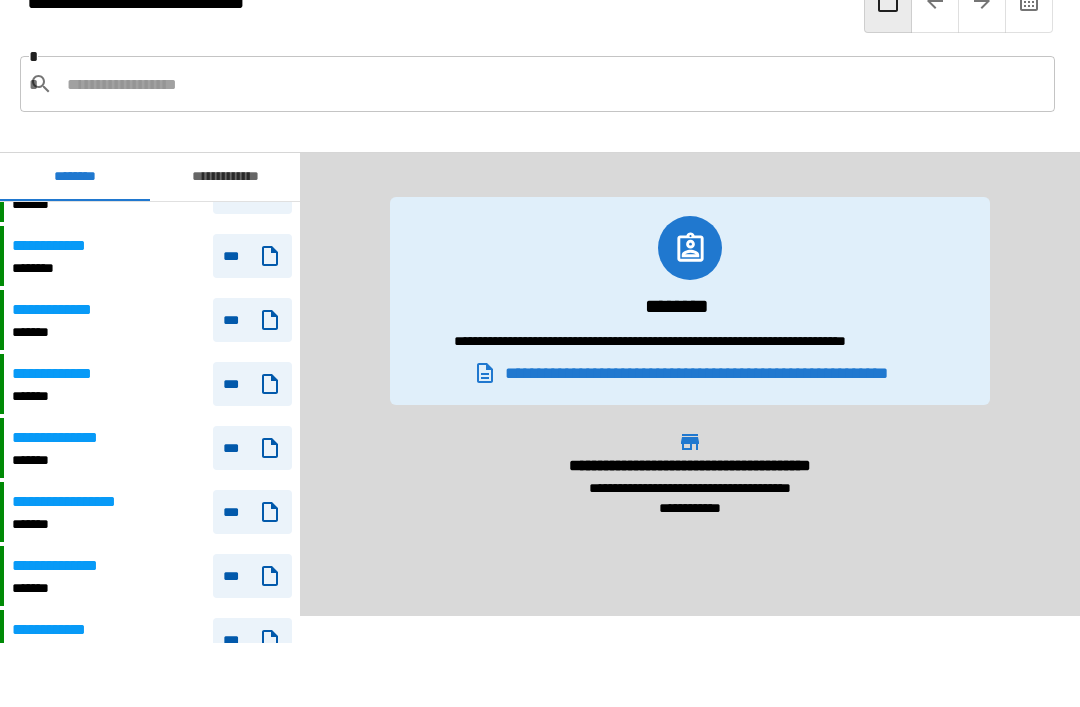 click on "***" at bounding box center [252, 320] 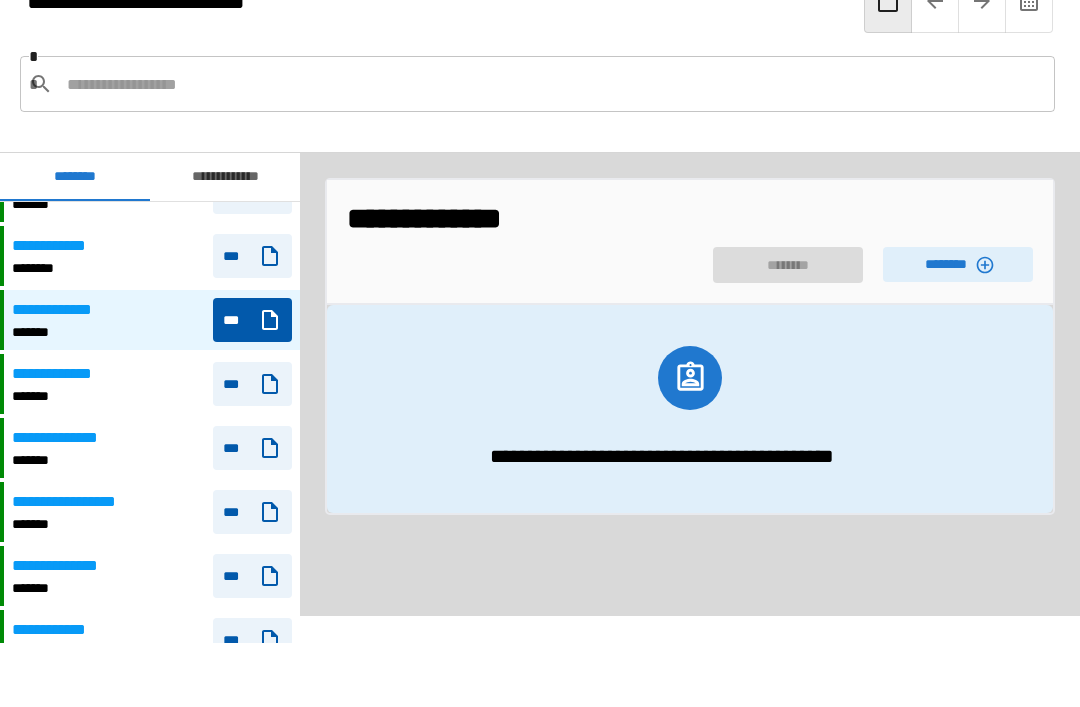click on "********" at bounding box center [958, 264] 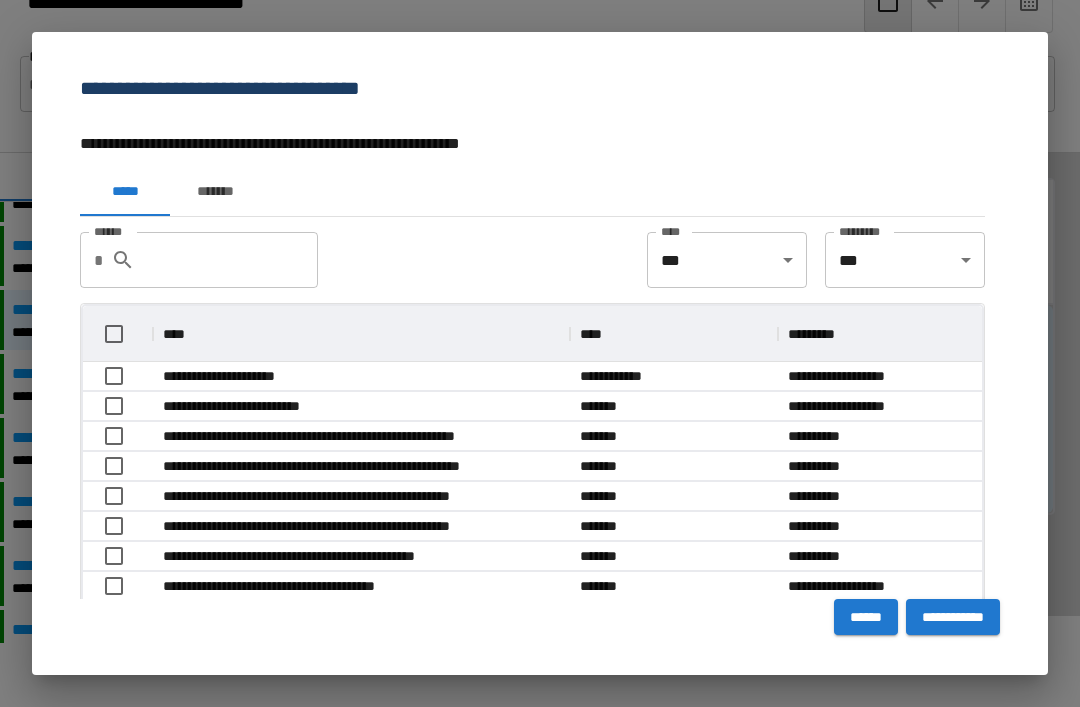 scroll, scrollTop: 1, scrollLeft: 1, axis: both 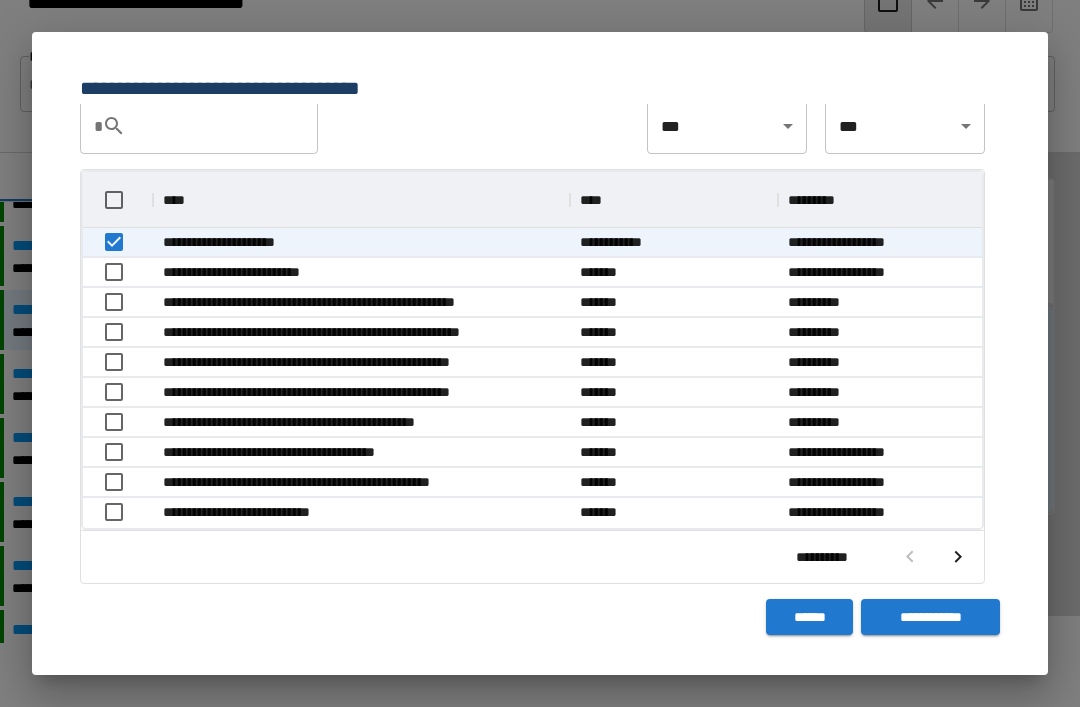 click 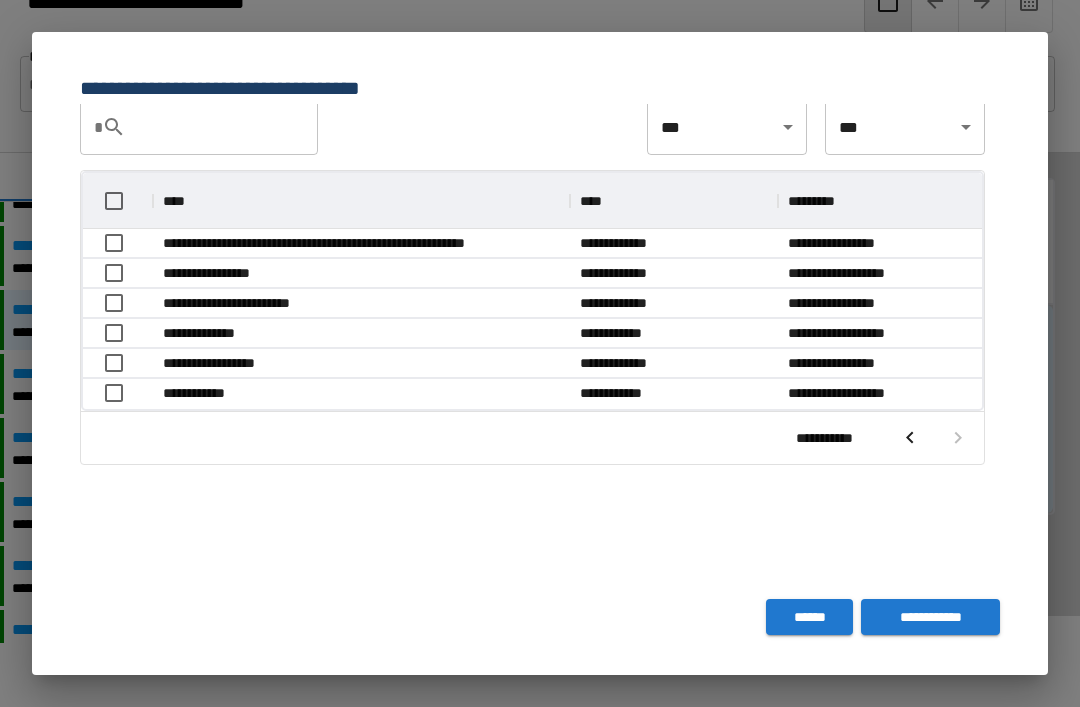 scroll, scrollTop: 135, scrollLeft: 0, axis: vertical 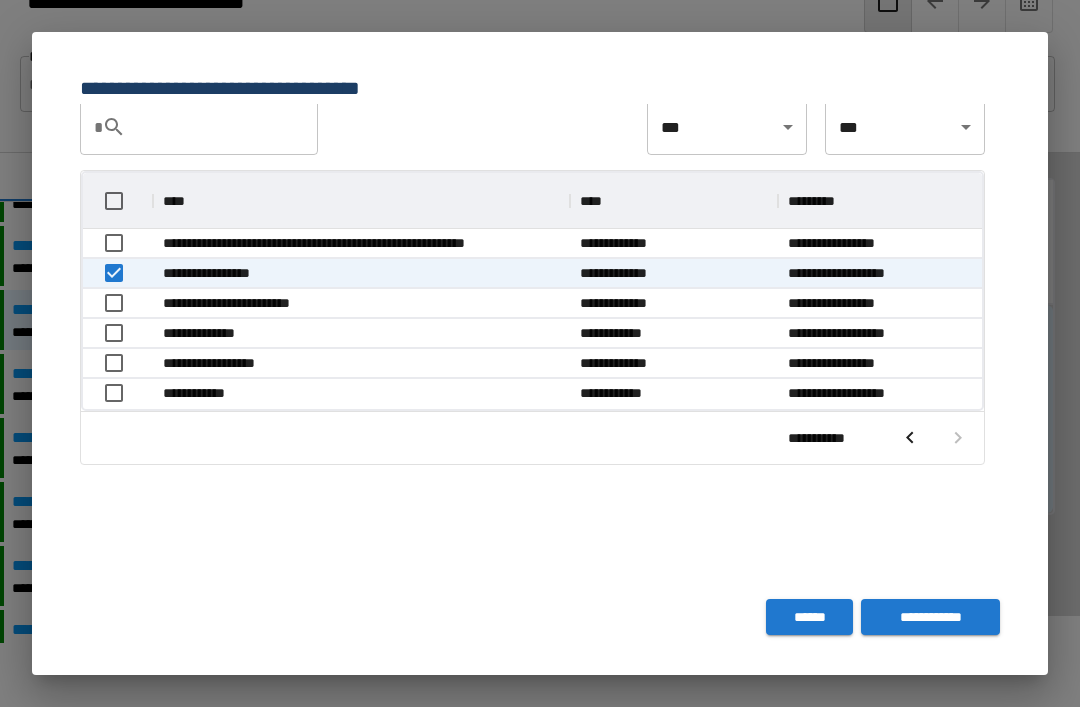 click on "**********" at bounding box center (930, 617) 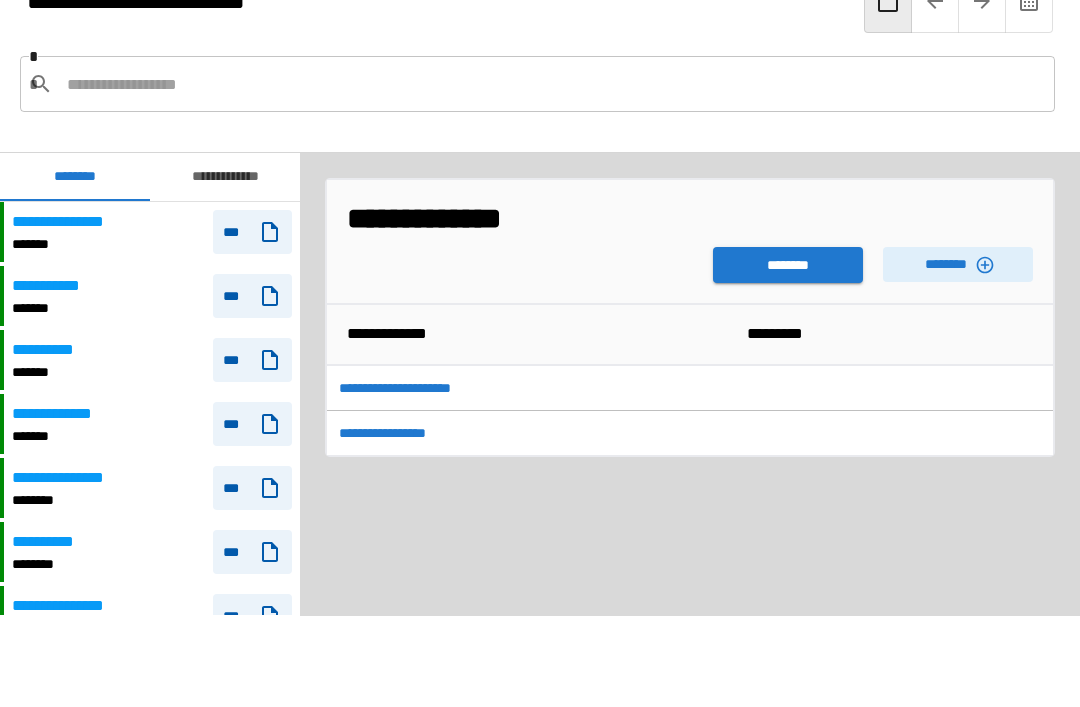 scroll, scrollTop: 60, scrollLeft: 0, axis: vertical 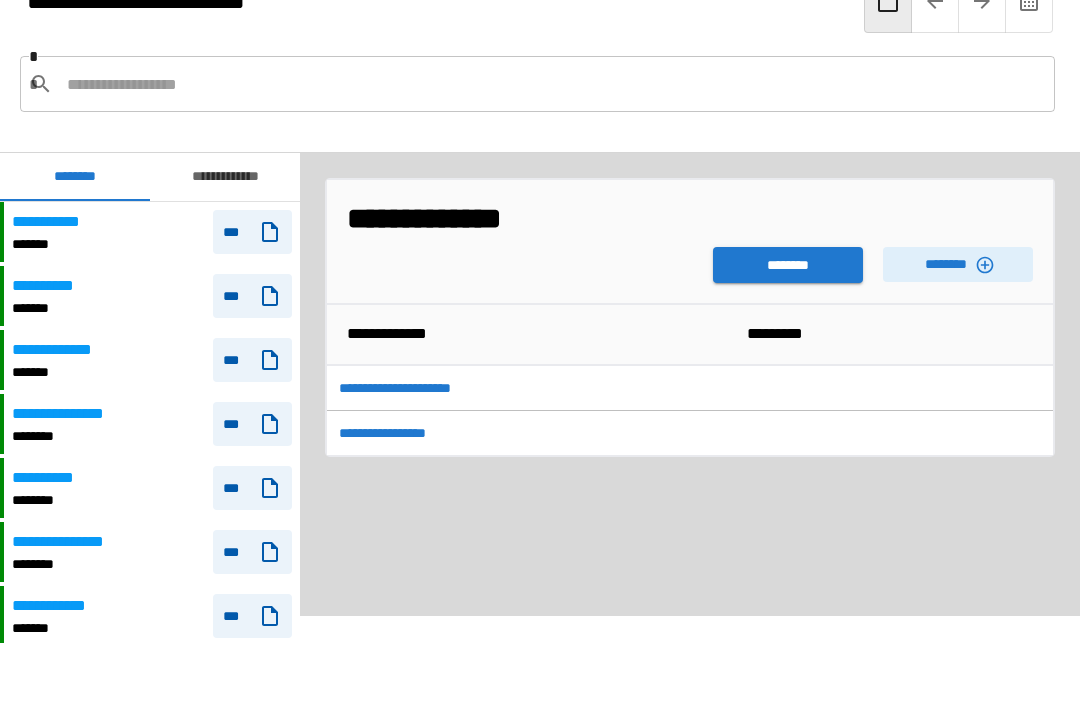 click on "**********" at bounding box center [410, 388] 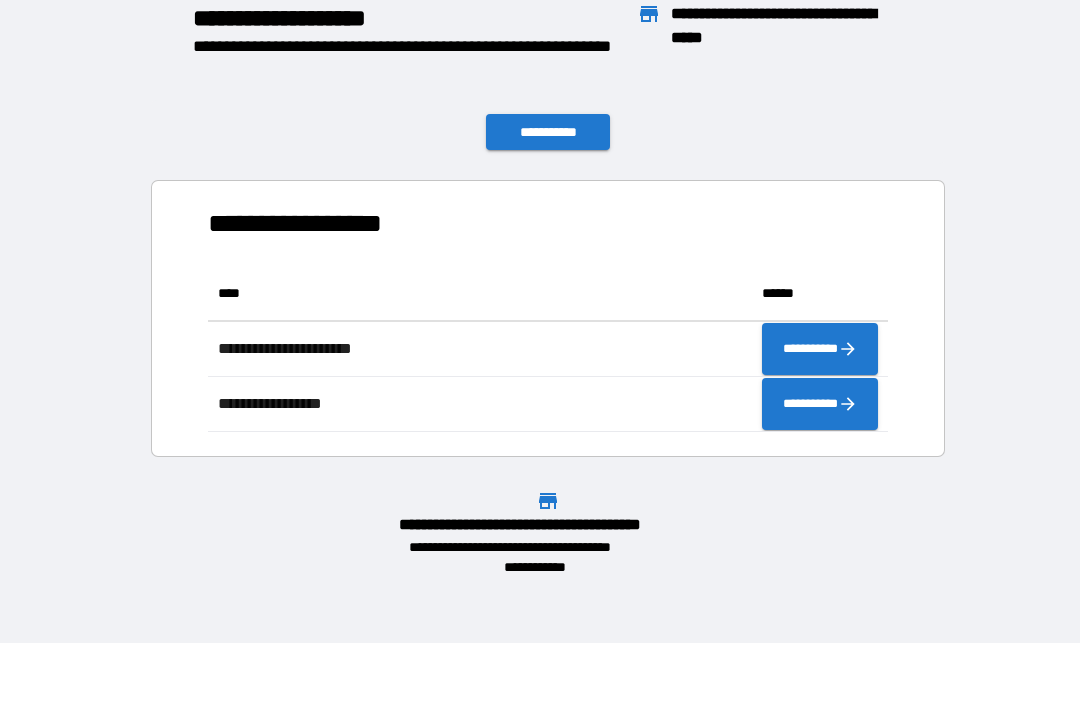 scroll, scrollTop: 166, scrollLeft: 680, axis: both 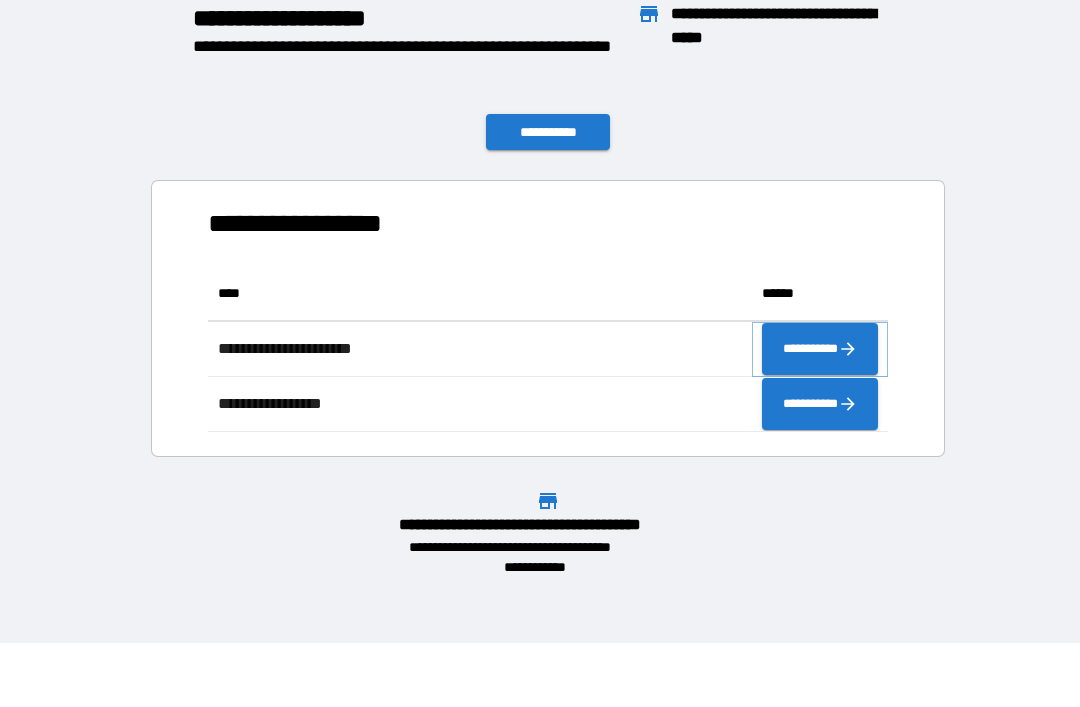 click 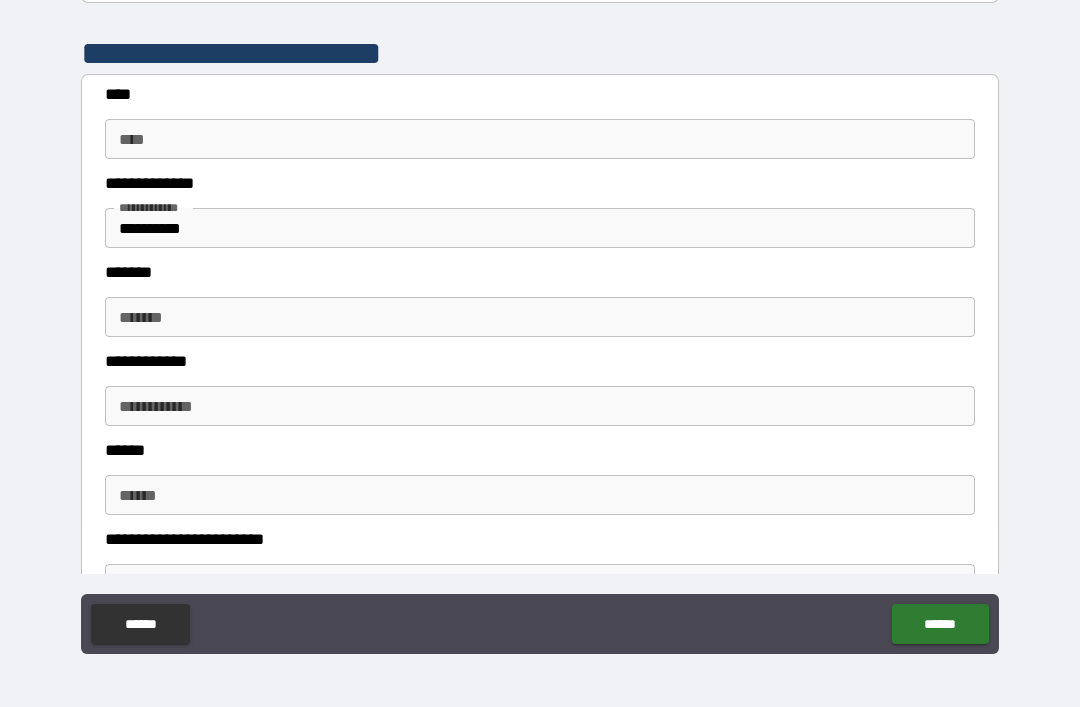 scroll, scrollTop: 362, scrollLeft: 0, axis: vertical 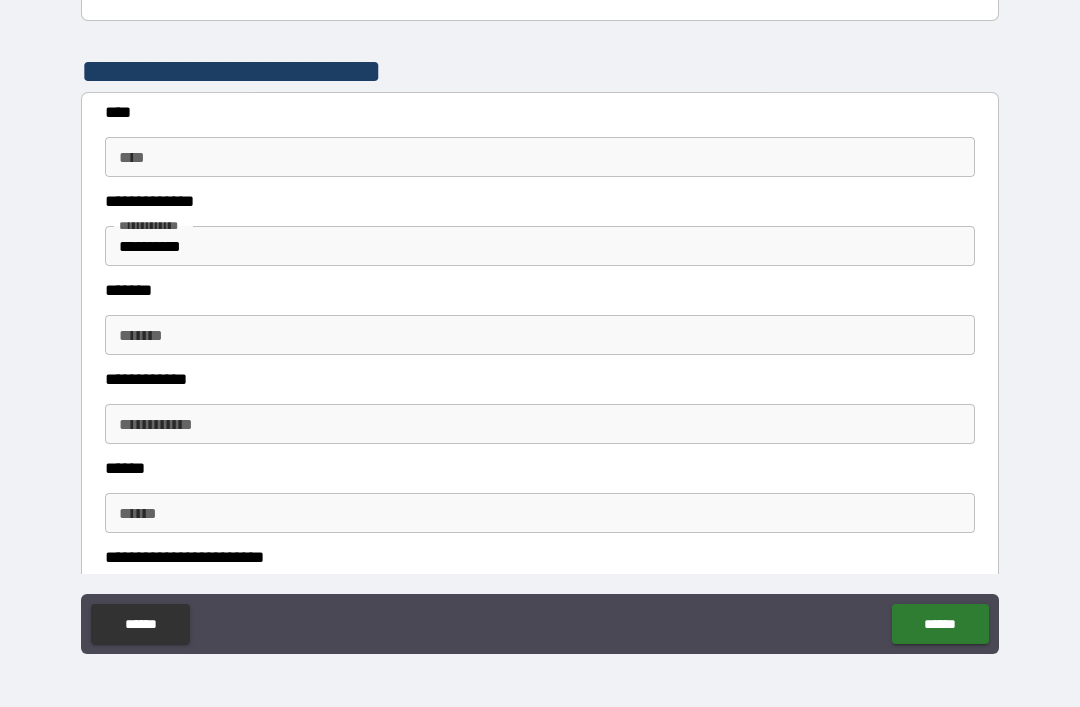 click on "****" at bounding box center [540, 157] 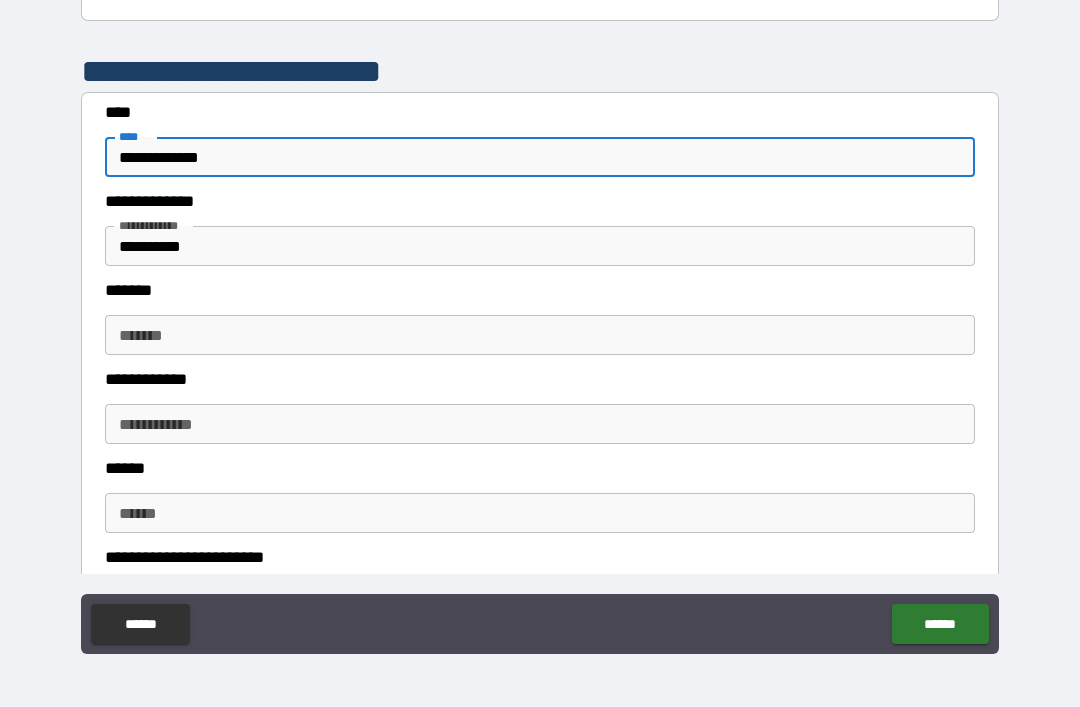 click on "**********" at bounding box center [540, 246] 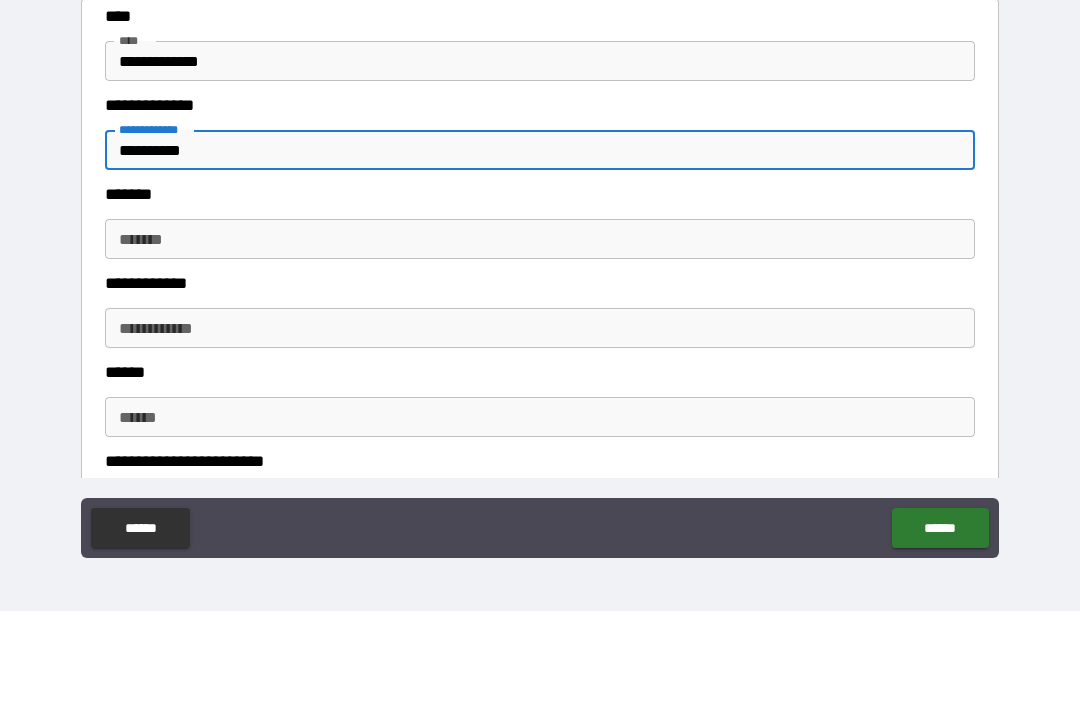 click on "*******" at bounding box center [540, 335] 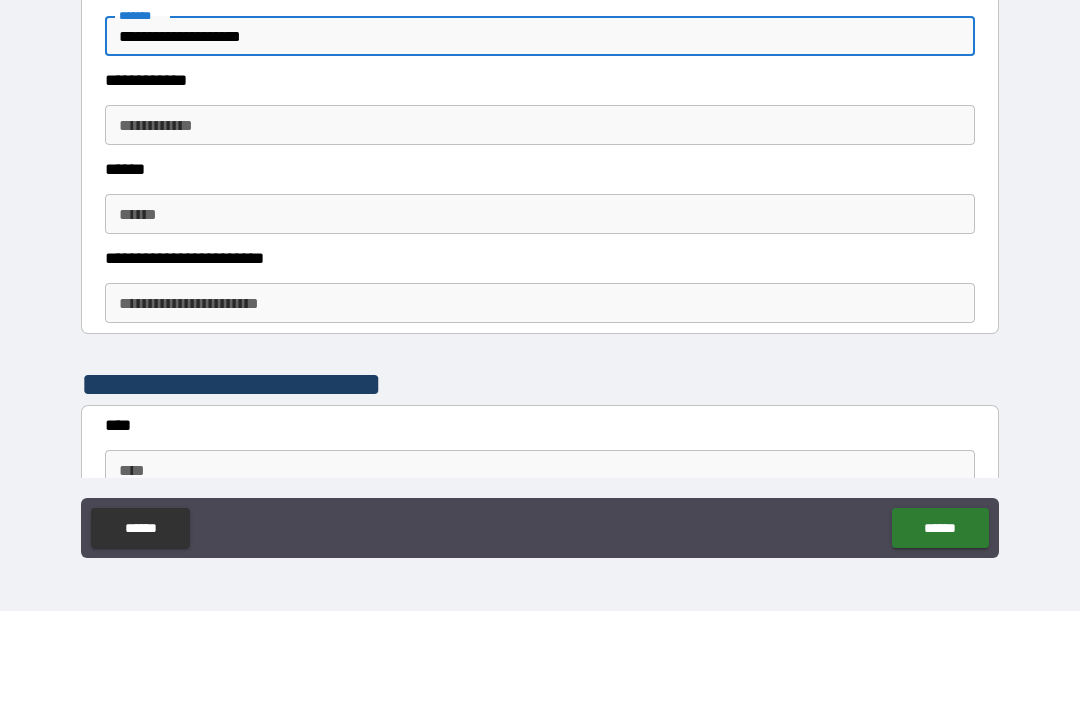 scroll, scrollTop: 544, scrollLeft: 0, axis: vertical 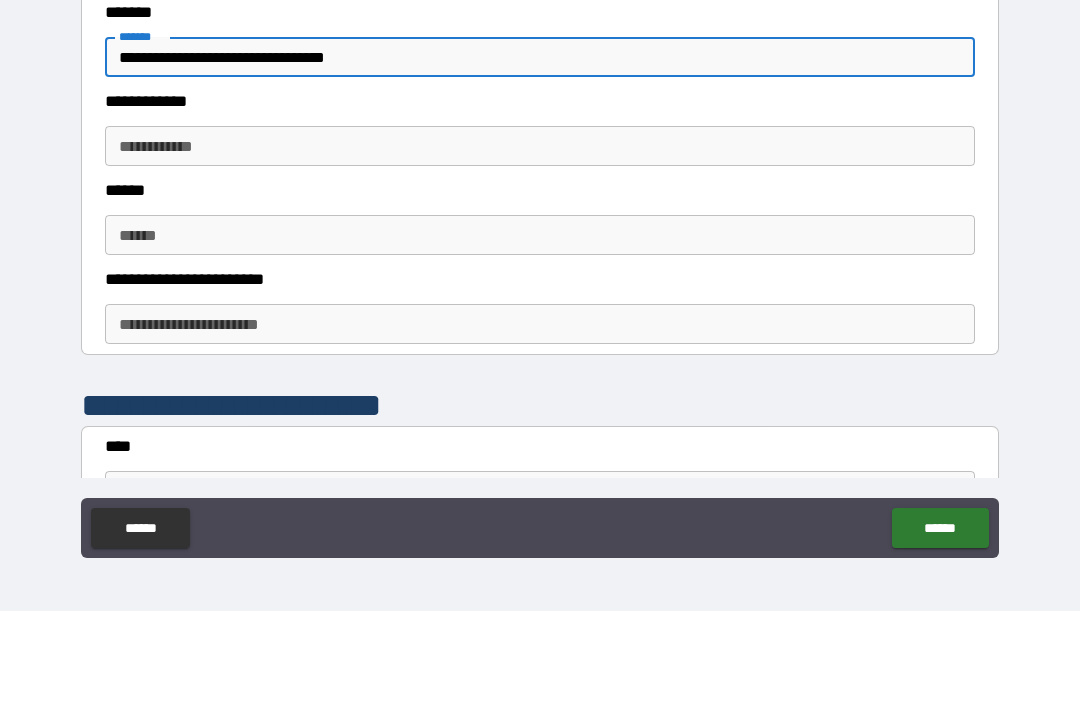click on "**********" at bounding box center [540, 242] 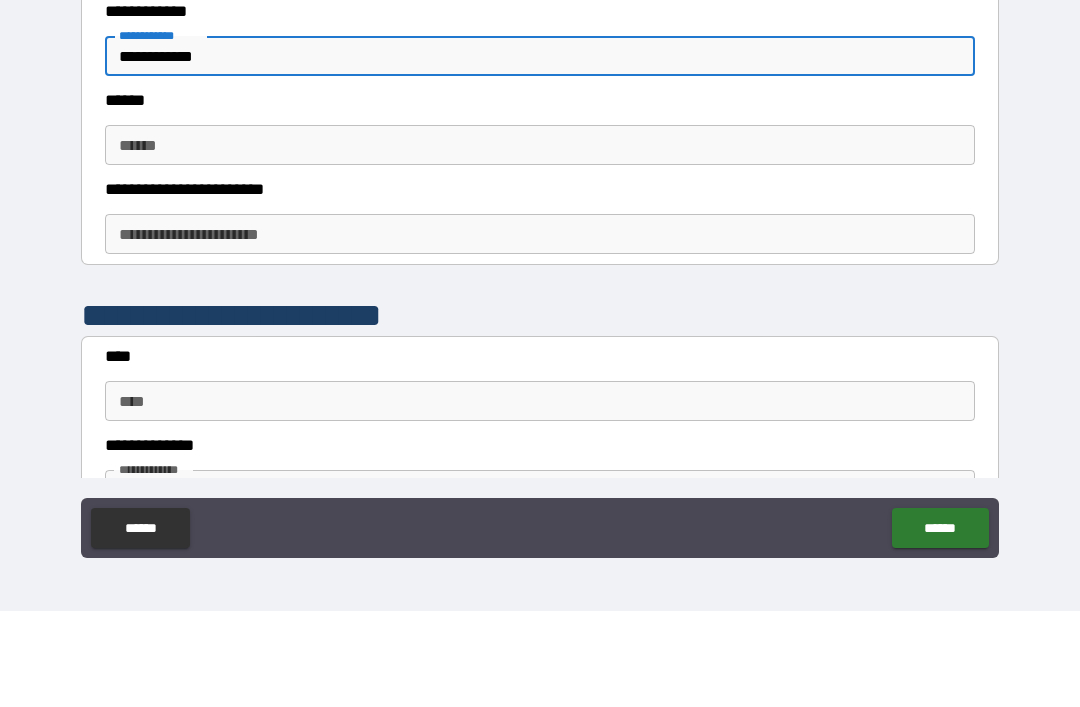 scroll, scrollTop: 647, scrollLeft: 0, axis: vertical 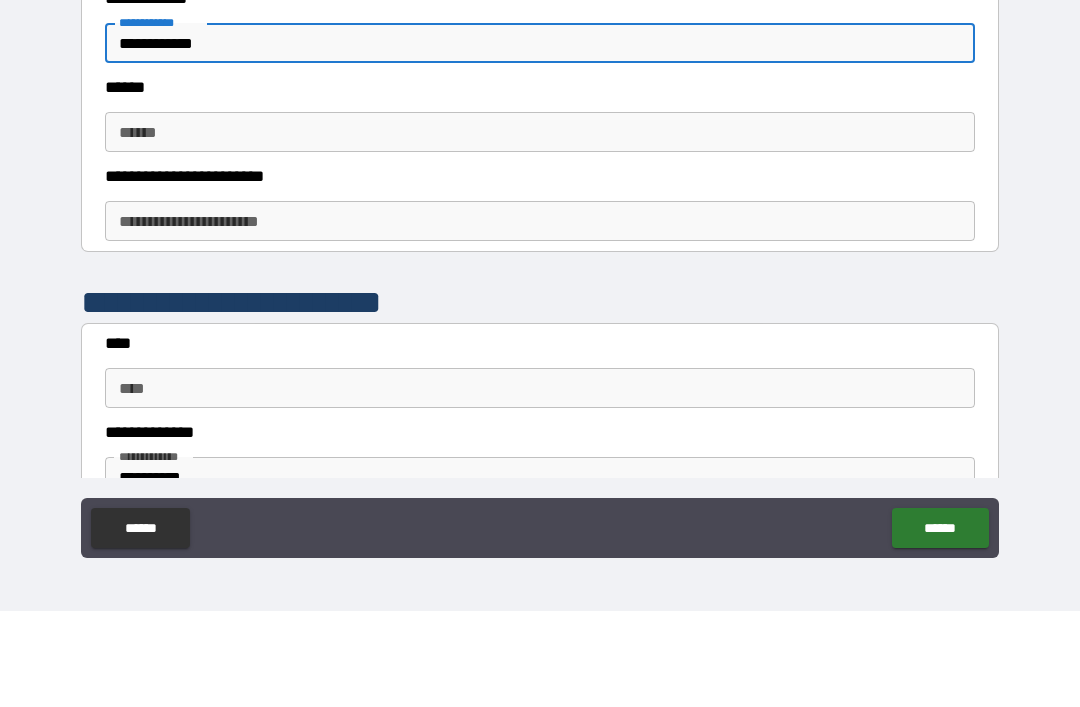 click on "******" at bounding box center [540, 228] 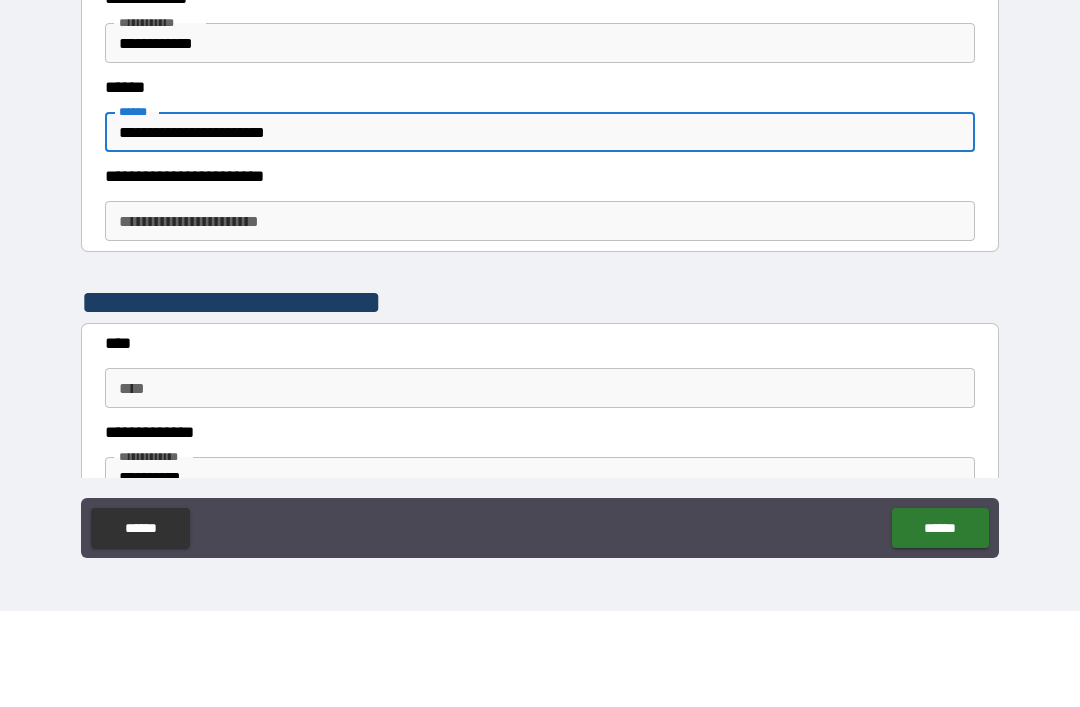 click on "**********" at bounding box center (540, 317) 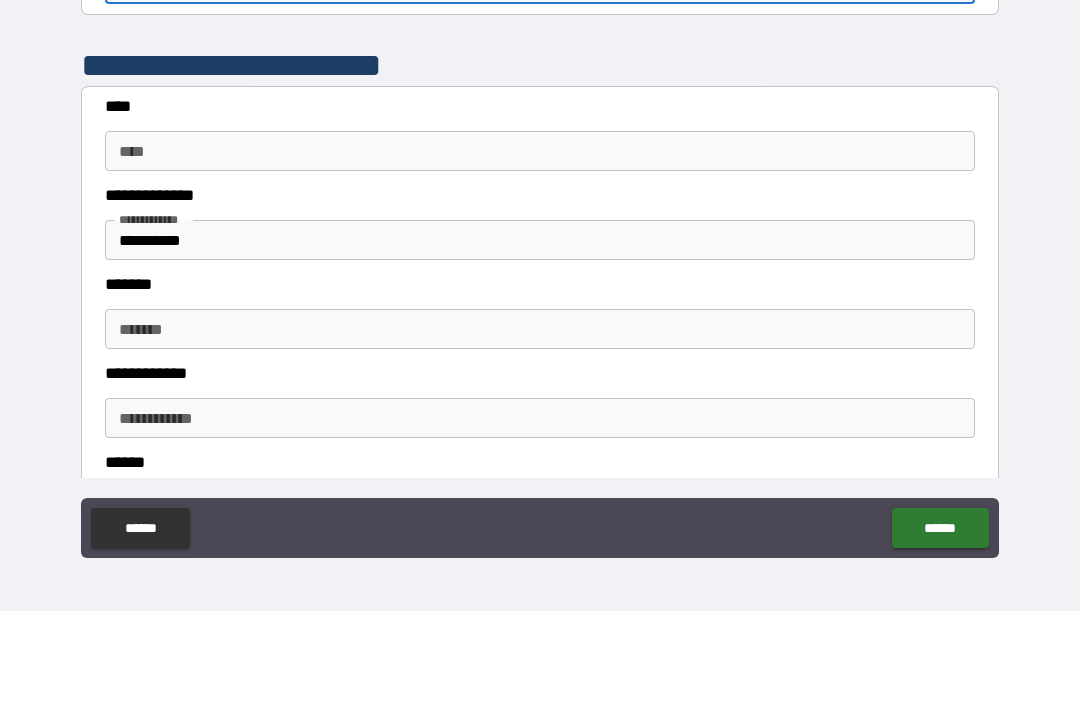 scroll, scrollTop: 885, scrollLeft: 0, axis: vertical 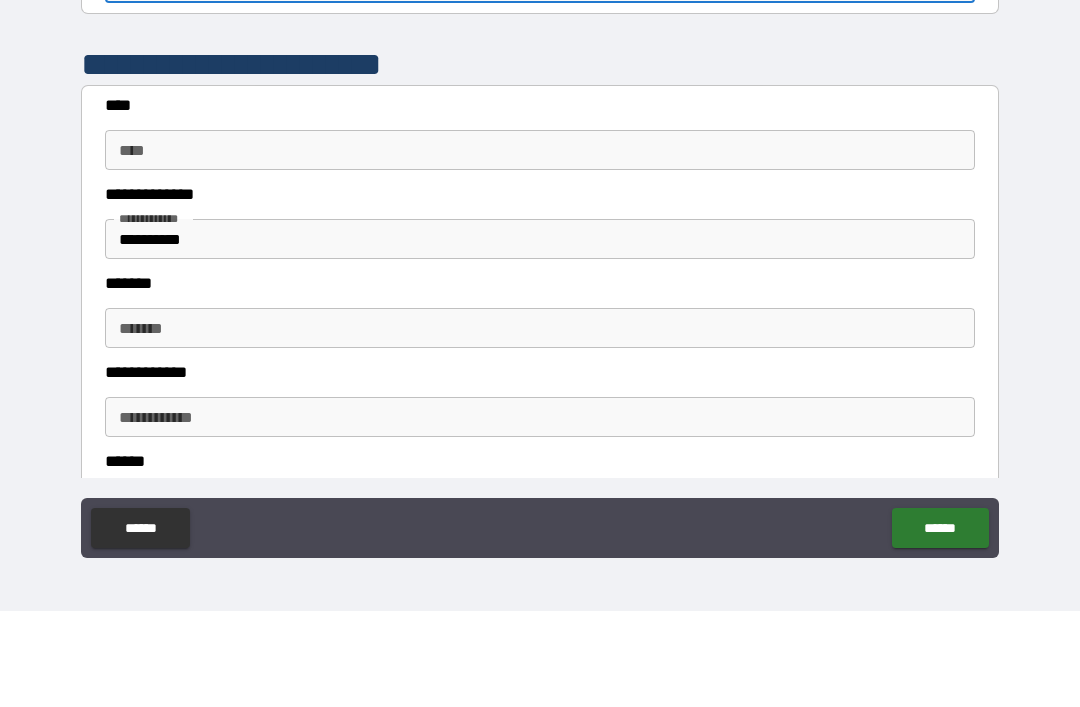 click on "****" at bounding box center [540, 246] 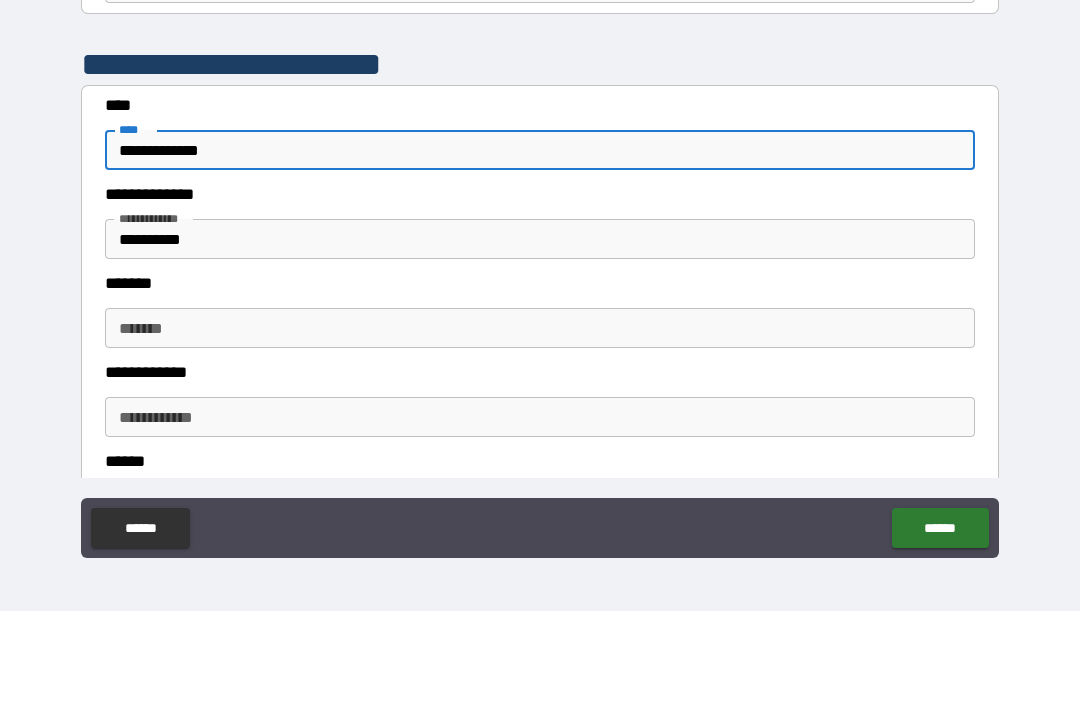 click on "**********" at bounding box center [540, 335] 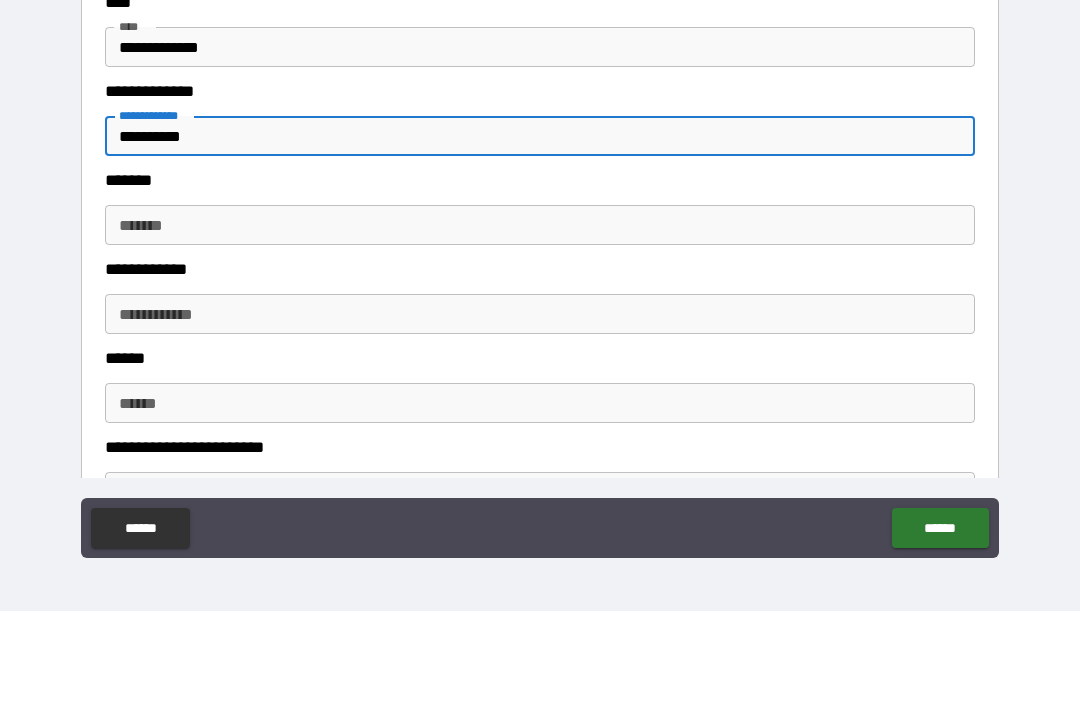 scroll, scrollTop: 993, scrollLeft: 0, axis: vertical 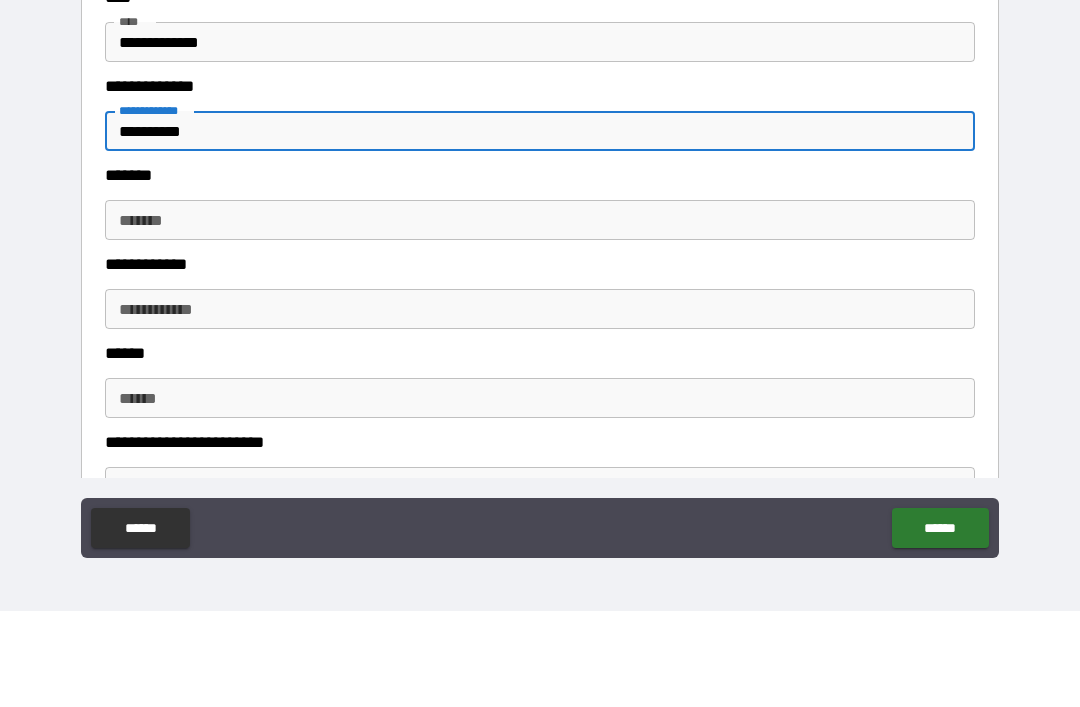 click on "*******" at bounding box center [540, 316] 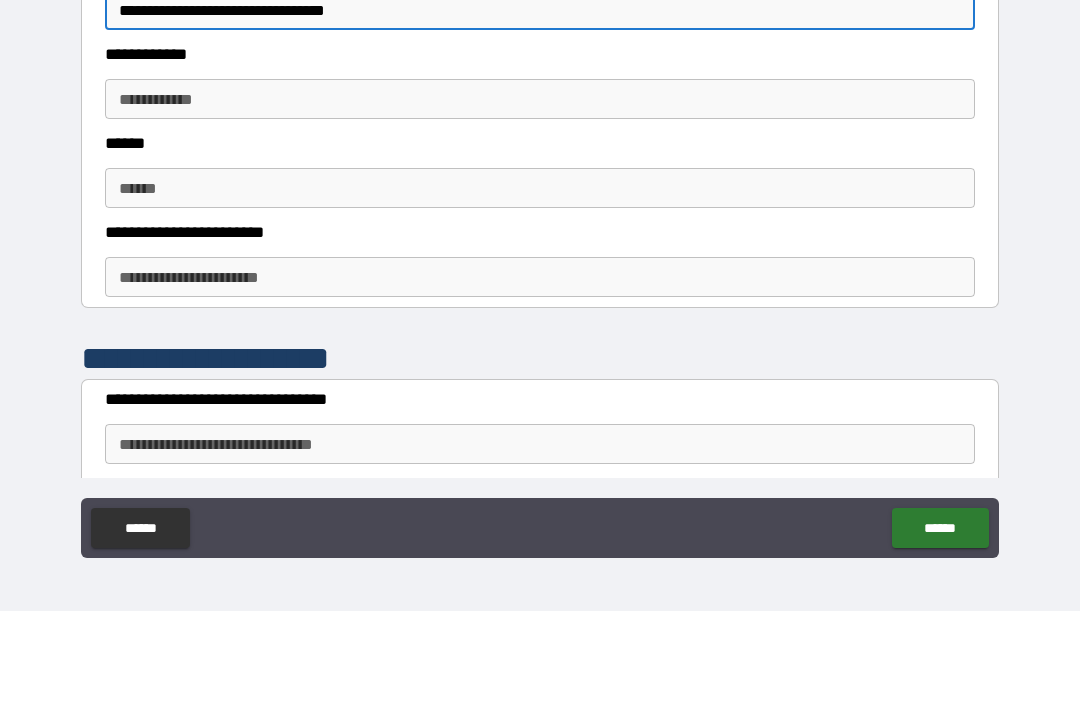 scroll, scrollTop: 1207, scrollLeft: 0, axis: vertical 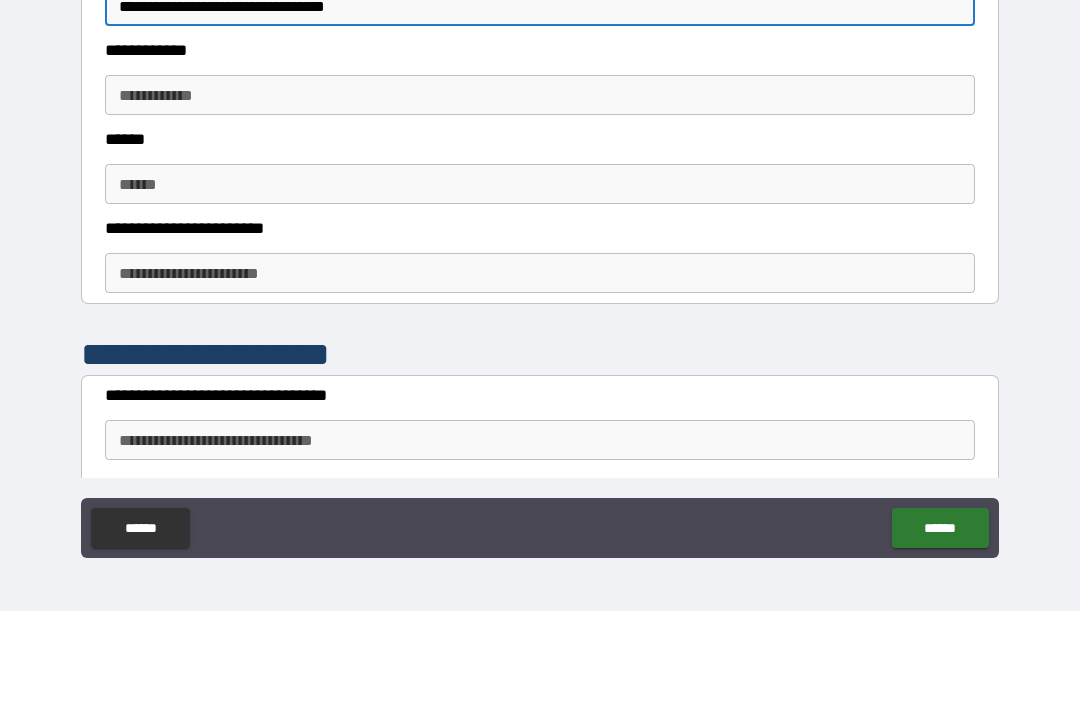click on "**********" at bounding box center [540, 191] 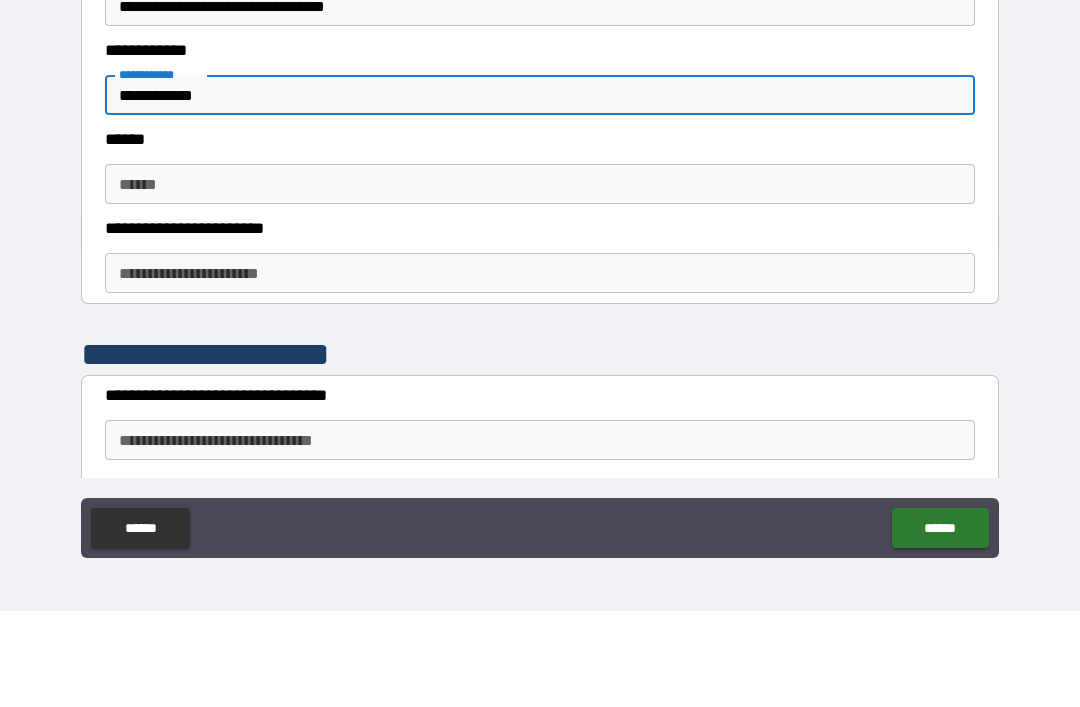 click on "**********" at bounding box center (540, 369) 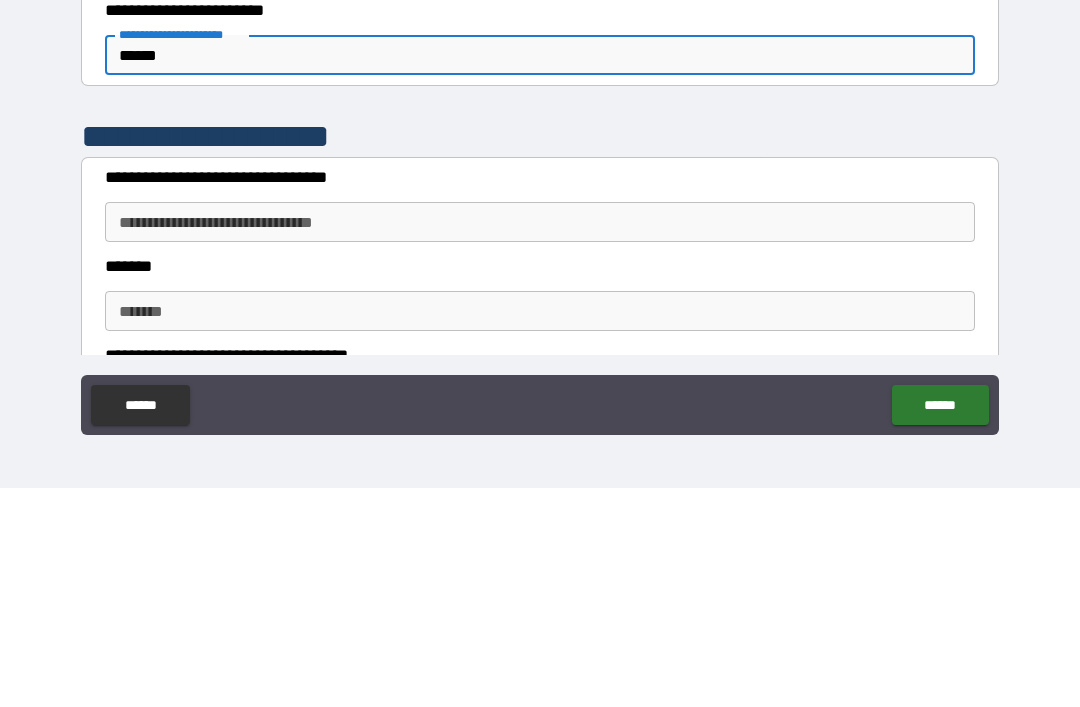 scroll, scrollTop: 1306, scrollLeft: 0, axis: vertical 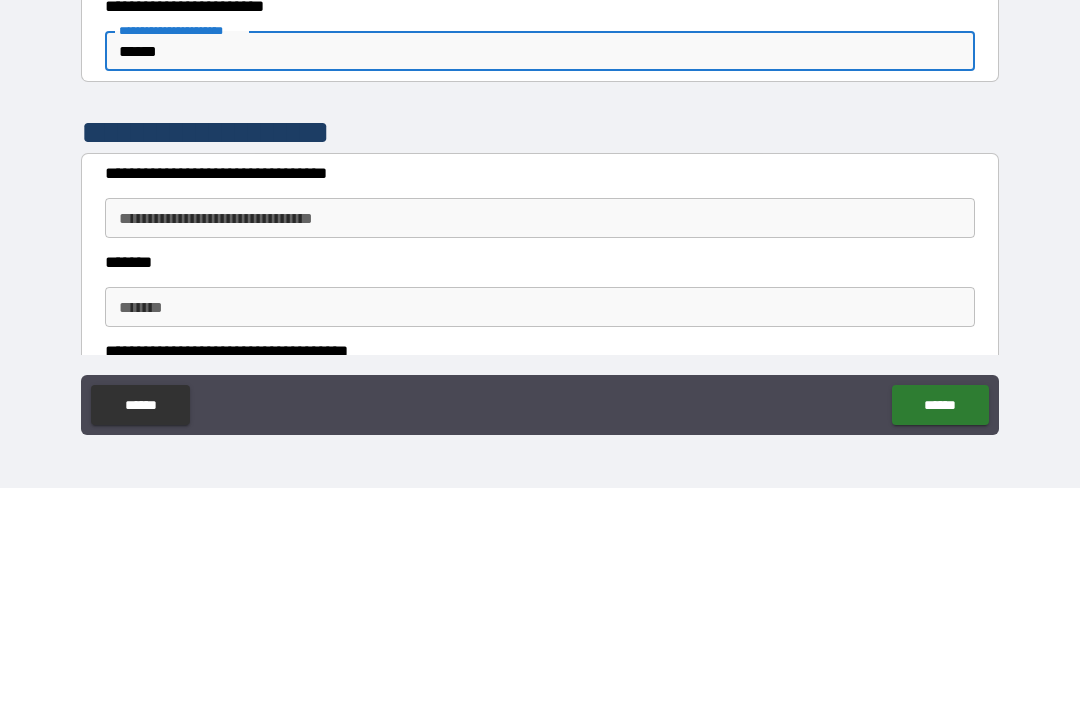 click on "**********" at bounding box center (540, 437) 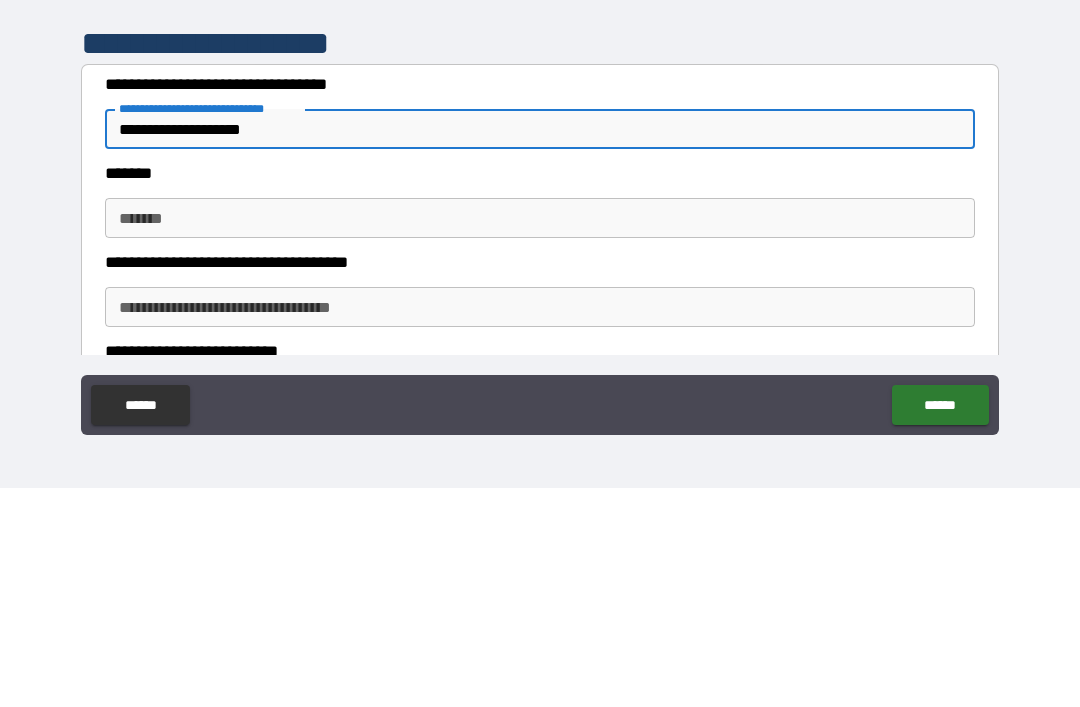 scroll, scrollTop: 1404, scrollLeft: 0, axis: vertical 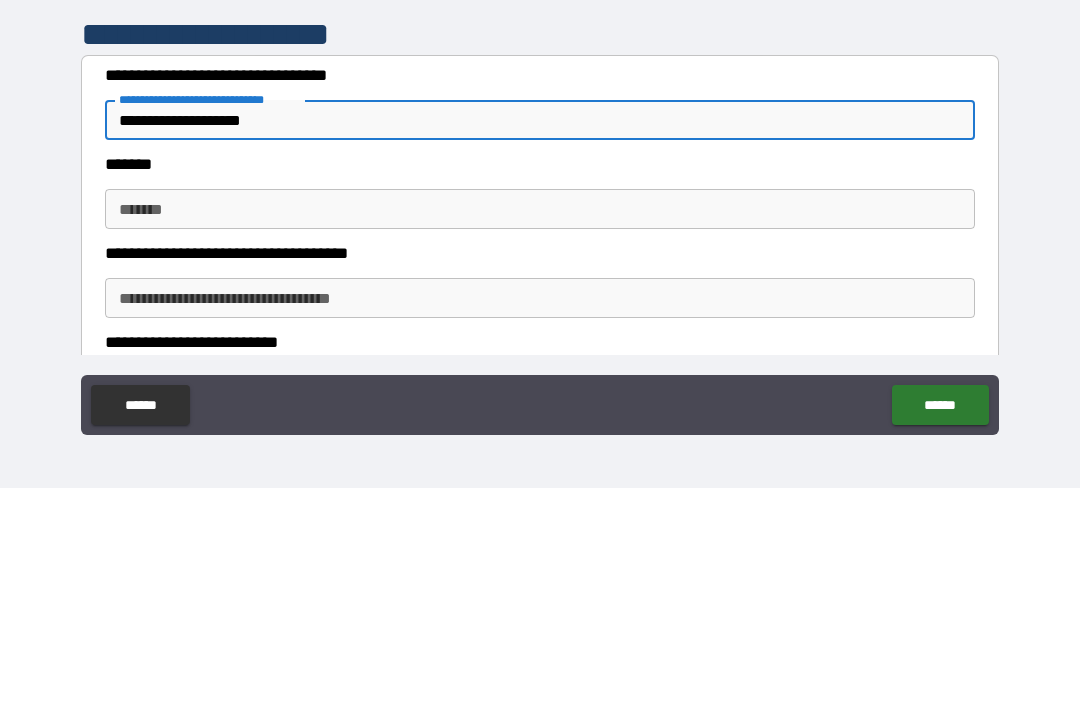 click on "*******" at bounding box center (540, 428) 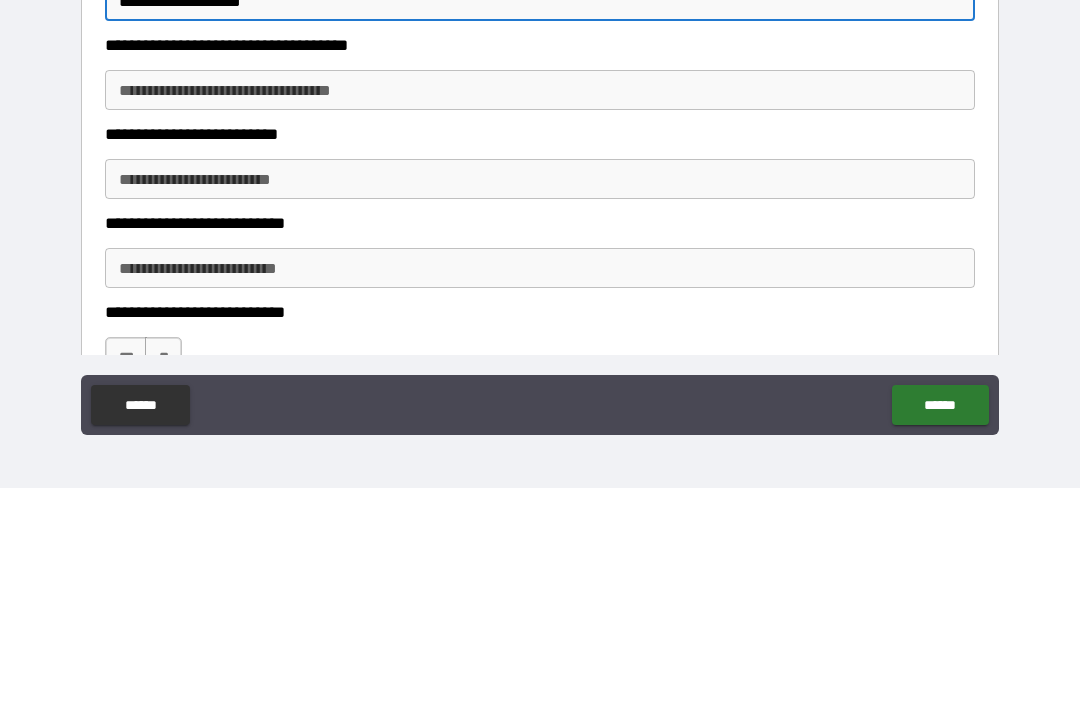 scroll, scrollTop: 1614, scrollLeft: 0, axis: vertical 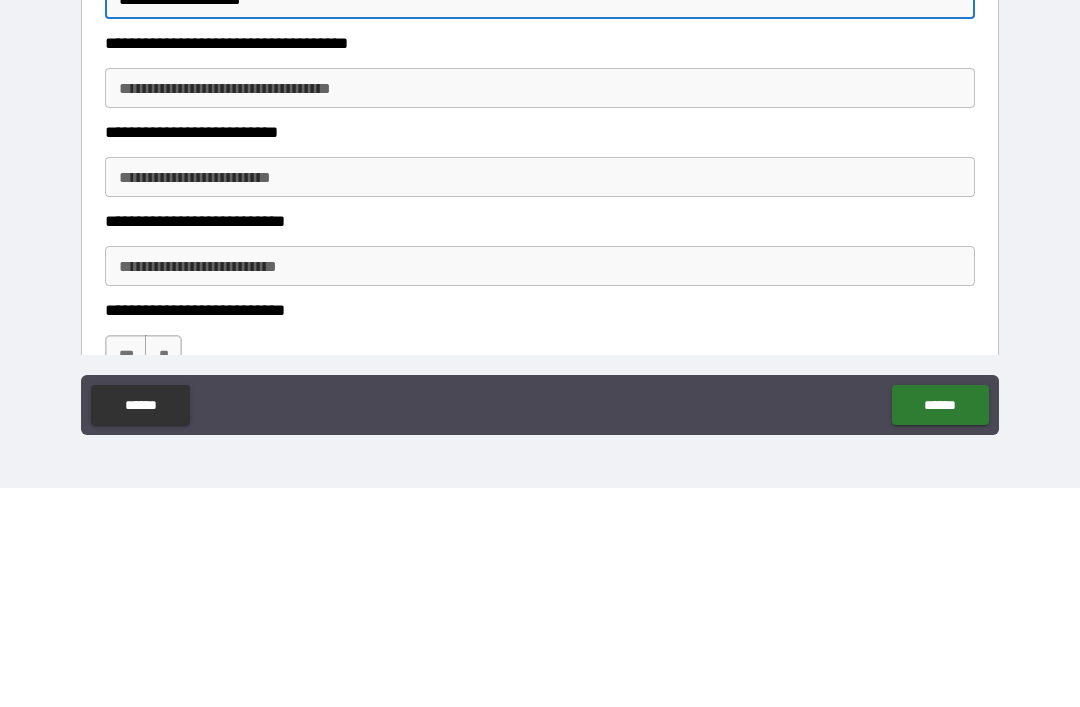 click on "**********" at bounding box center [540, 396] 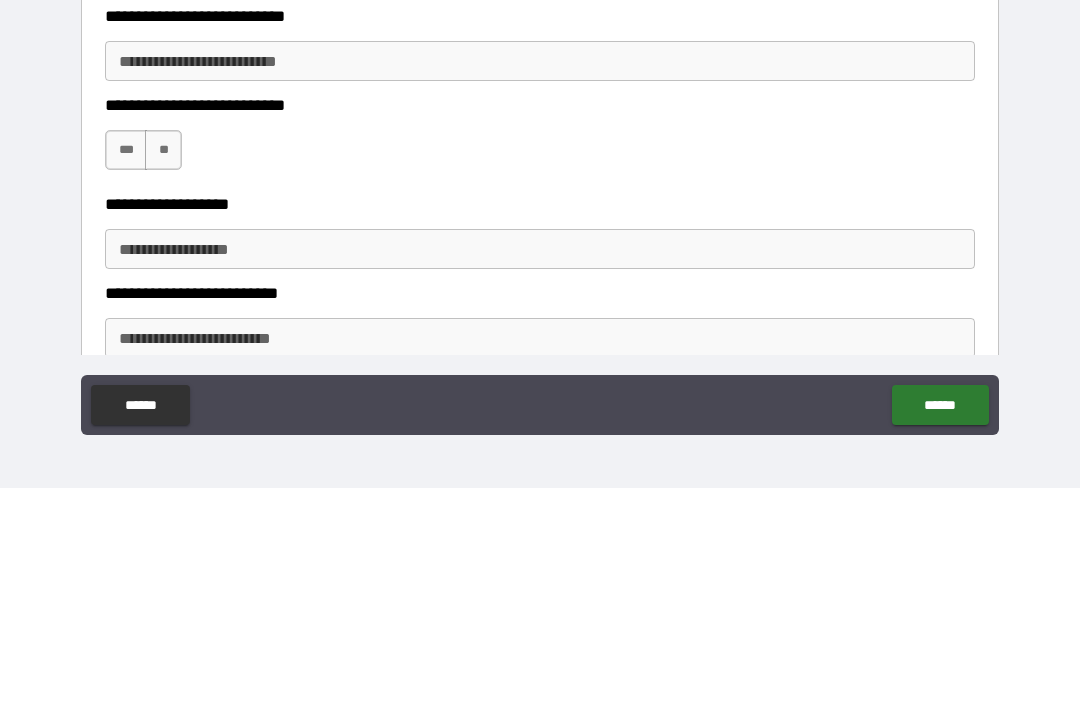 scroll, scrollTop: 1832, scrollLeft: 0, axis: vertical 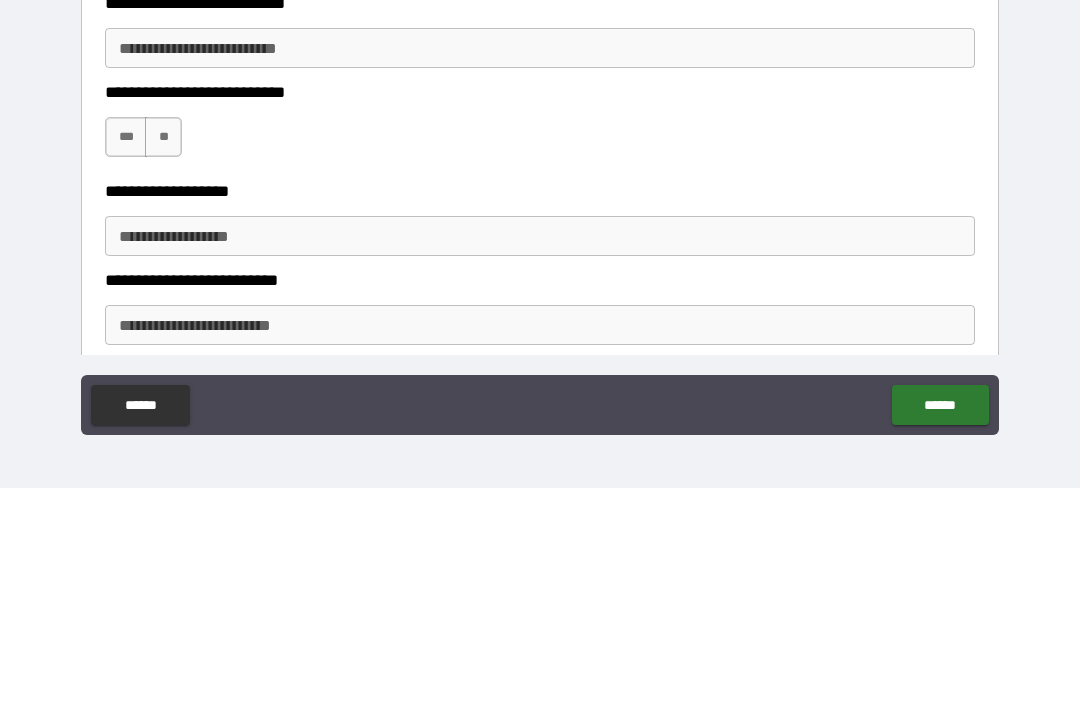 click on "***" at bounding box center (126, 356) 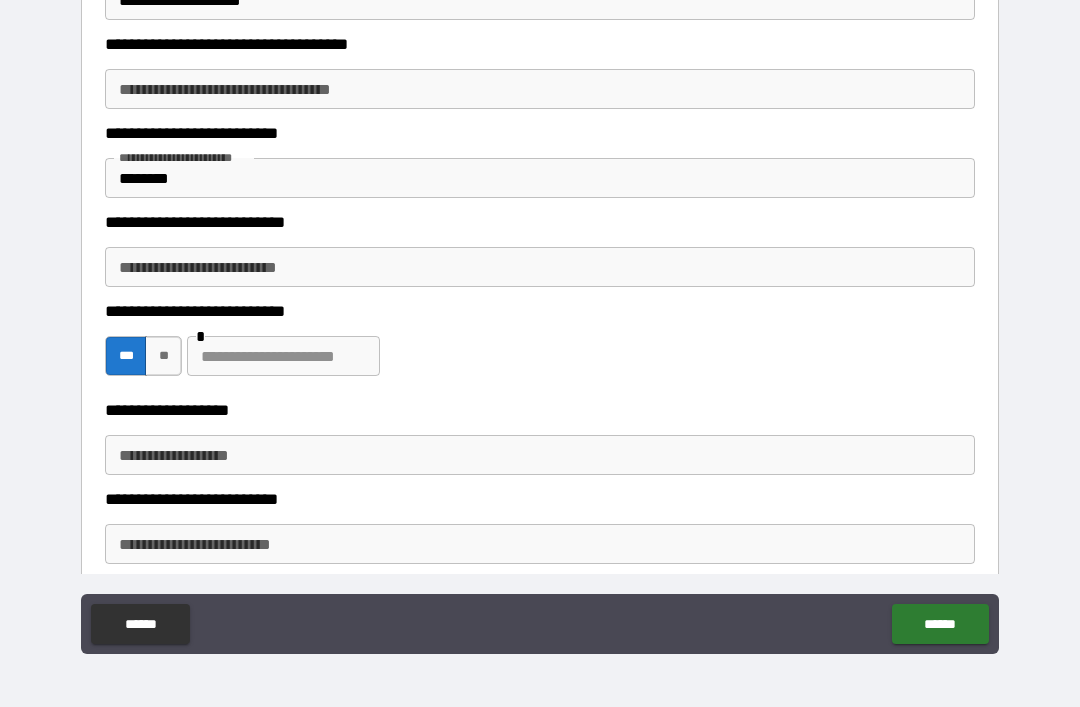 click at bounding box center [283, 356] 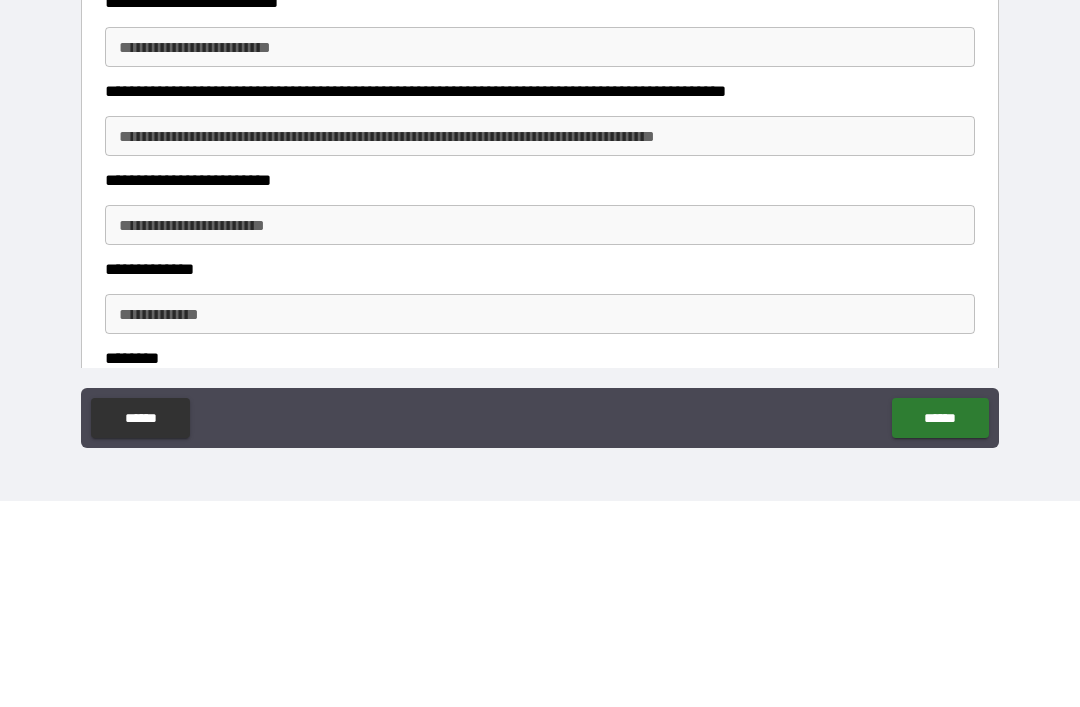 scroll, scrollTop: 2122, scrollLeft: 0, axis: vertical 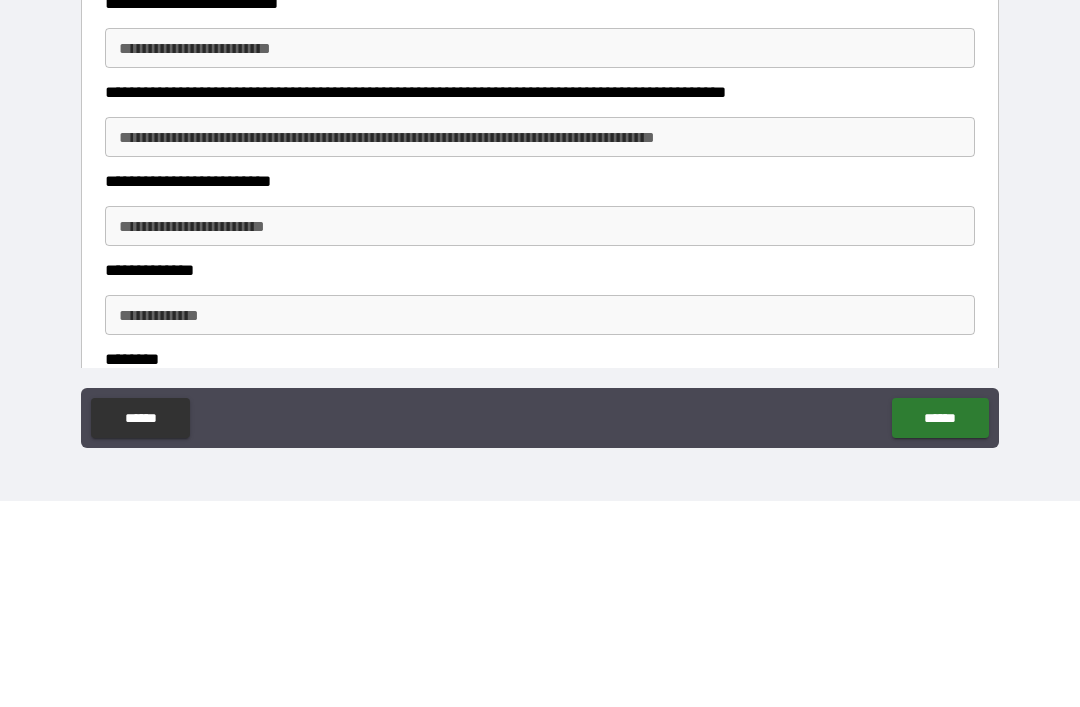click on "**********" at bounding box center (540, 343) 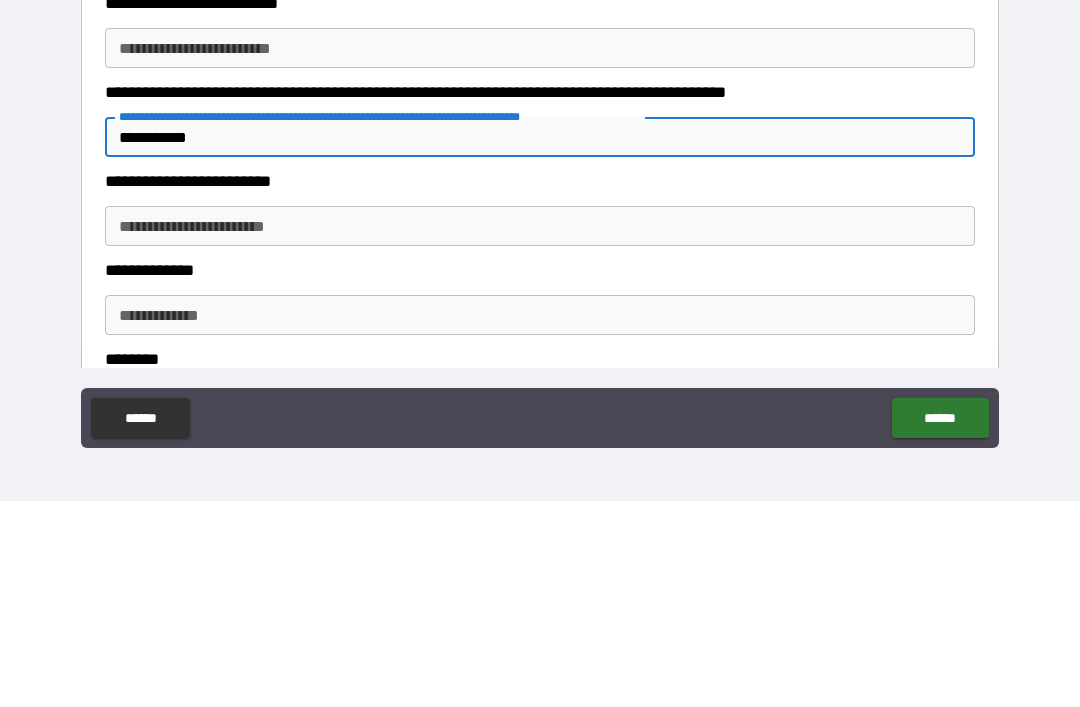 click on "**********" at bounding box center (540, 432) 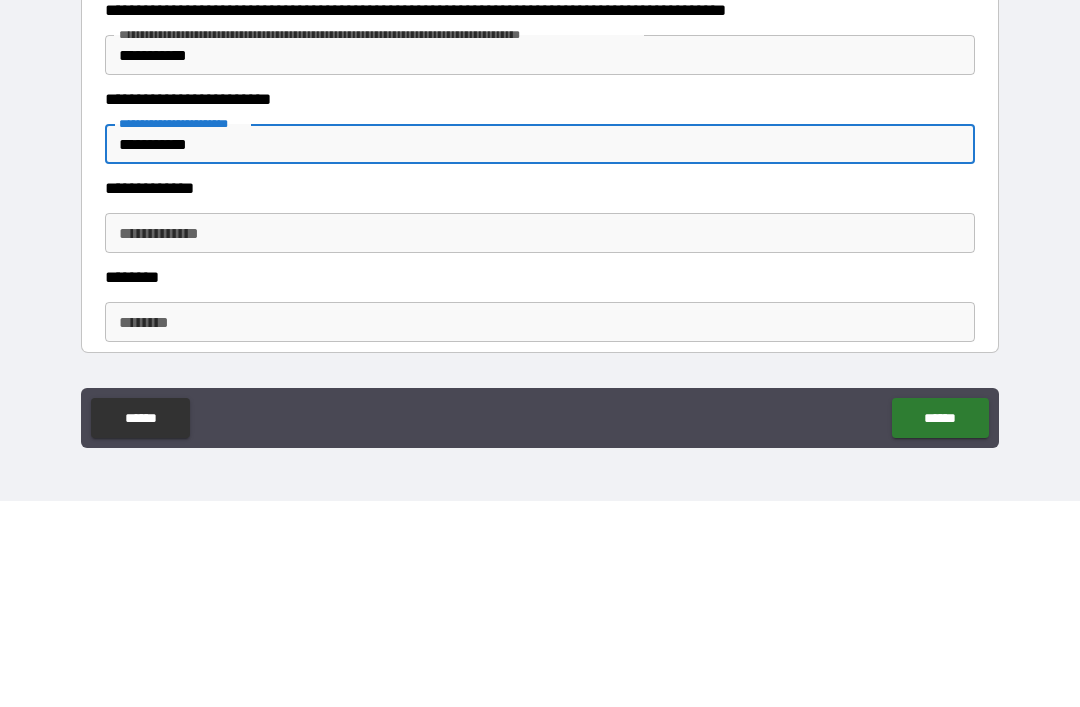 scroll, scrollTop: 2207, scrollLeft: 0, axis: vertical 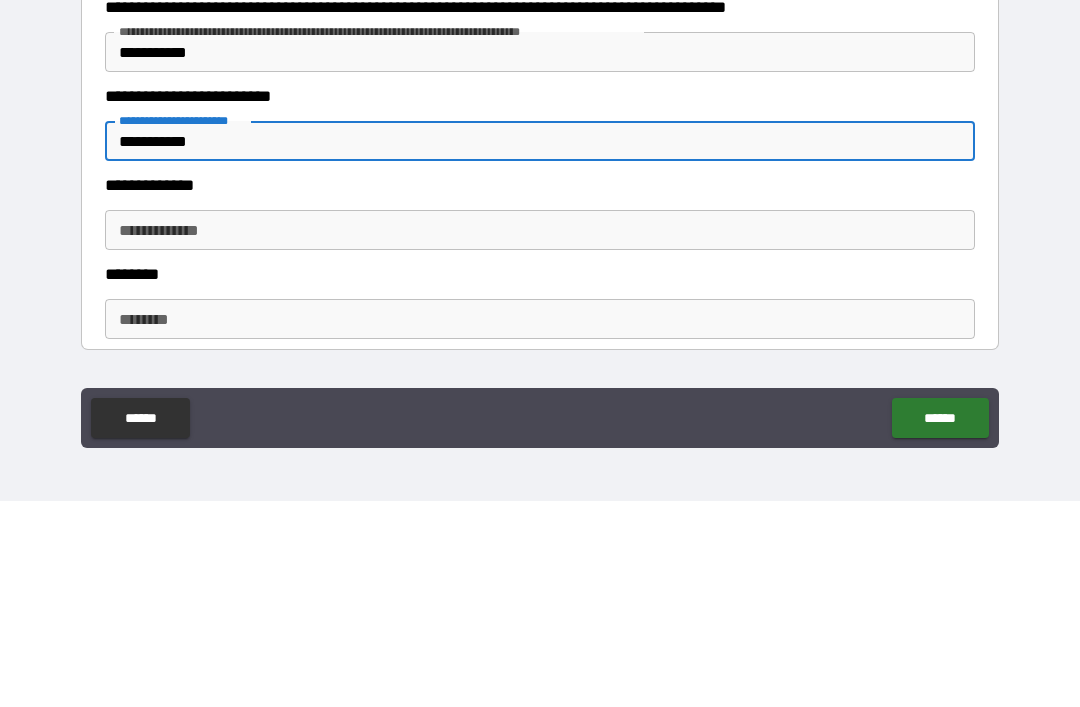 click on "**********" at bounding box center [540, 436] 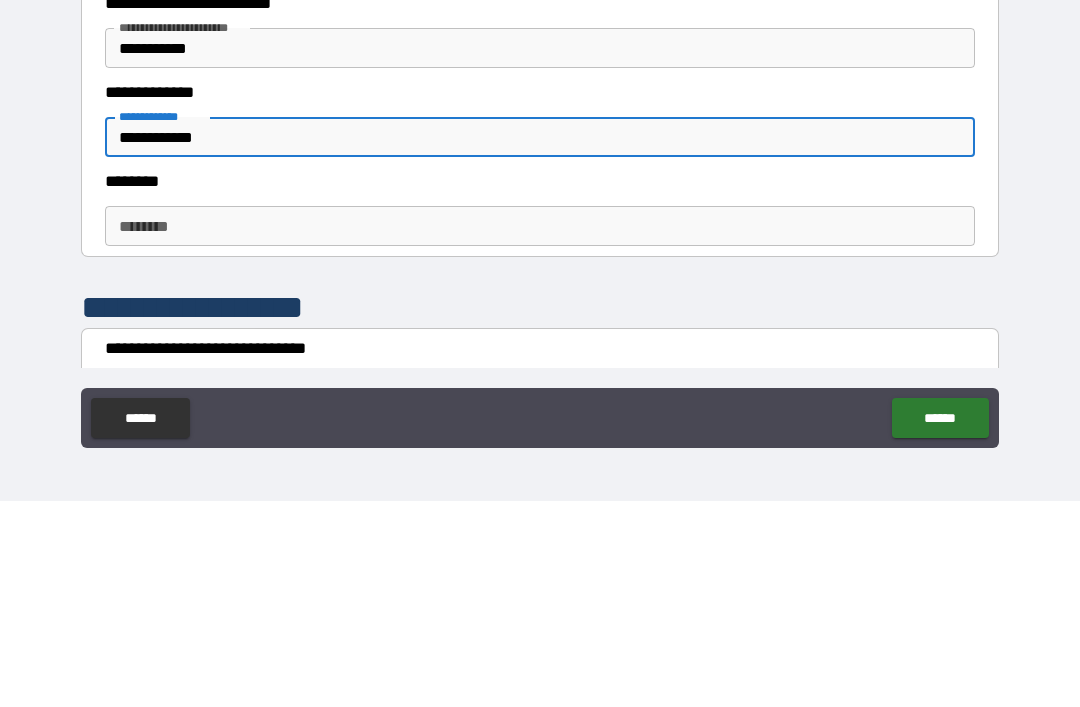 scroll, scrollTop: 2309, scrollLeft: 0, axis: vertical 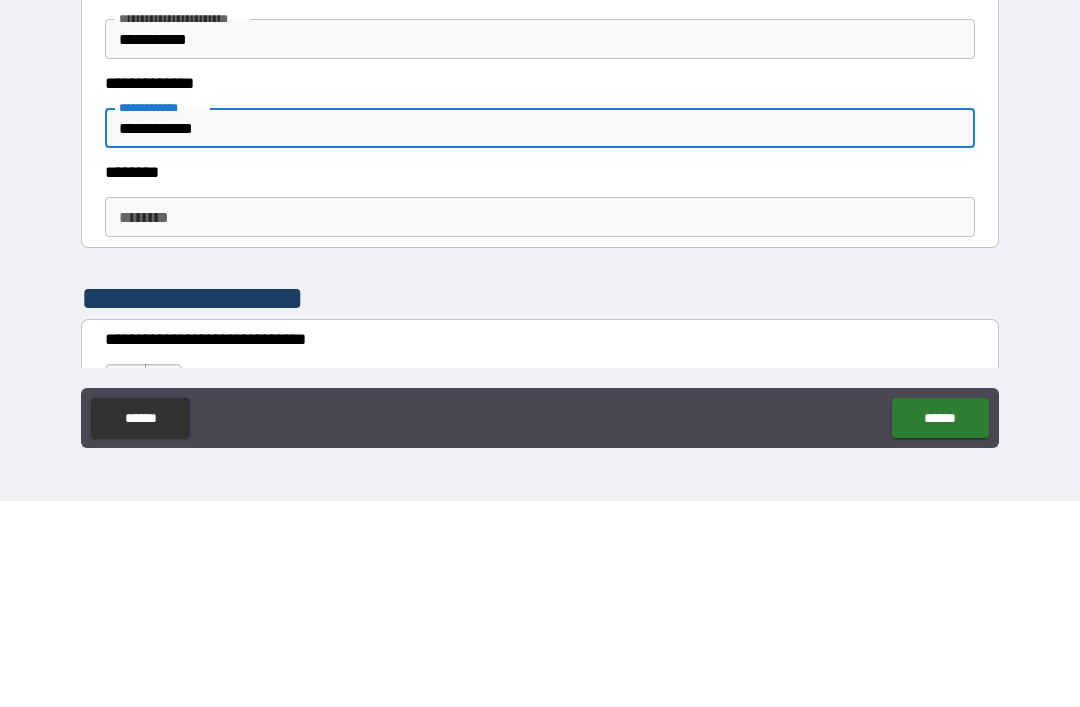 click on "********" at bounding box center [540, 423] 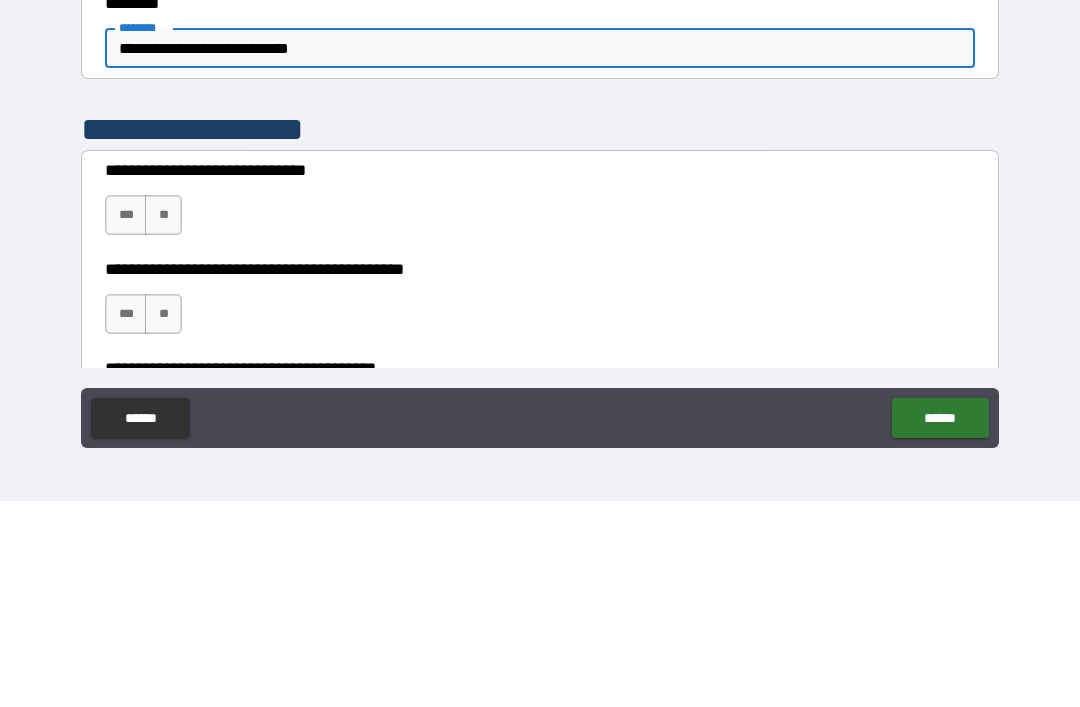 scroll, scrollTop: 2484, scrollLeft: 0, axis: vertical 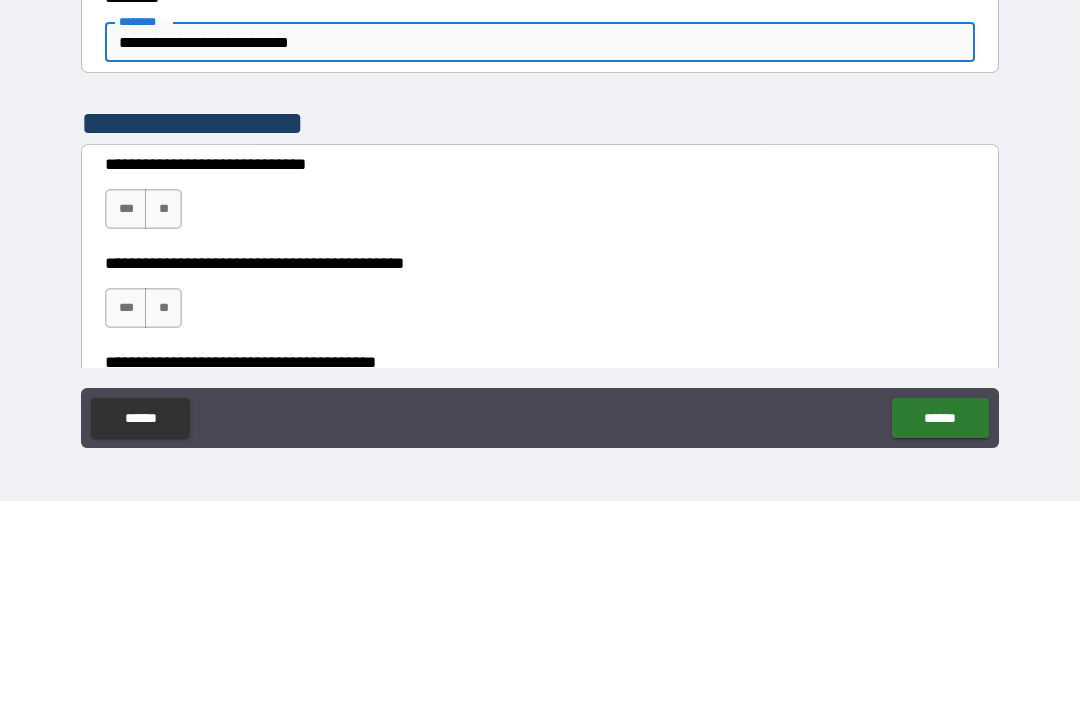 click on "***" at bounding box center (126, 415) 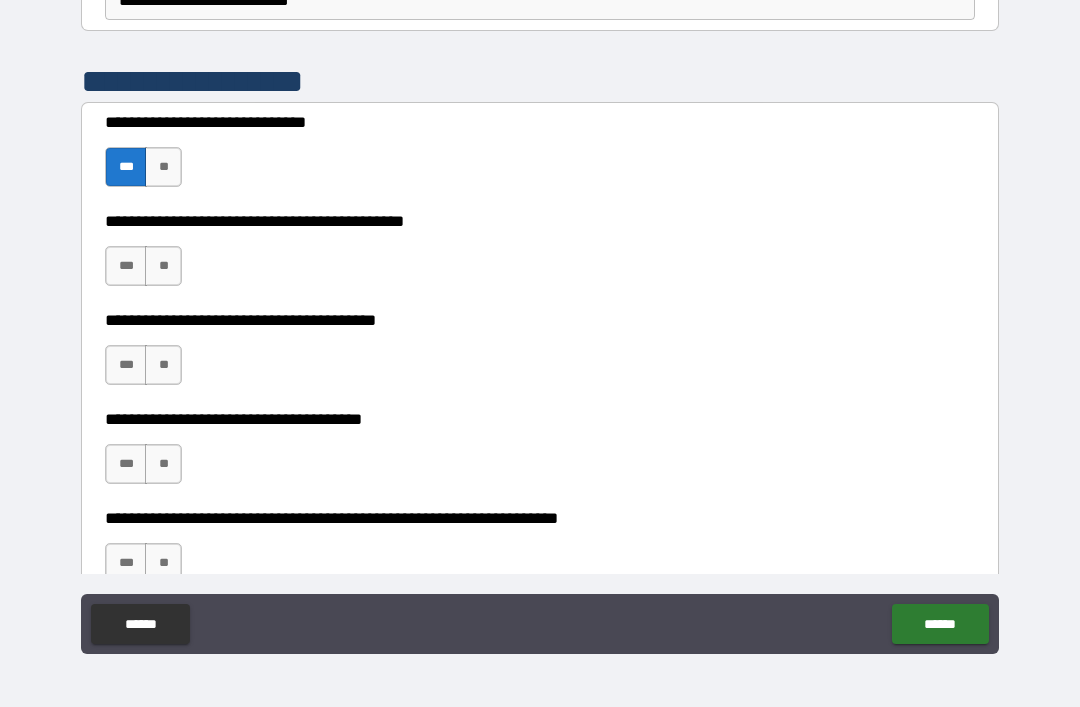 scroll, scrollTop: 2734, scrollLeft: 0, axis: vertical 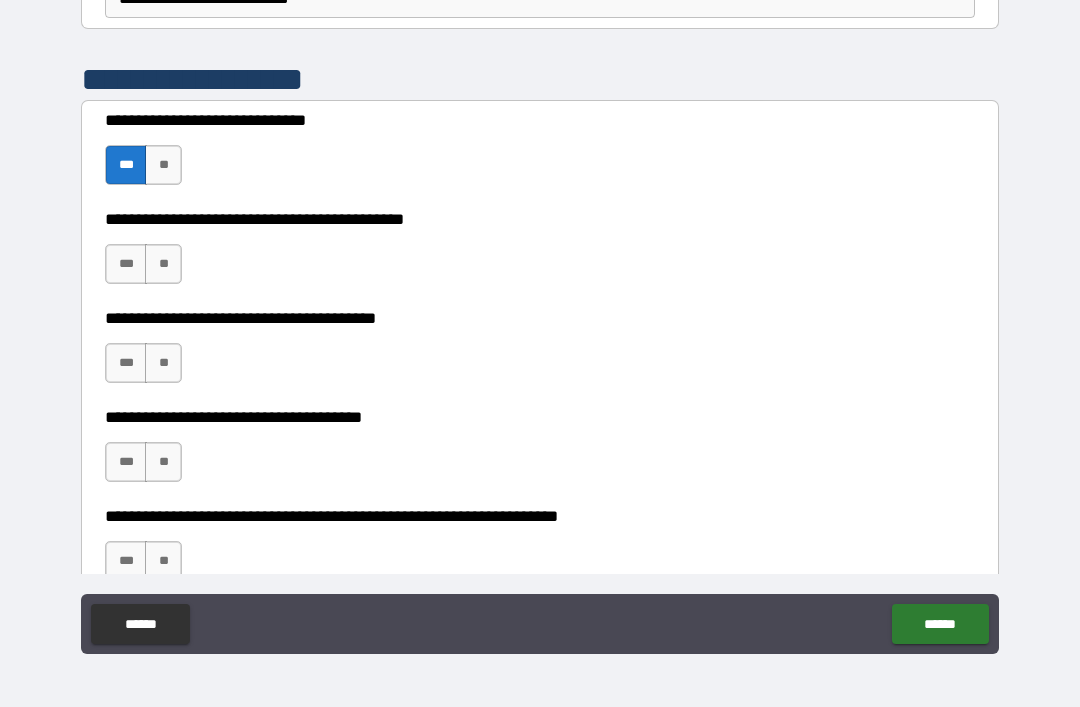 click on "***" at bounding box center (126, 264) 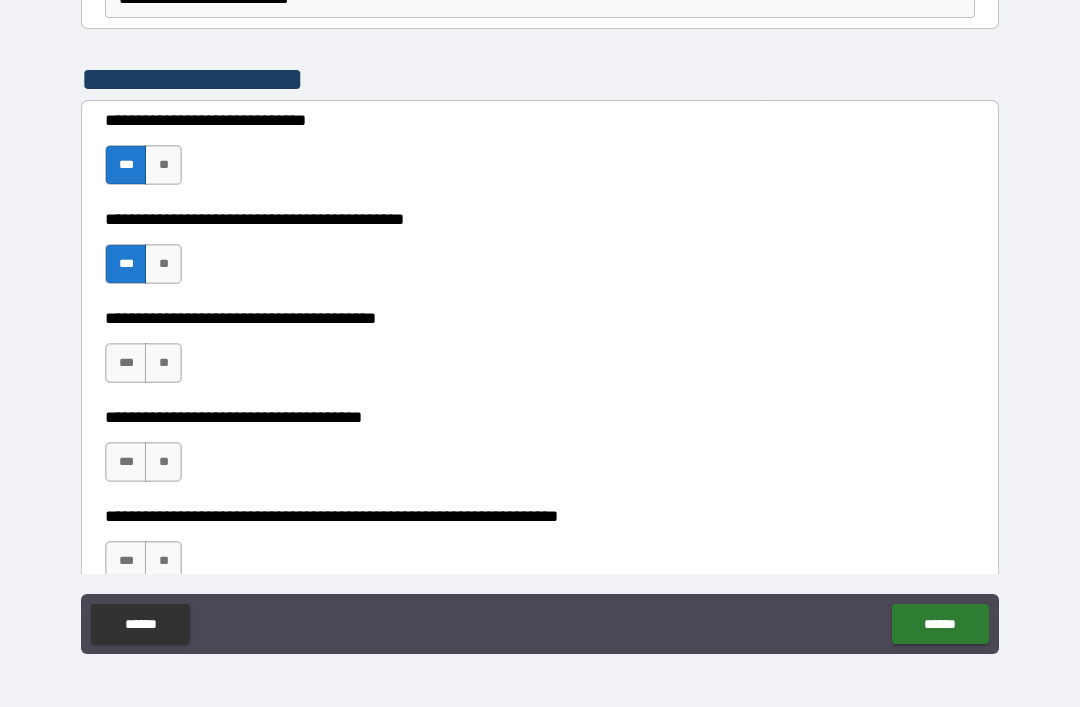 click on "**" at bounding box center (163, 363) 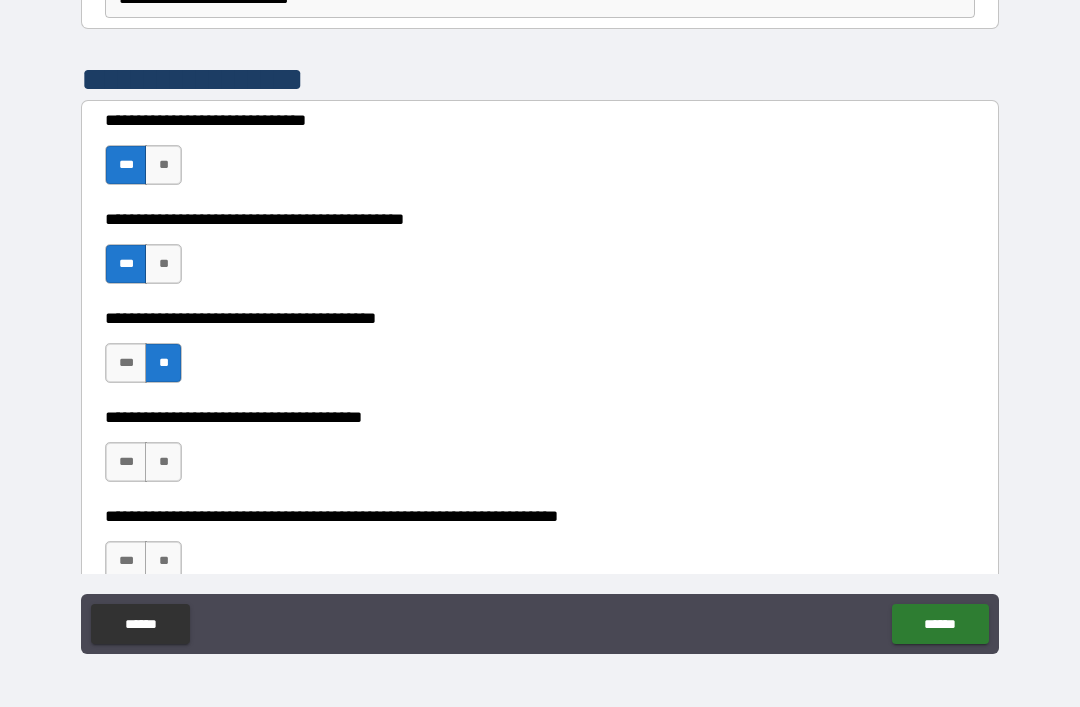 click on "**" at bounding box center (163, 462) 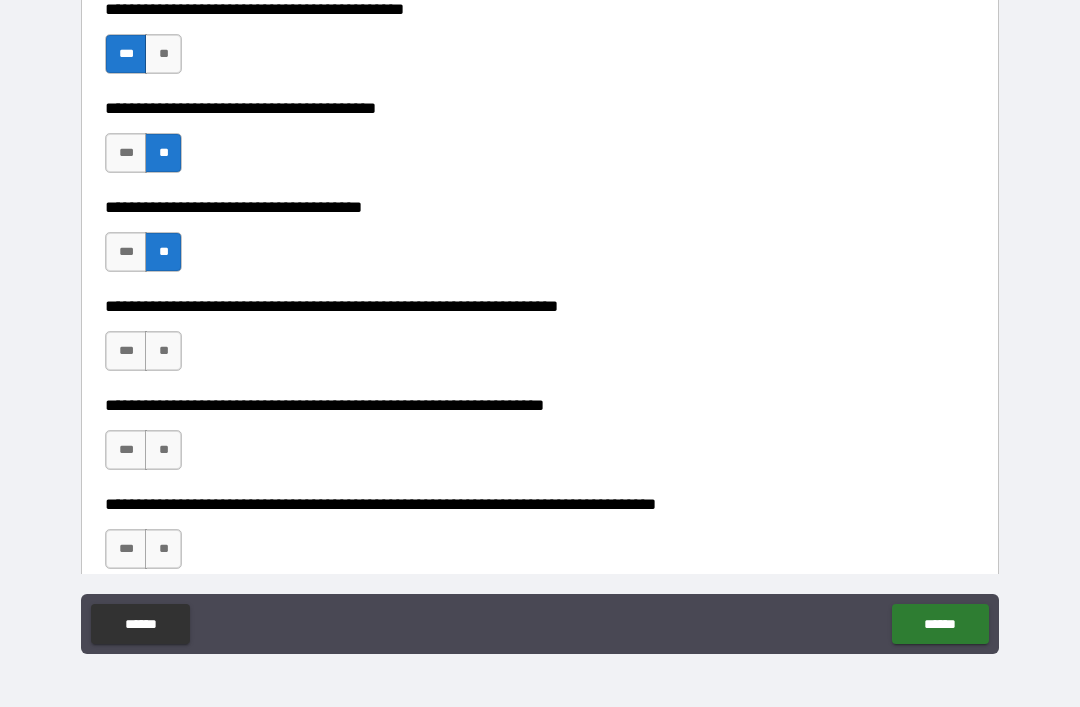 scroll, scrollTop: 2990, scrollLeft: 0, axis: vertical 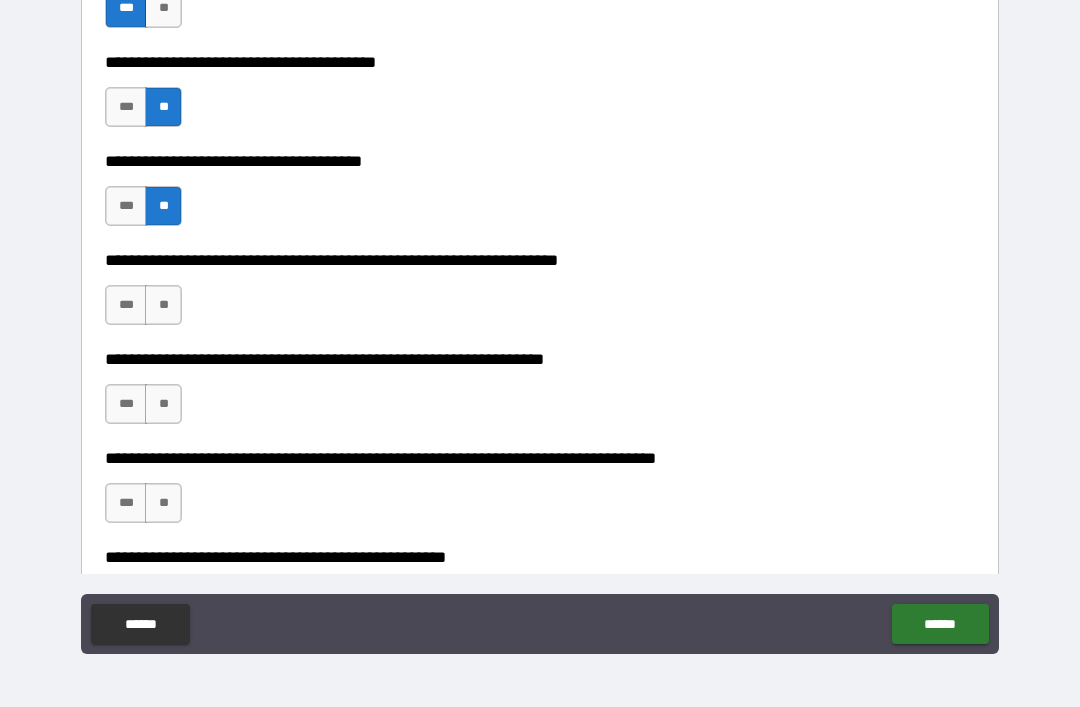 click on "**" at bounding box center [163, 305] 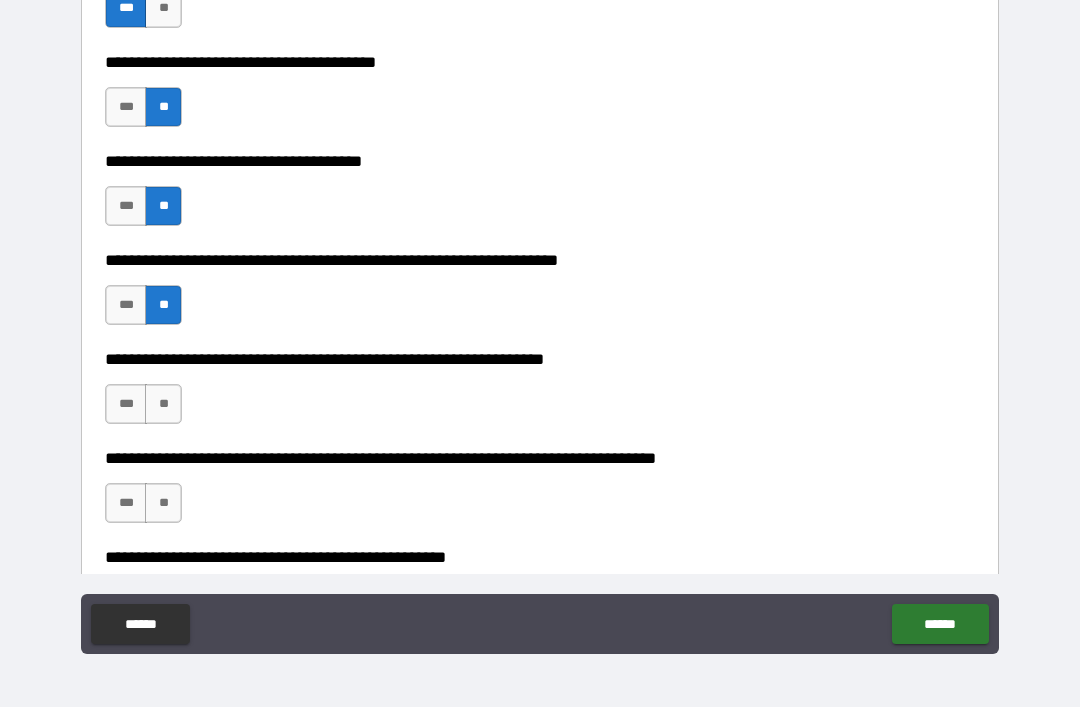 click on "**" at bounding box center (163, 404) 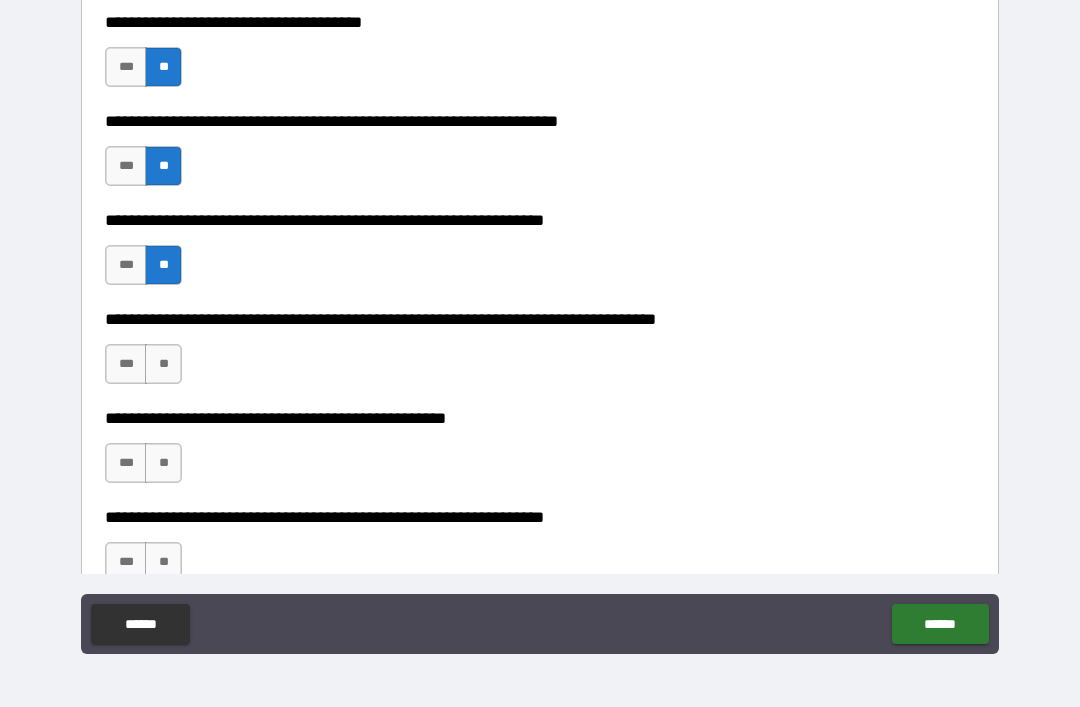 scroll, scrollTop: 3167, scrollLeft: 0, axis: vertical 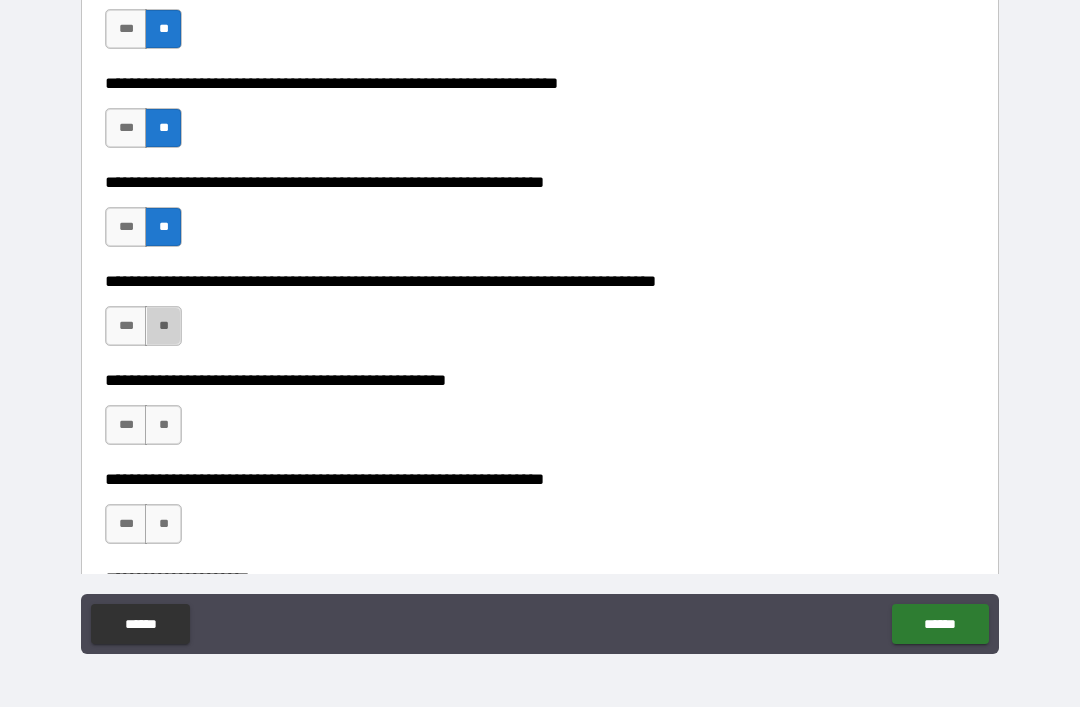 click on "**" at bounding box center (163, 326) 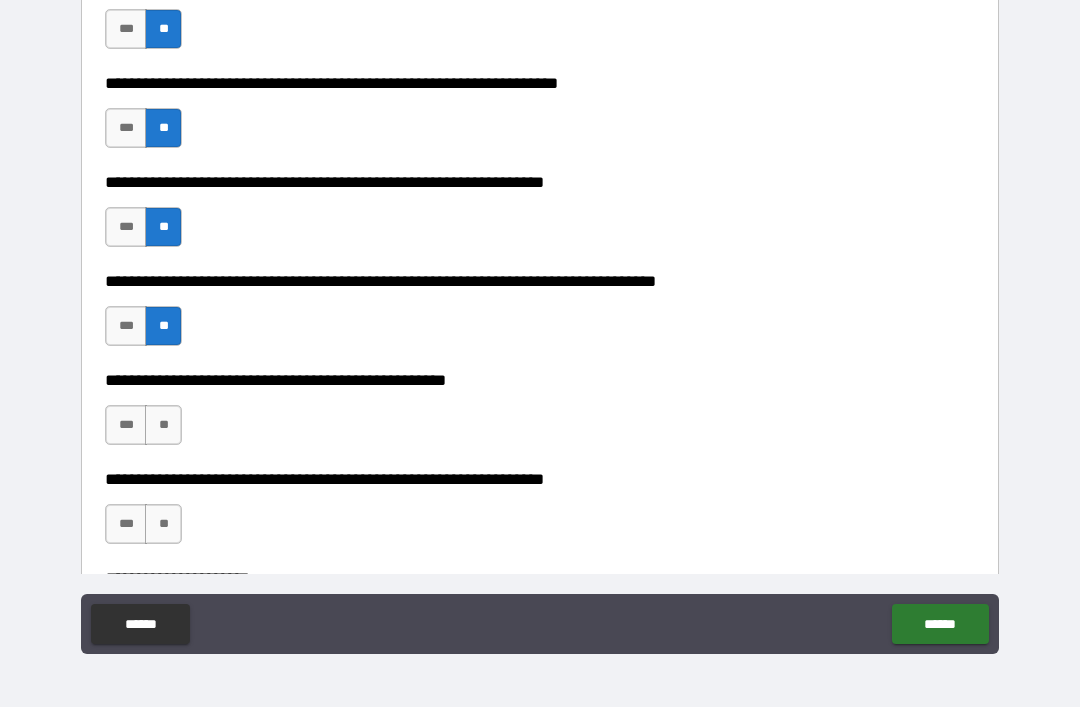 click on "**" at bounding box center [163, 425] 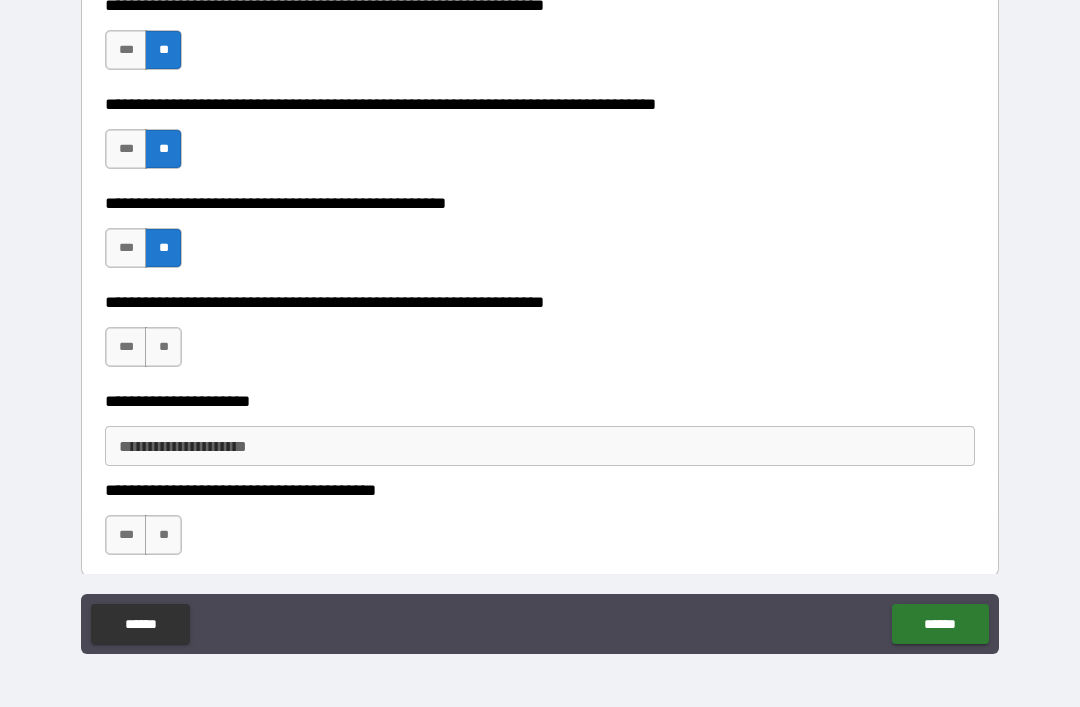 scroll, scrollTop: 3363, scrollLeft: 0, axis: vertical 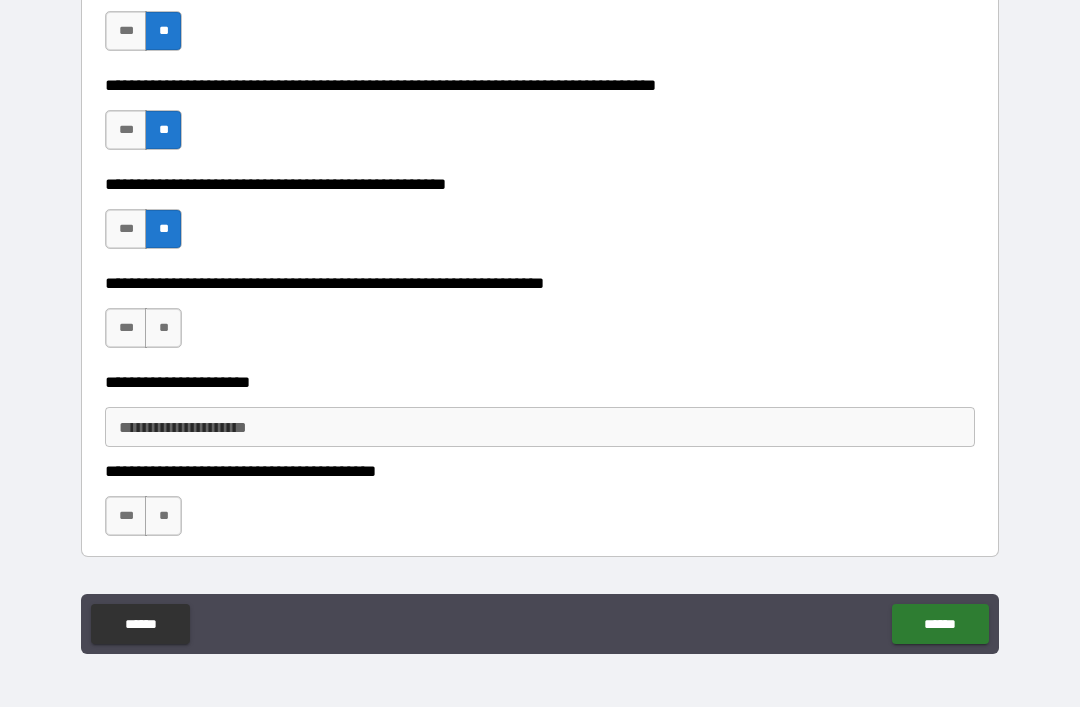 click on "***" at bounding box center (126, 328) 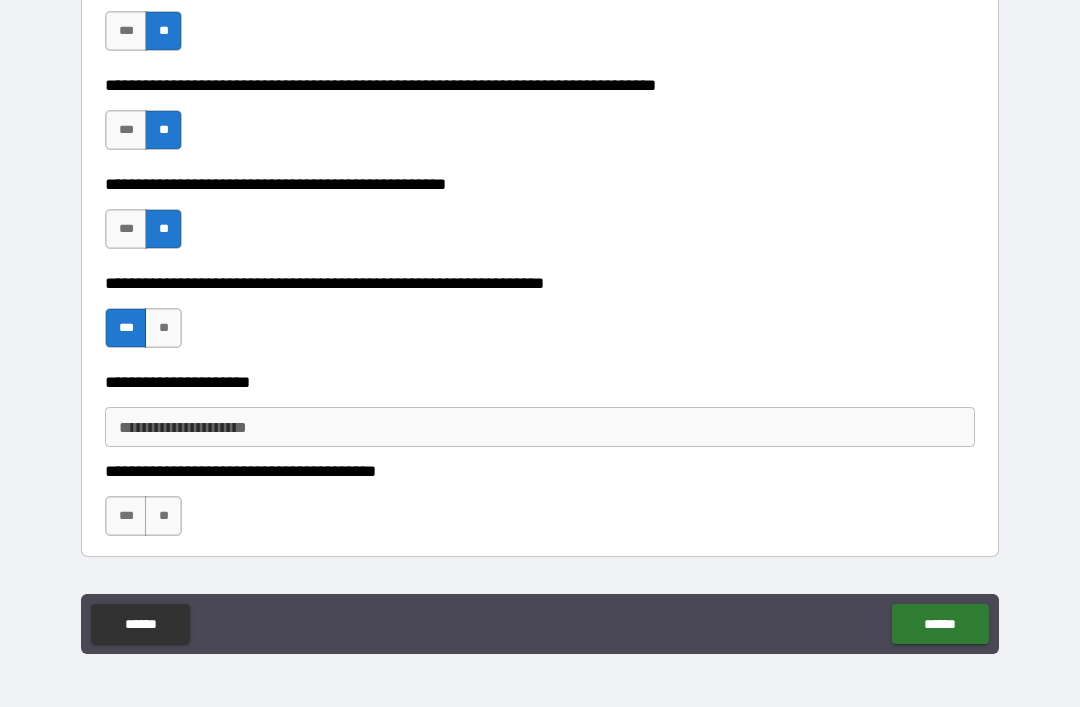 click on "**********" at bounding box center [540, 427] 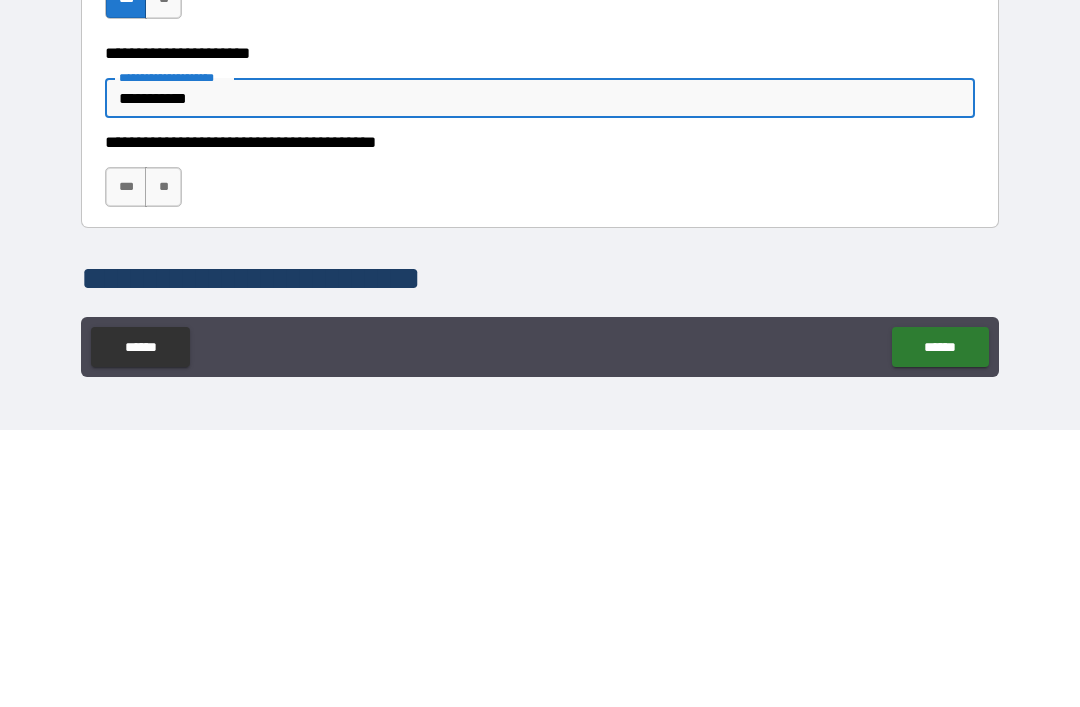 scroll, scrollTop: 3420, scrollLeft: 0, axis: vertical 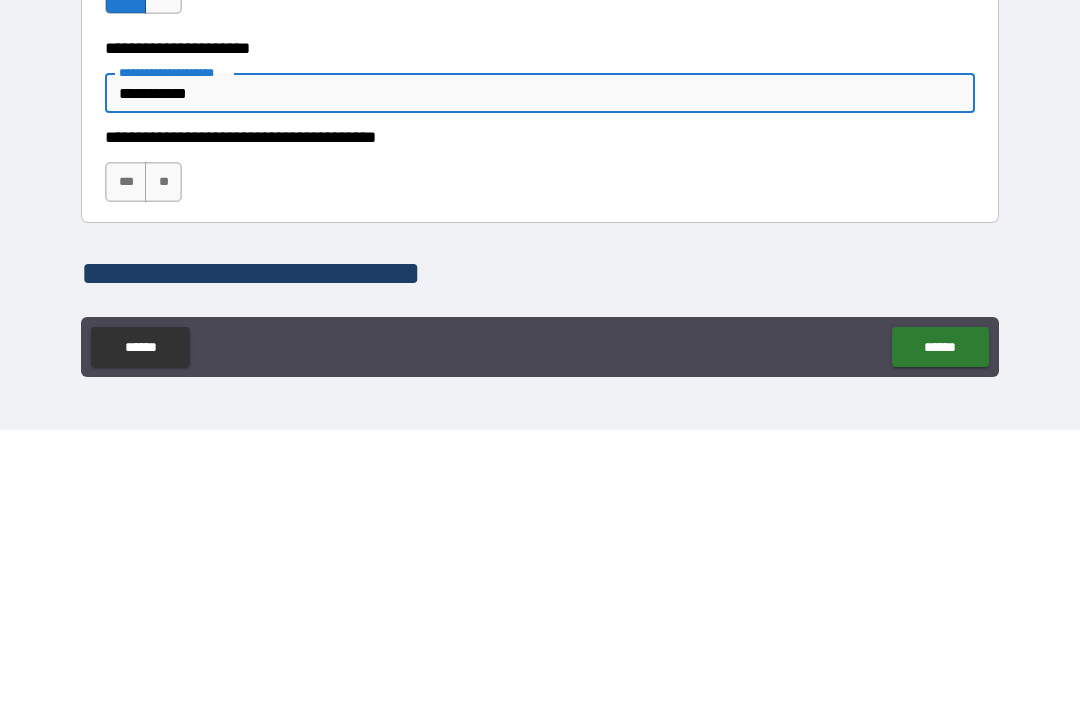 click on "**" at bounding box center [163, 459] 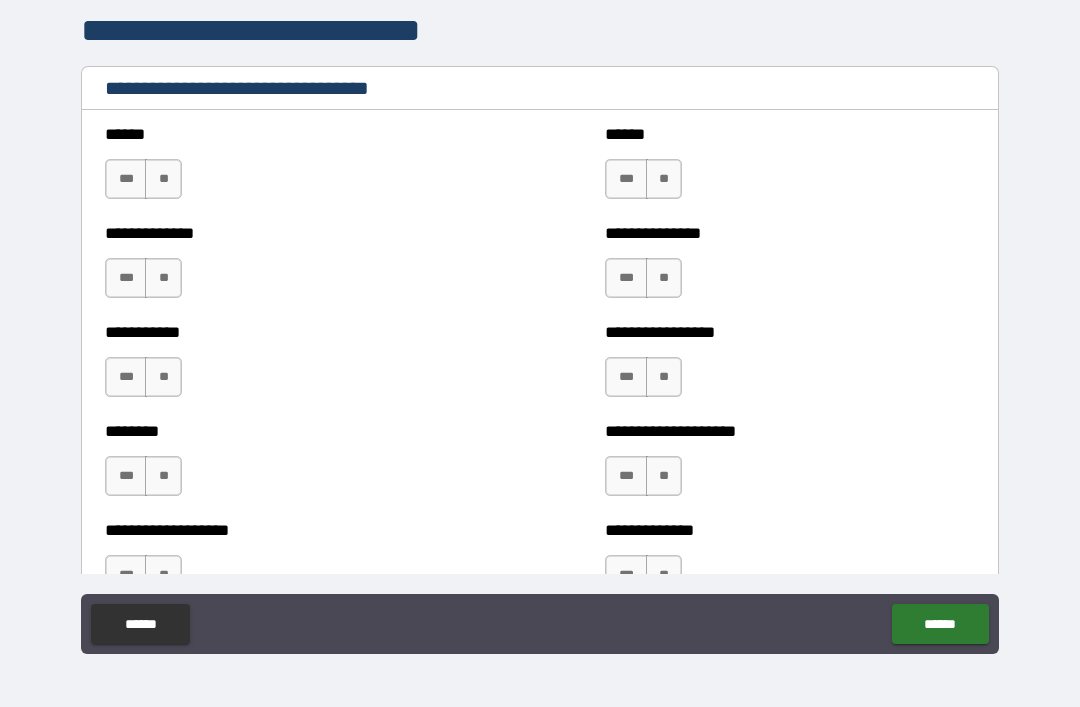scroll, scrollTop: 3942, scrollLeft: 0, axis: vertical 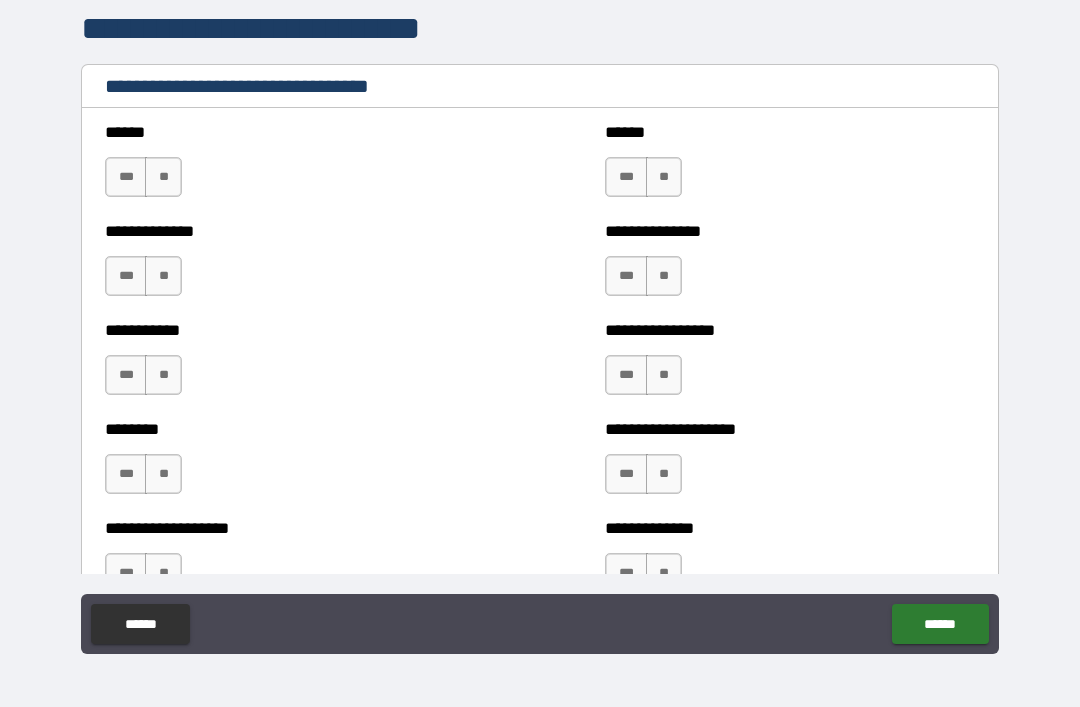 click on "**" at bounding box center [163, 177] 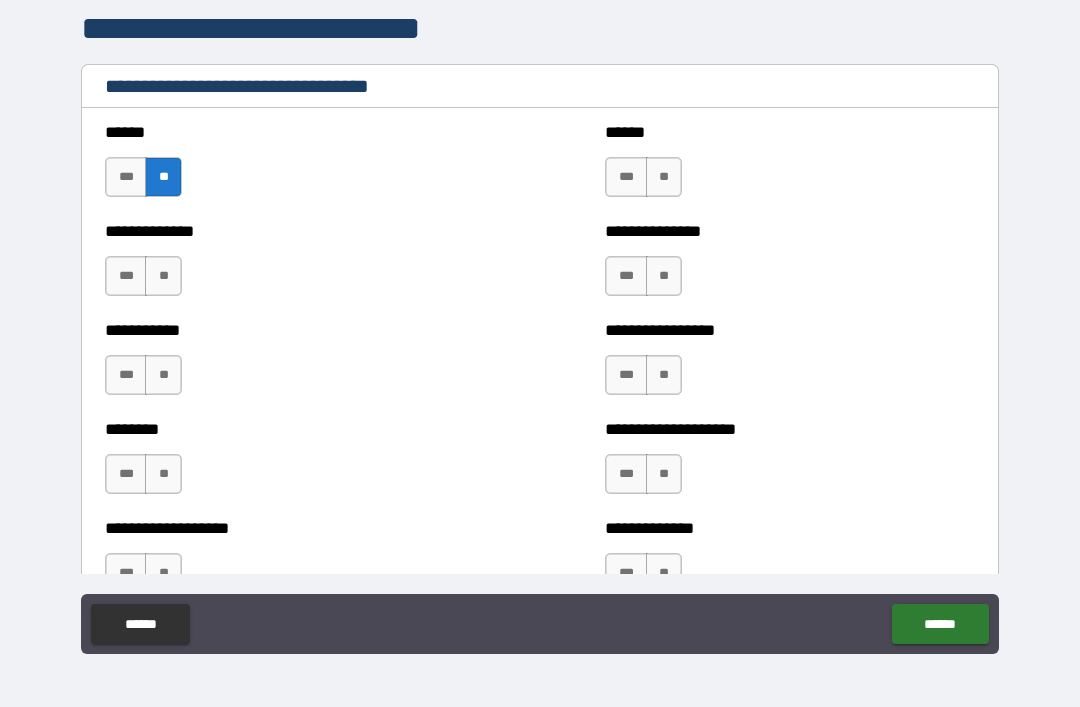 click on "**" at bounding box center [163, 276] 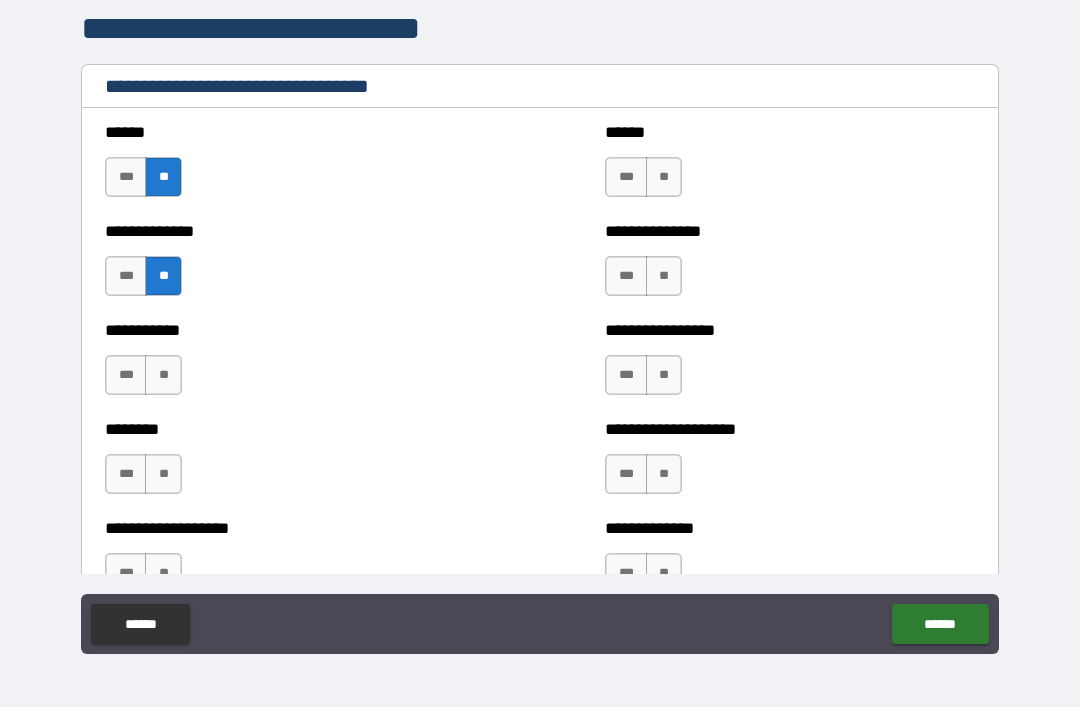 click on "**" at bounding box center (163, 375) 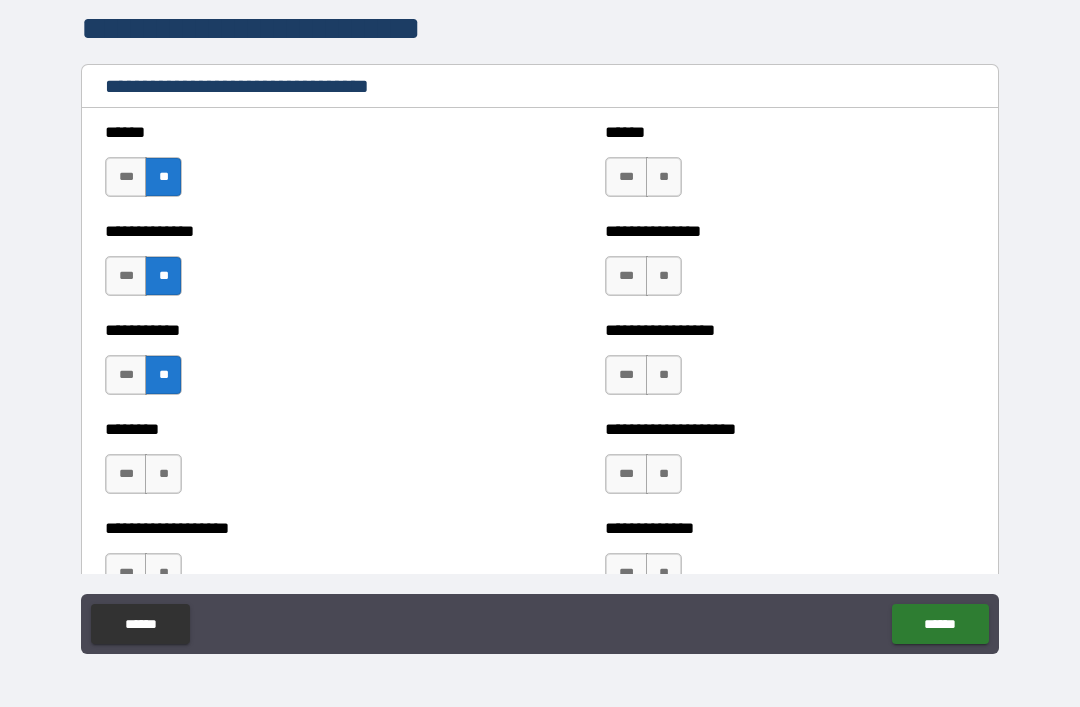 click on "**" at bounding box center (163, 474) 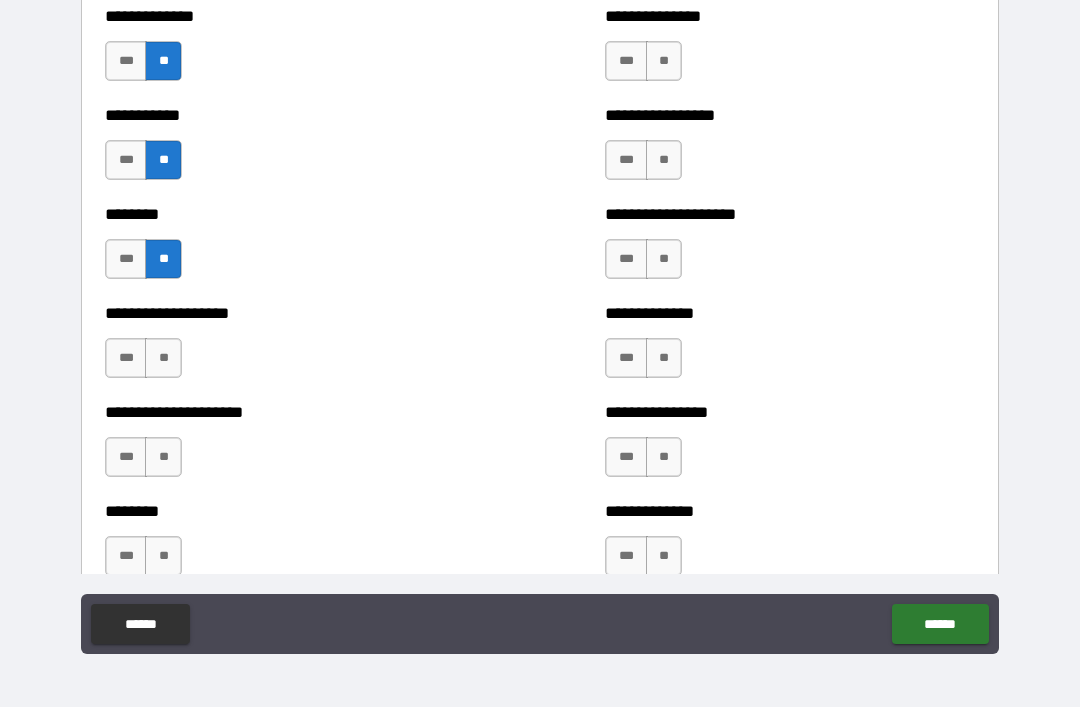 scroll, scrollTop: 4159, scrollLeft: 0, axis: vertical 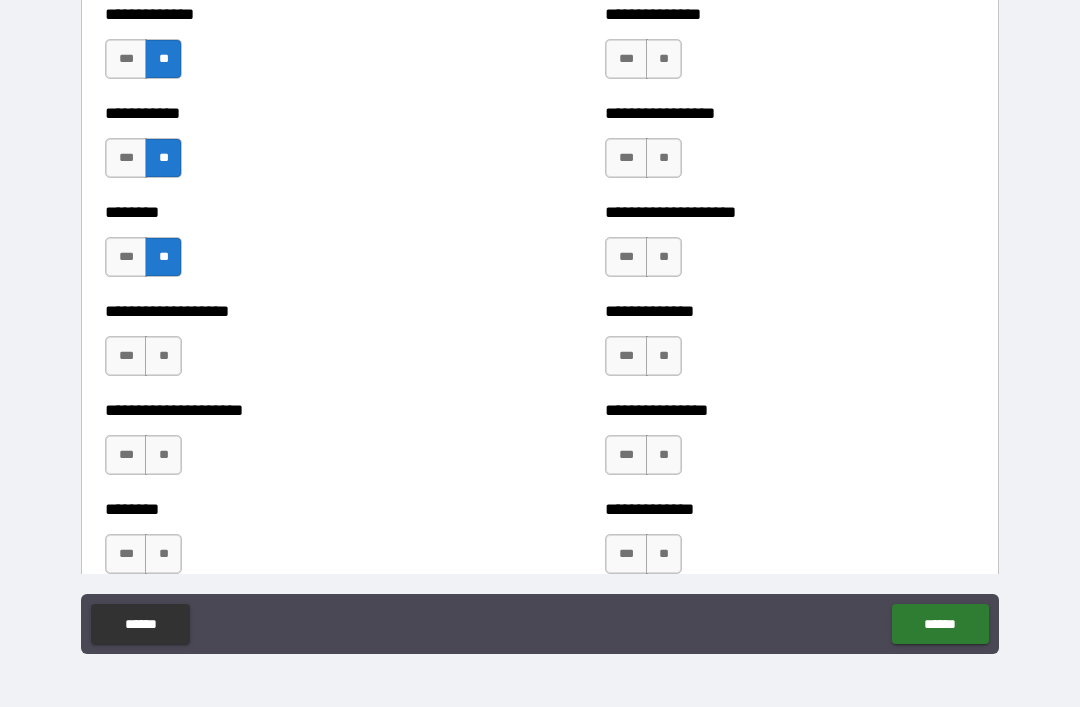 click on "**" at bounding box center [163, 356] 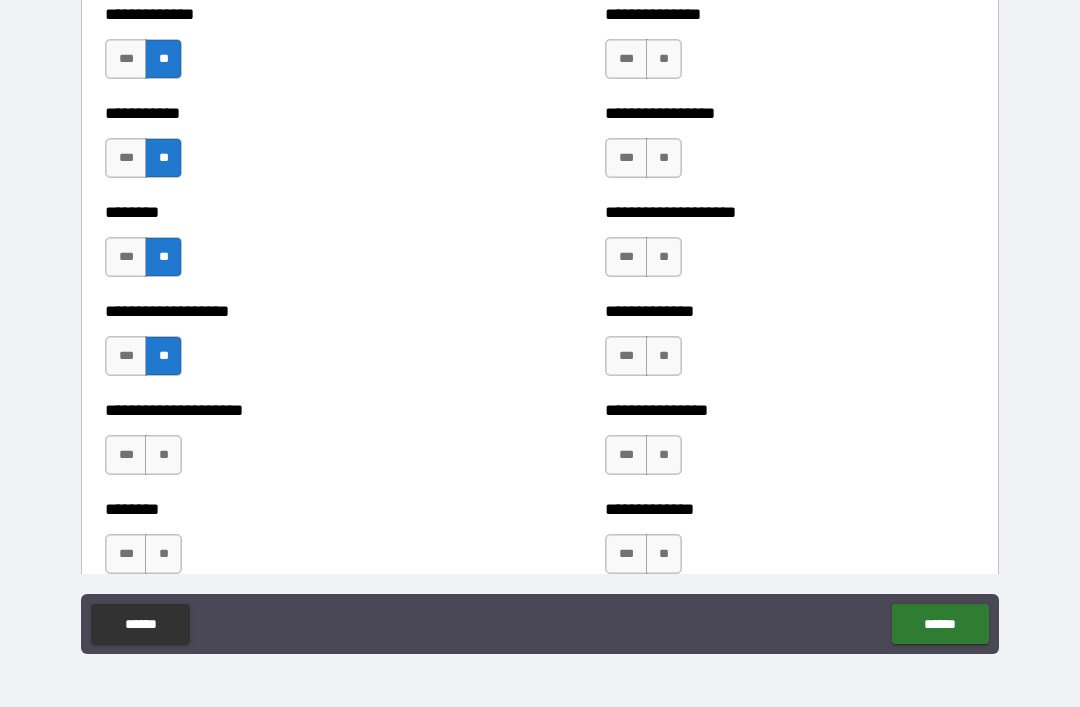 click on "**" at bounding box center [163, 455] 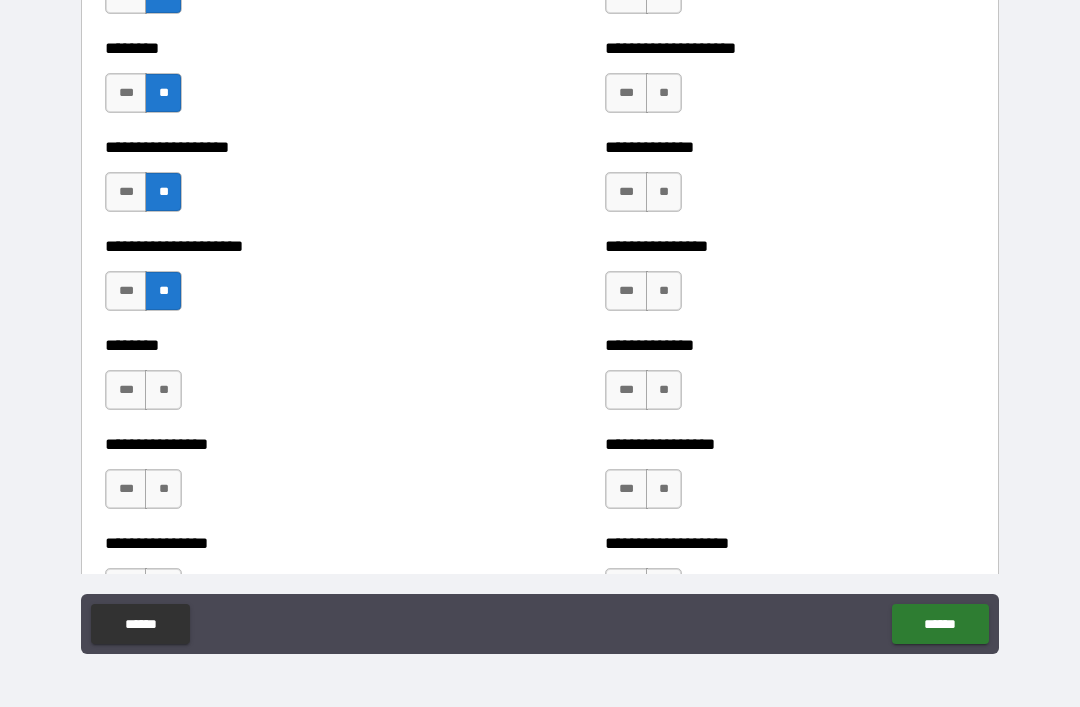 scroll, scrollTop: 4328, scrollLeft: 0, axis: vertical 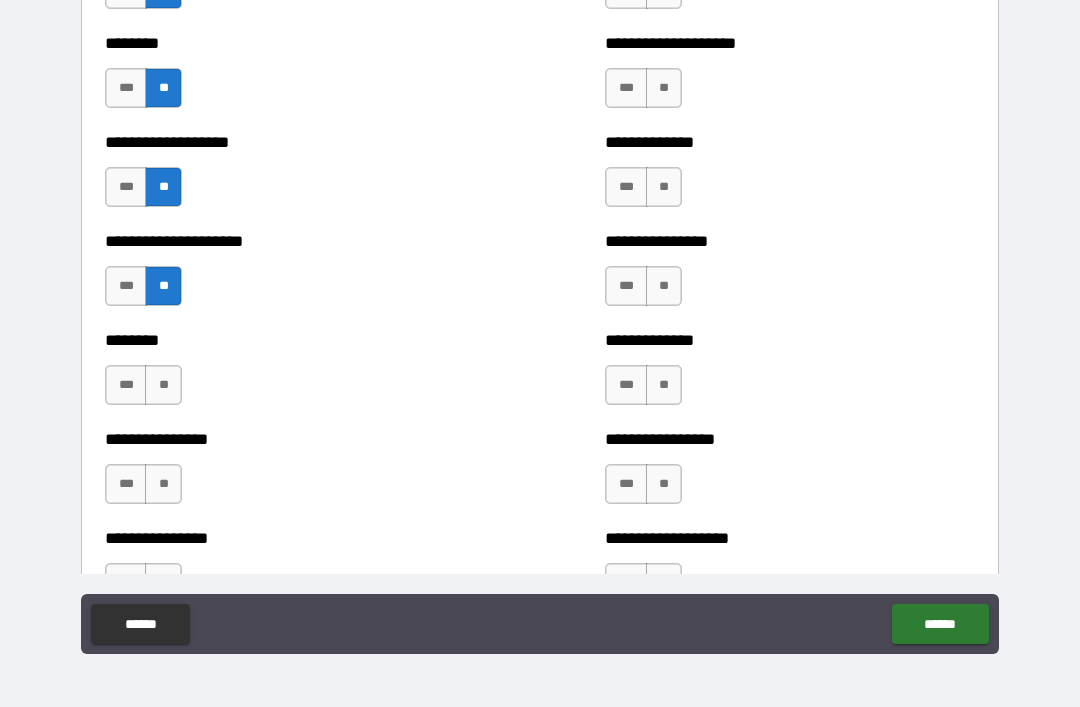 click on "**" at bounding box center (163, 385) 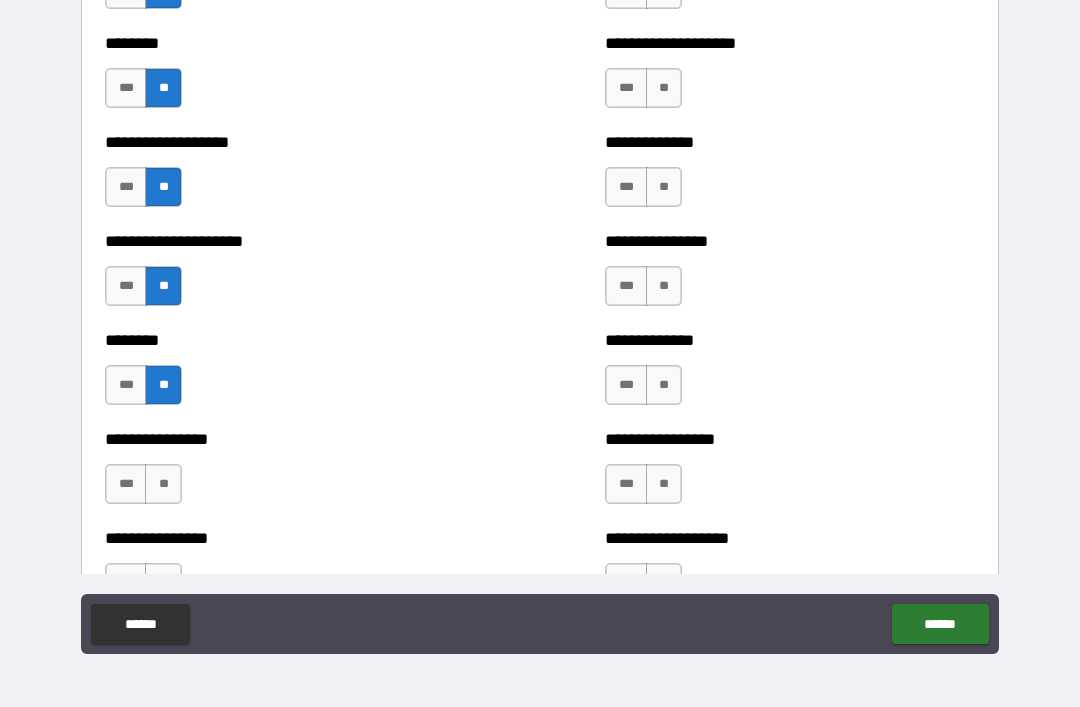 click on "**" at bounding box center [163, 484] 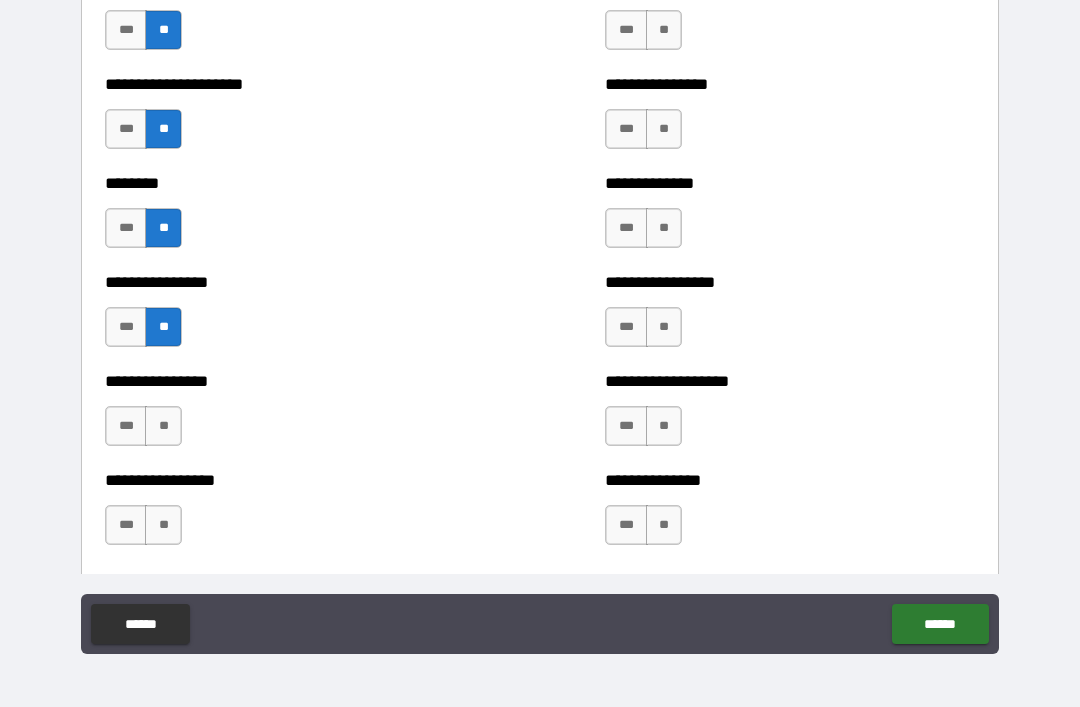 scroll, scrollTop: 4496, scrollLeft: 0, axis: vertical 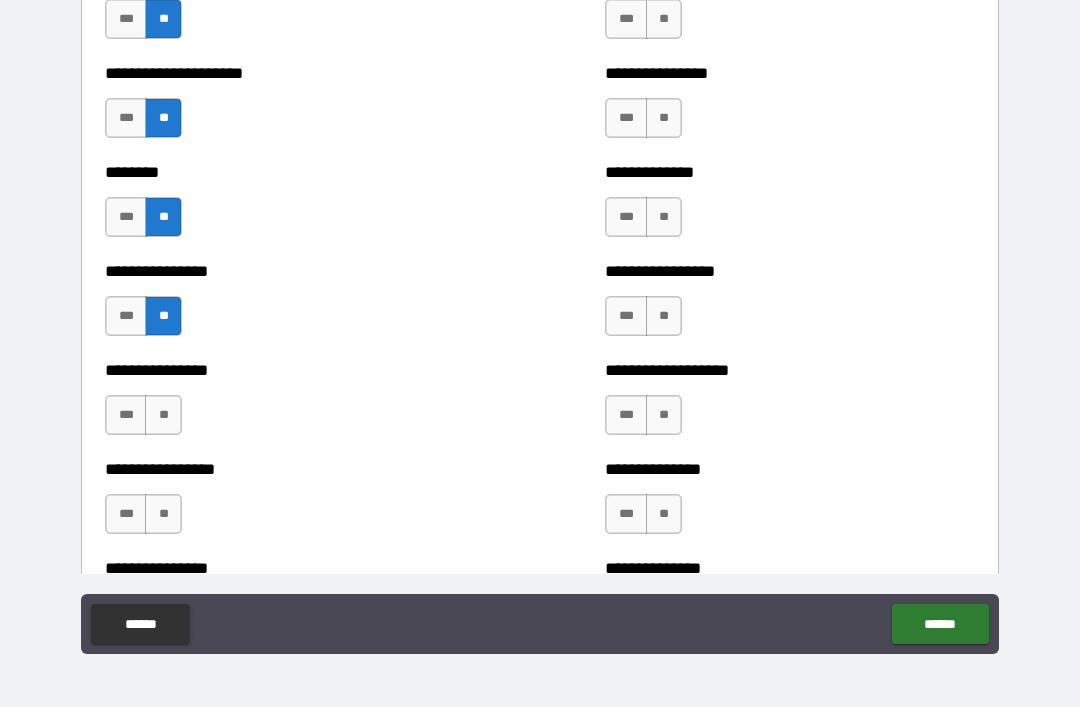 click on "**" at bounding box center (163, 415) 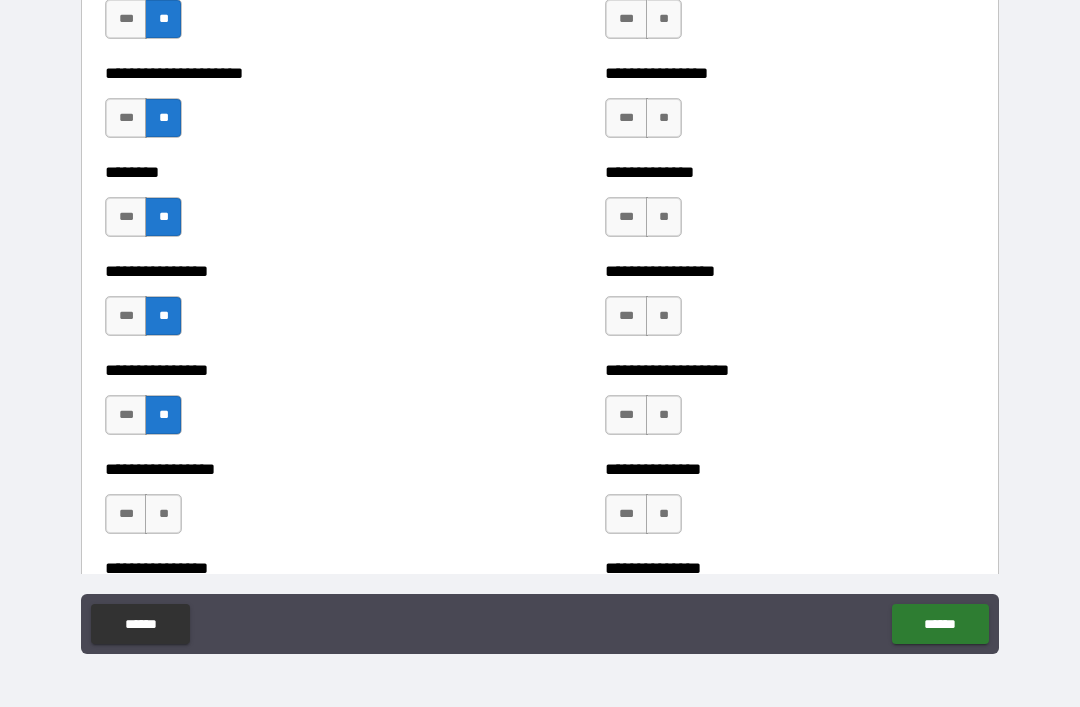 click on "**" at bounding box center (163, 514) 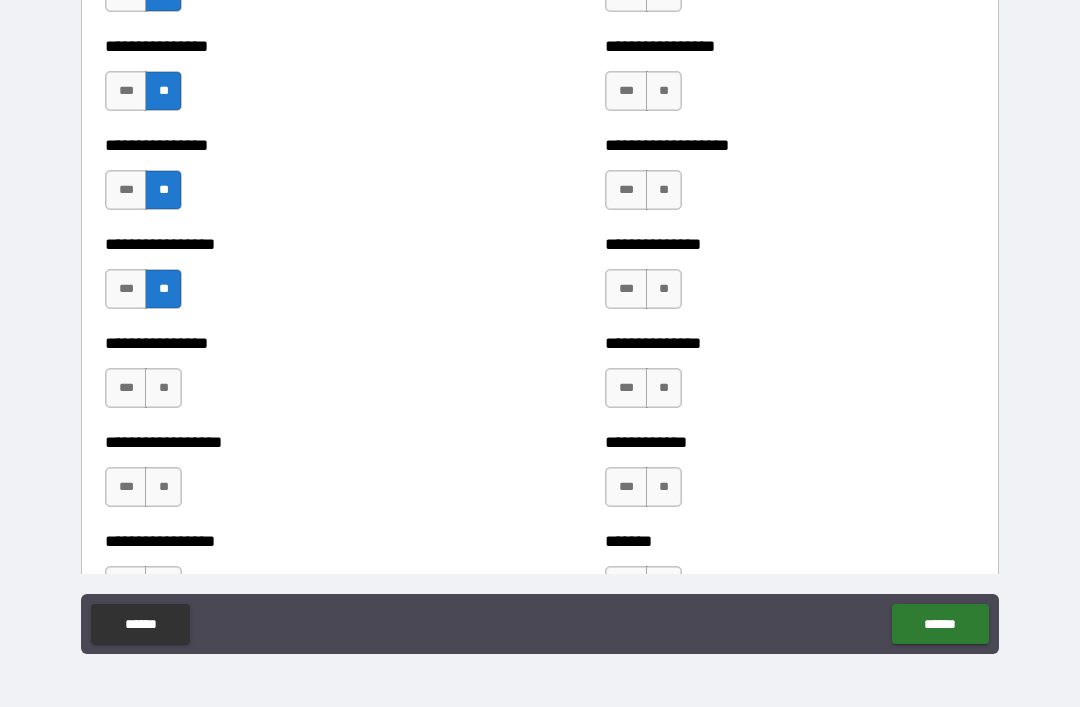 scroll, scrollTop: 4725, scrollLeft: 0, axis: vertical 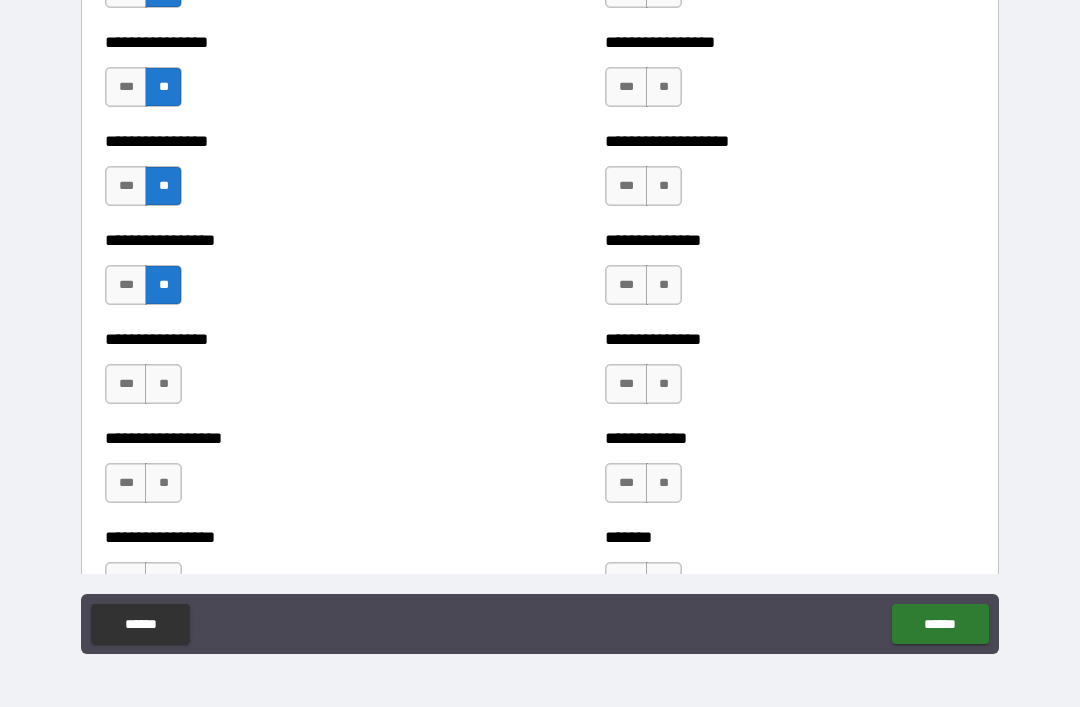 click on "**" at bounding box center [163, 384] 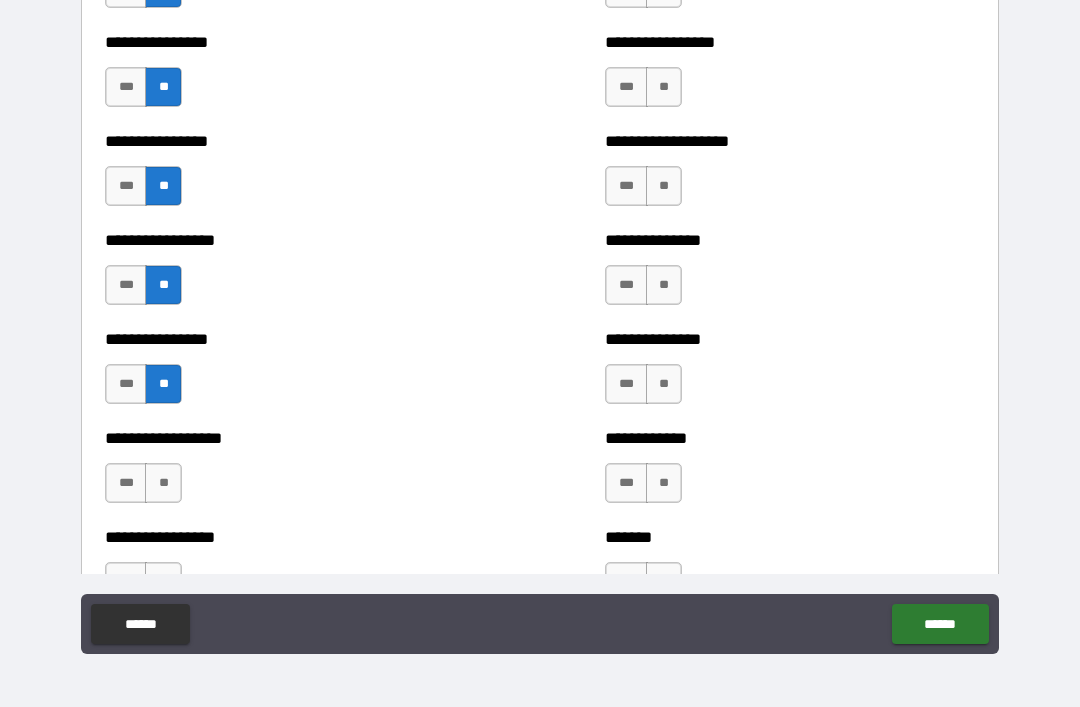 click on "**" at bounding box center [163, 483] 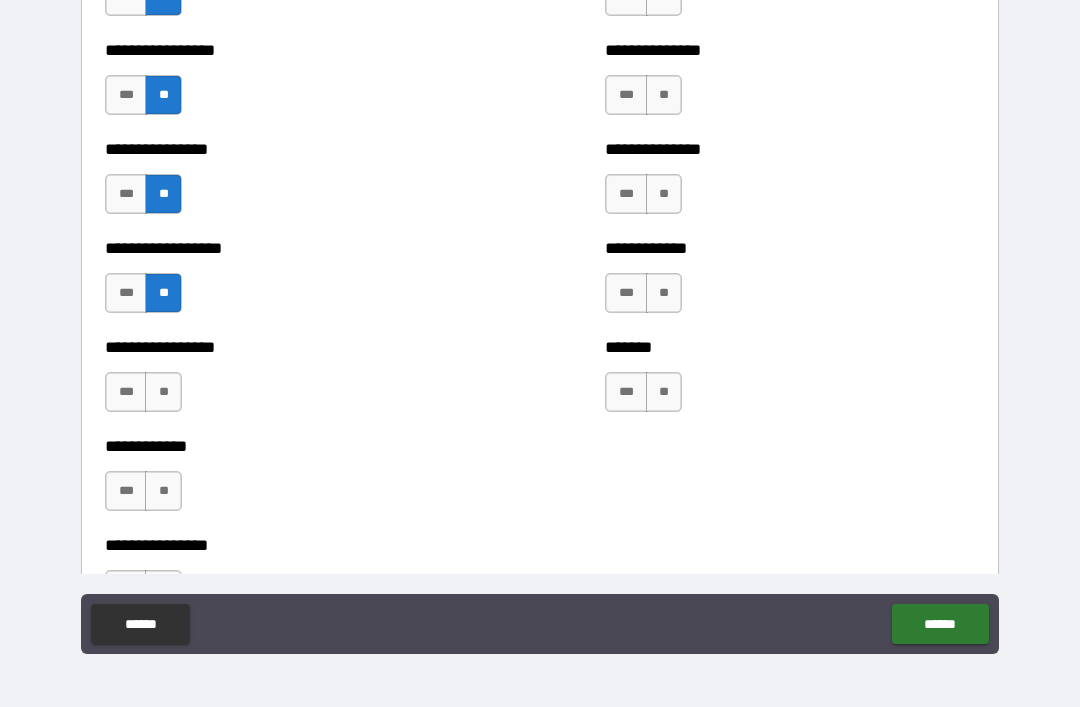 scroll, scrollTop: 4916, scrollLeft: 0, axis: vertical 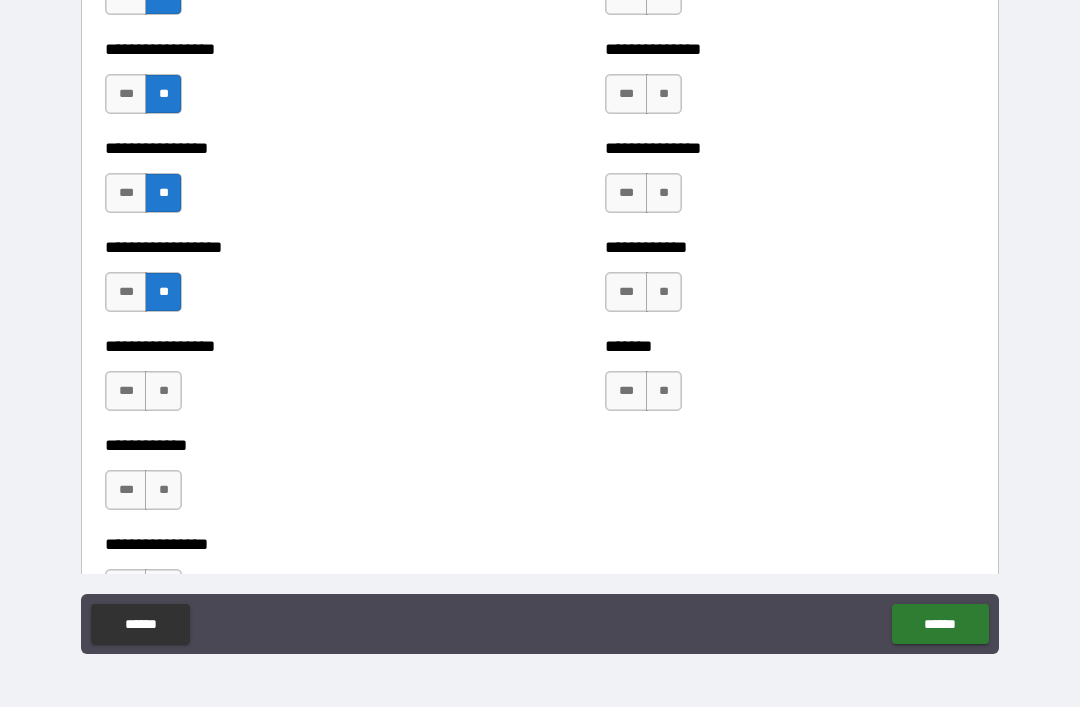 click on "**" at bounding box center [163, 391] 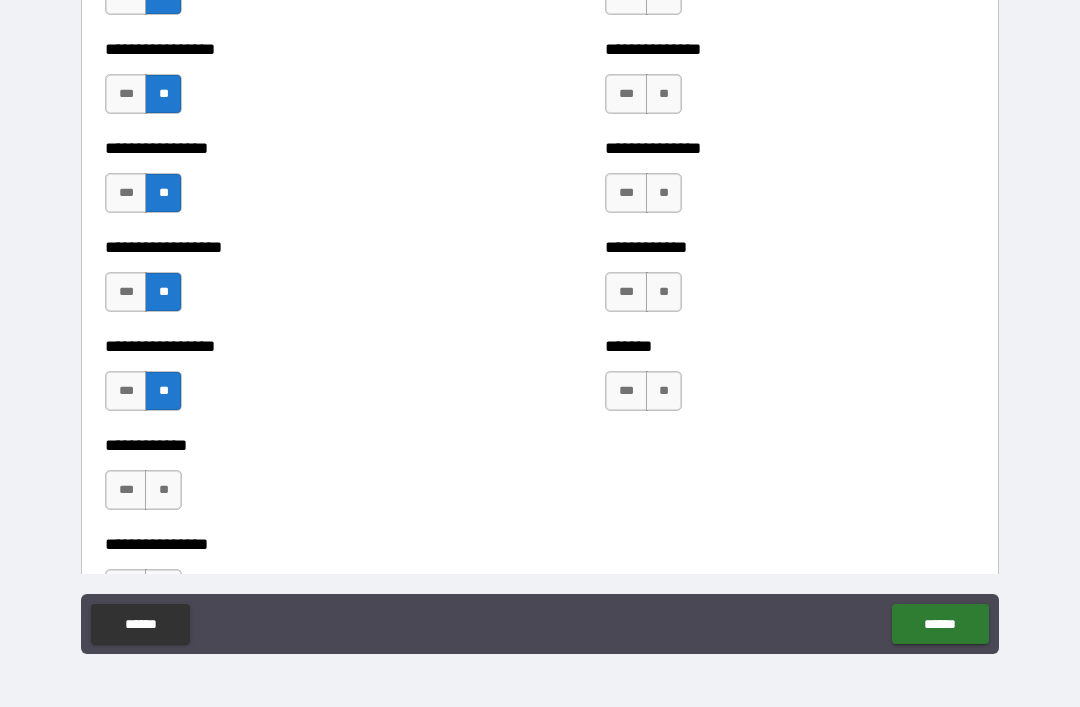 click on "**" at bounding box center [163, 490] 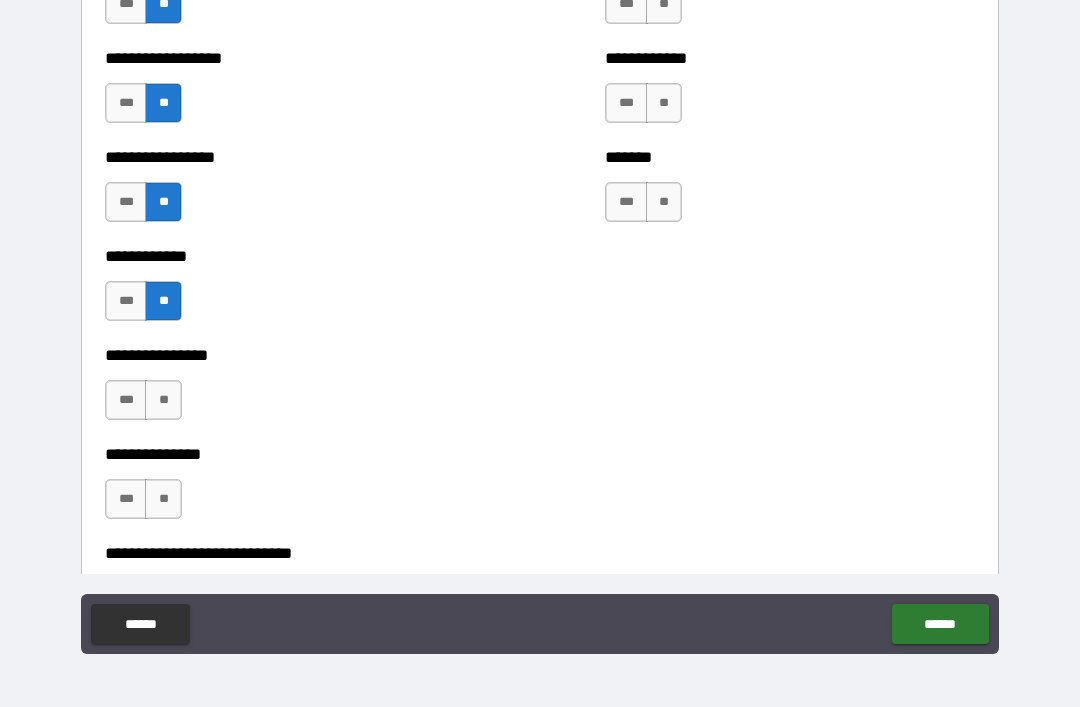 scroll, scrollTop: 5117, scrollLeft: 0, axis: vertical 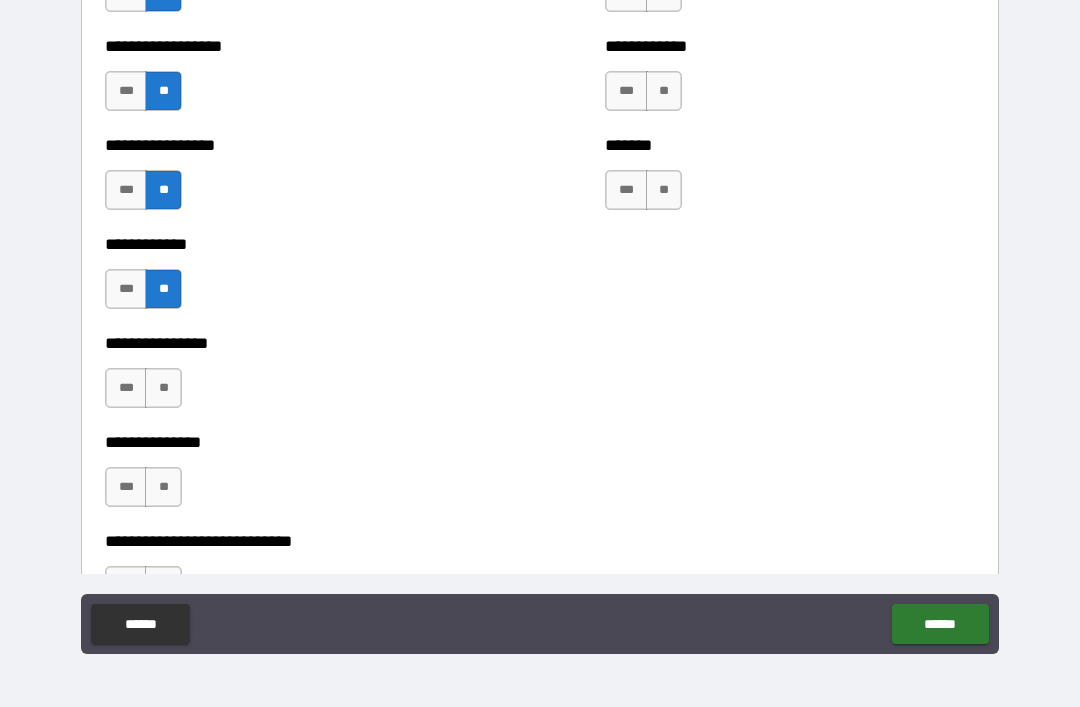 click on "**" at bounding box center (163, 388) 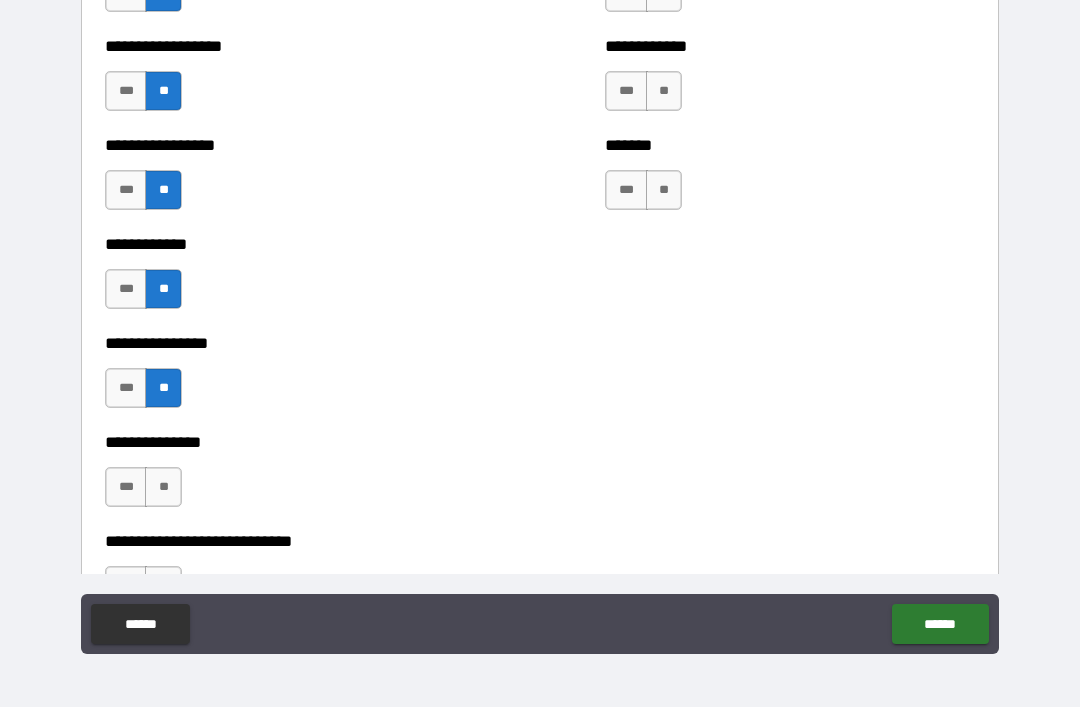 click on "**" at bounding box center [163, 487] 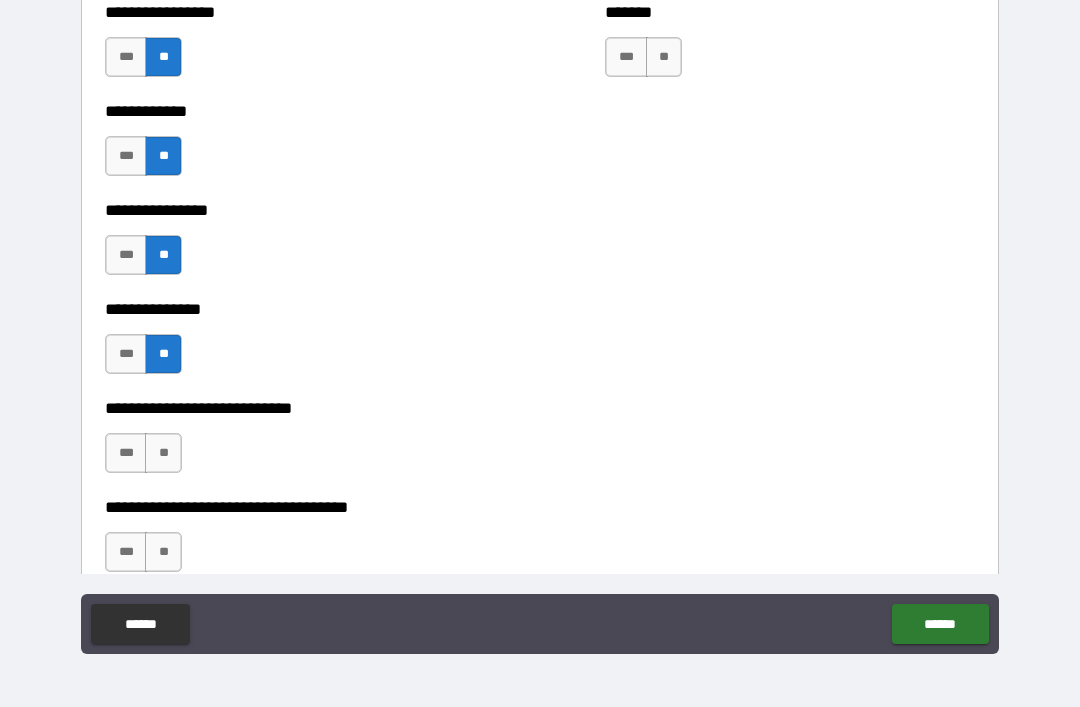 scroll, scrollTop: 5291, scrollLeft: 0, axis: vertical 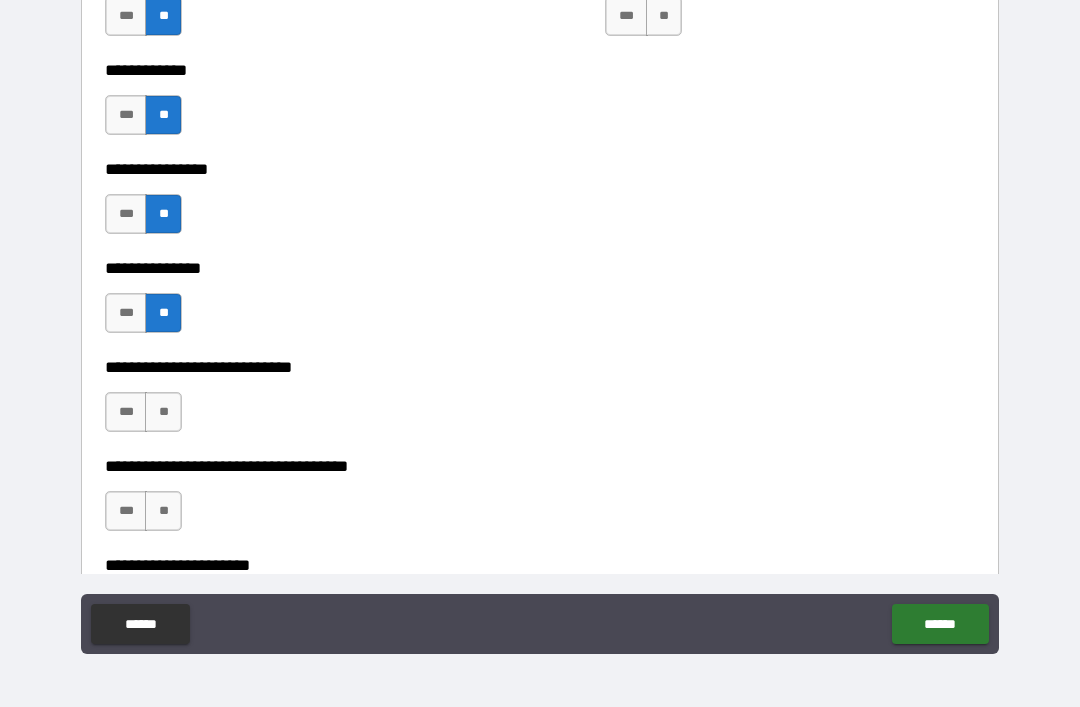 click on "**" at bounding box center [163, 412] 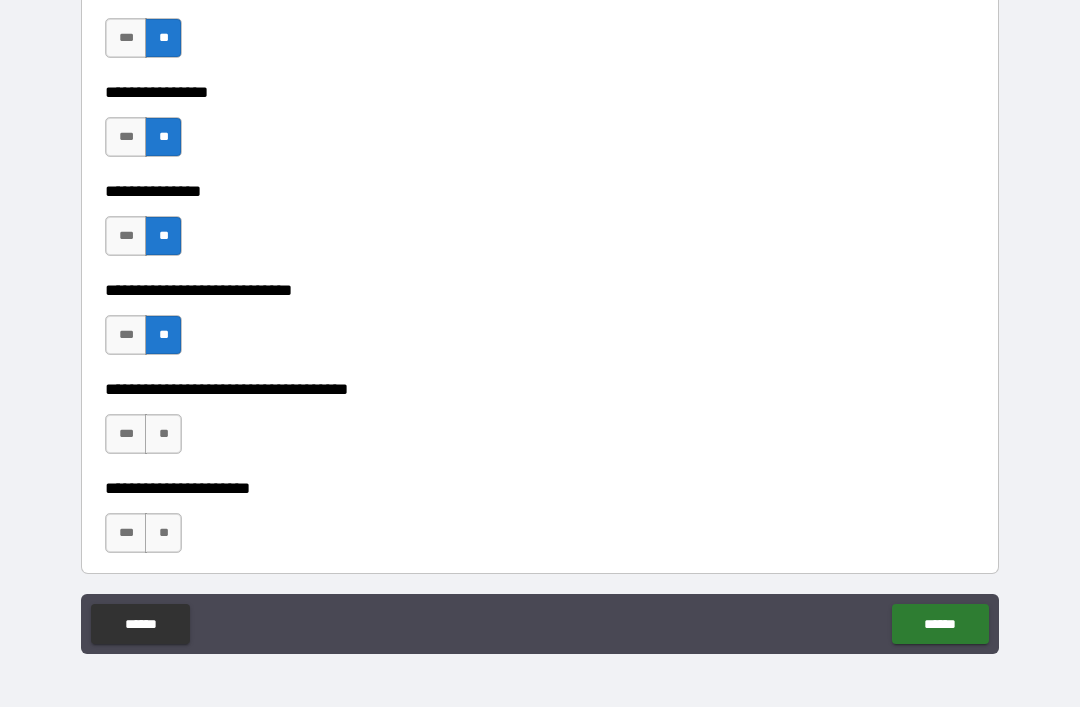 scroll, scrollTop: 5369, scrollLeft: 0, axis: vertical 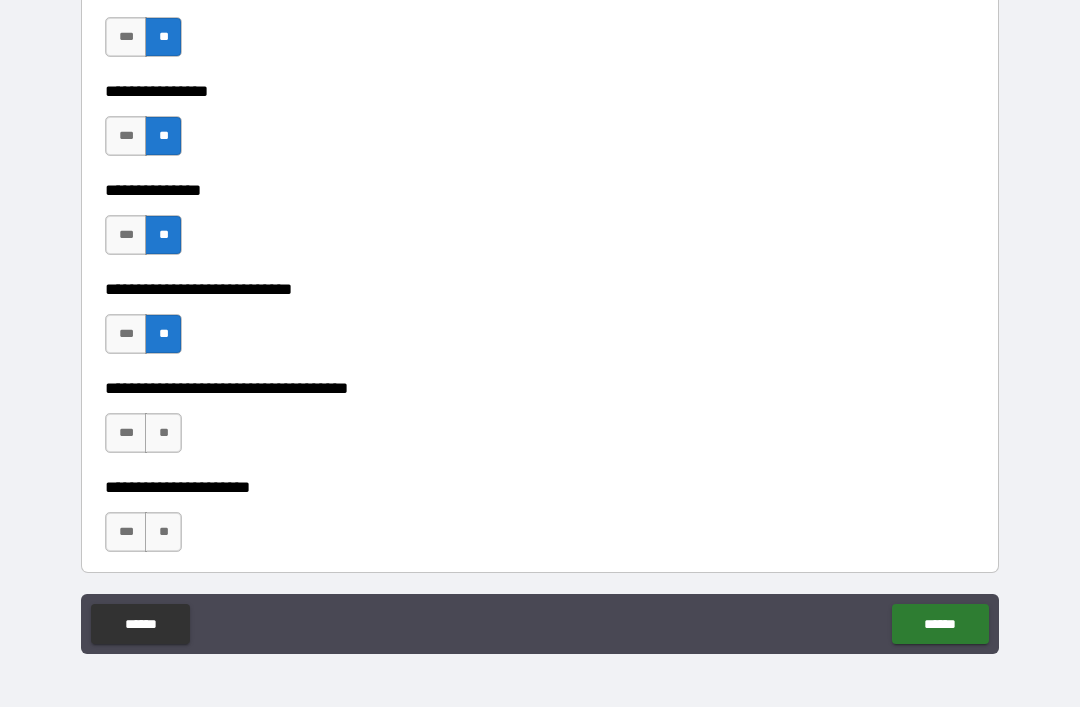click on "**" at bounding box center (163, 433) 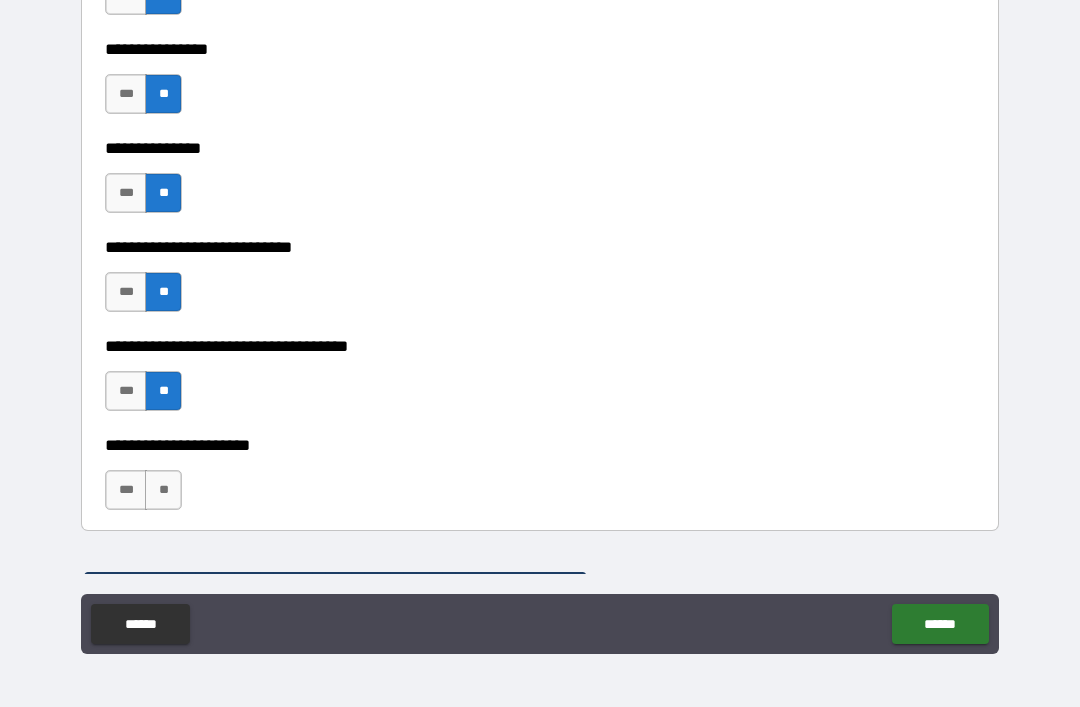 scroll, scrollTop: 5436, scrollLeft: 0, axis: vertical 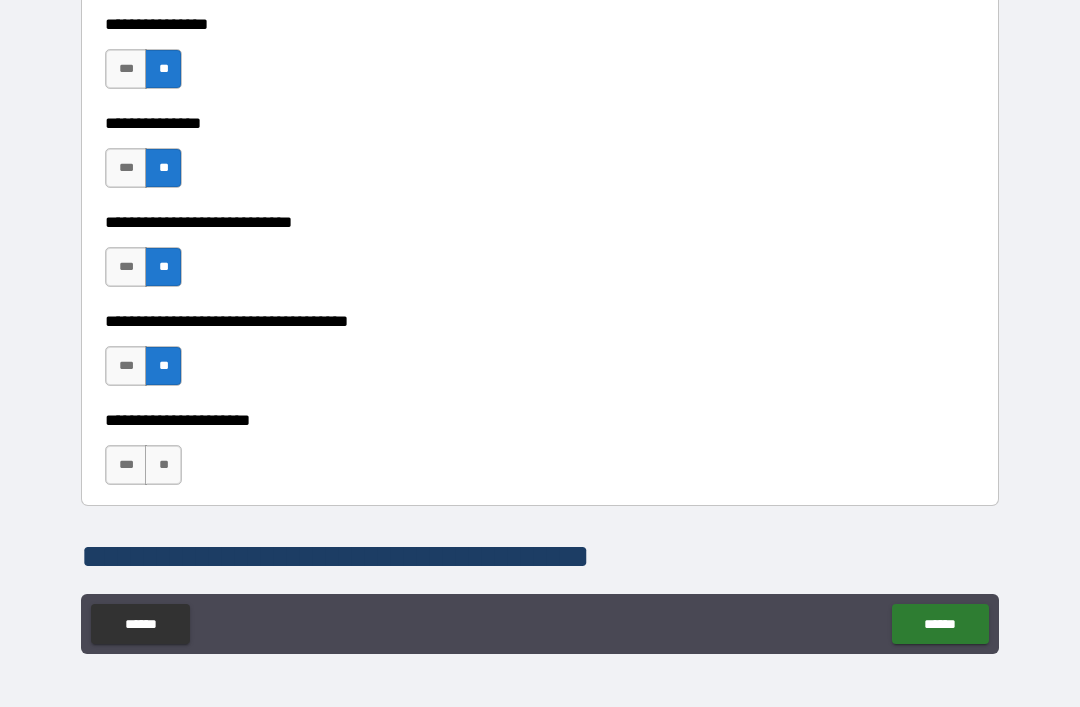 click on "**" at bounding box center (163, 465) 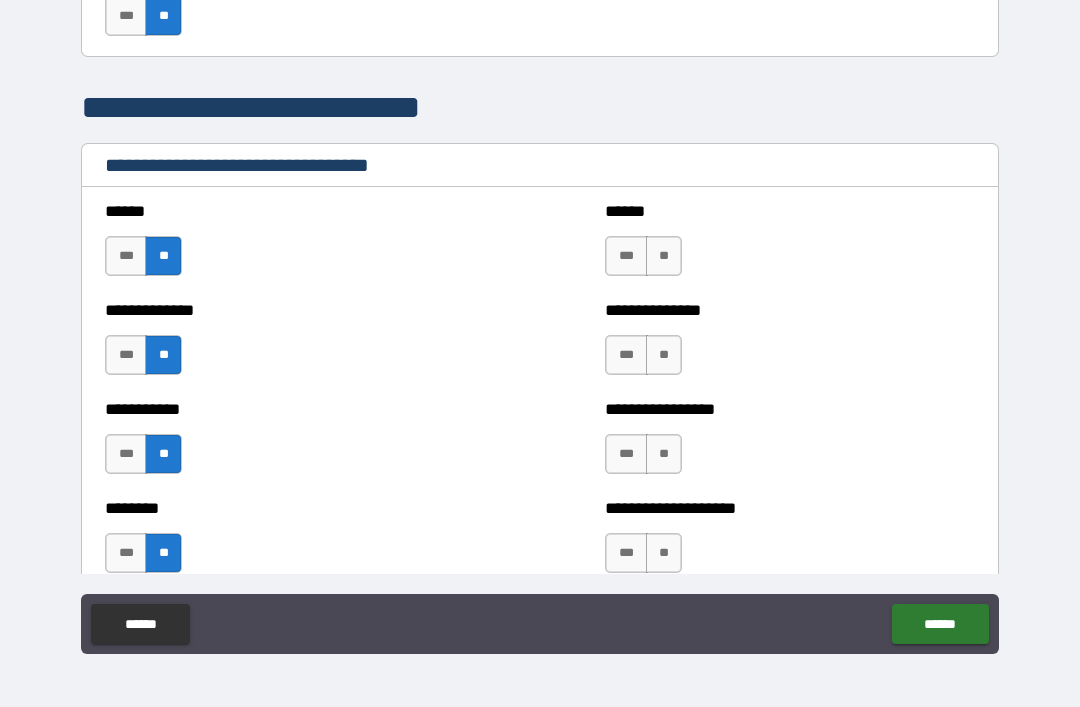 scroll, scrollTop: 3876, scrollLeft: 0, axis: vertical 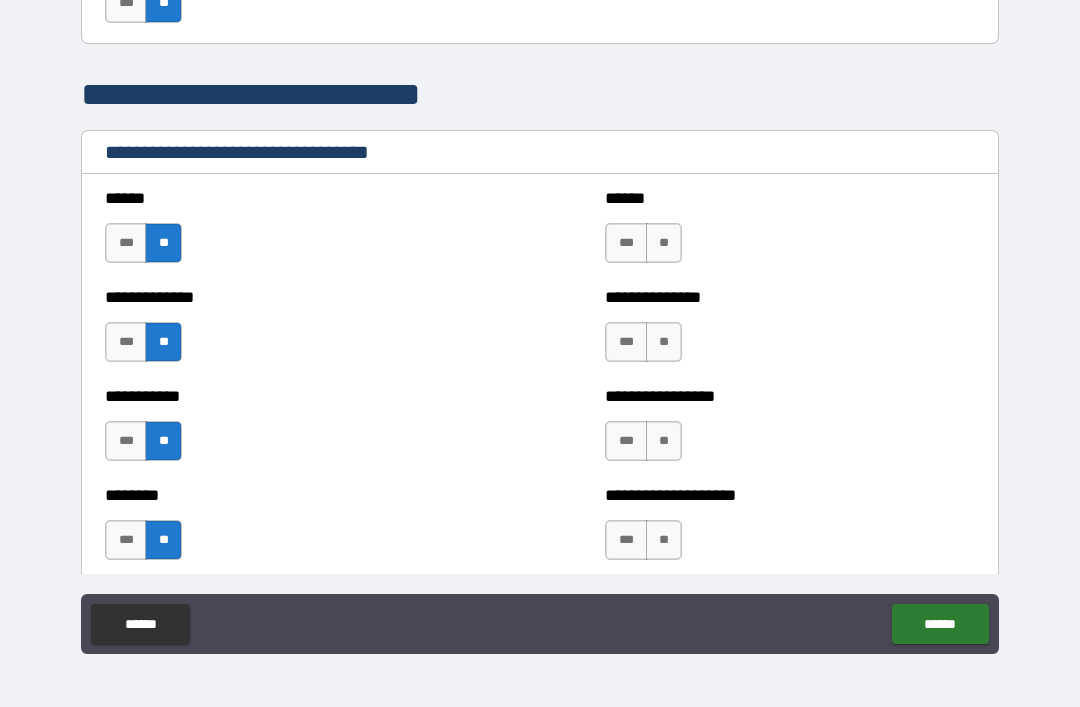 click on "**" at bounding box center (664, 243) 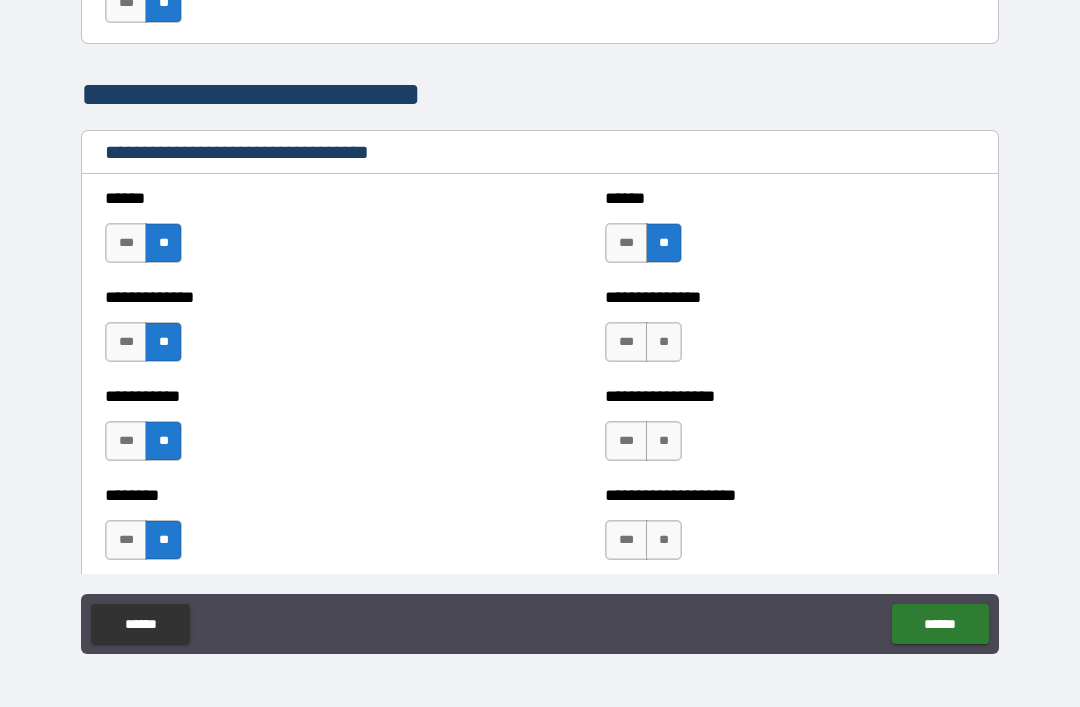 click on "**" at bounding box center (664, 342) 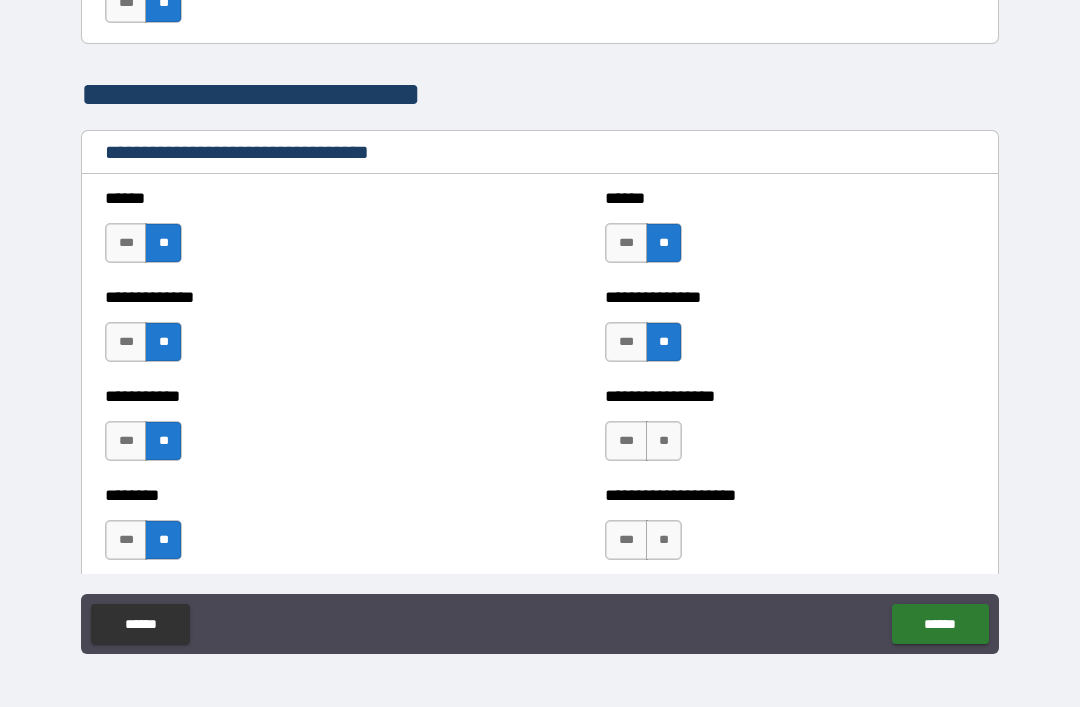 click on "**" at bounding box center (664, 441) 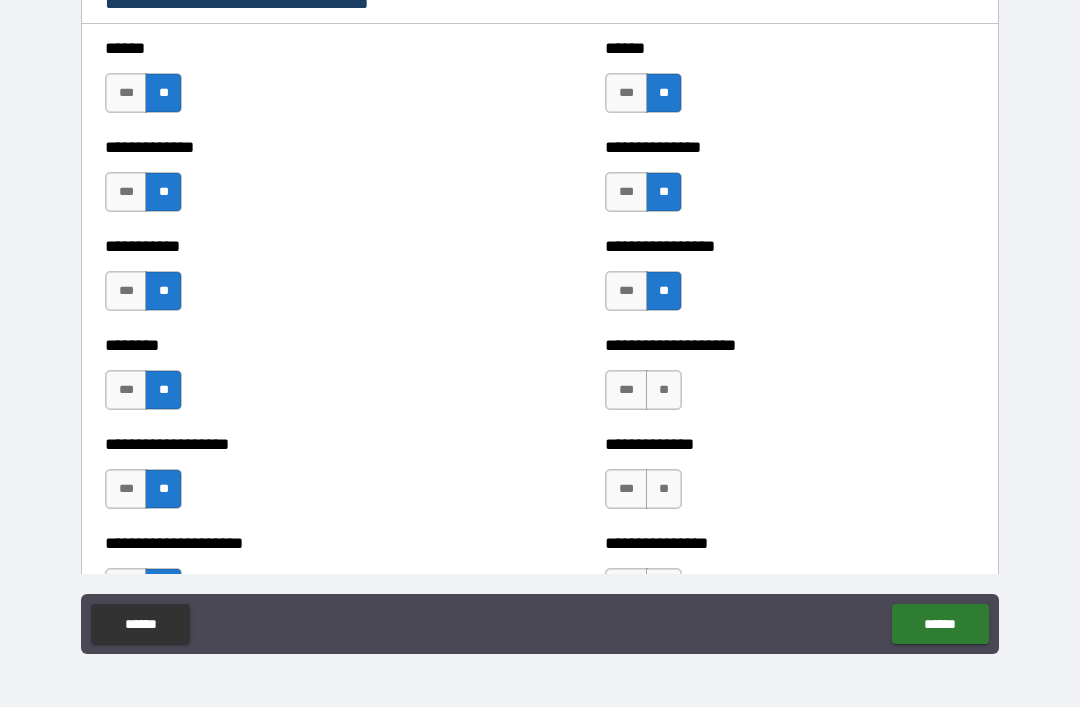 scroll, scrollTop: 4036, scrollLeft: 0, axis: vertical 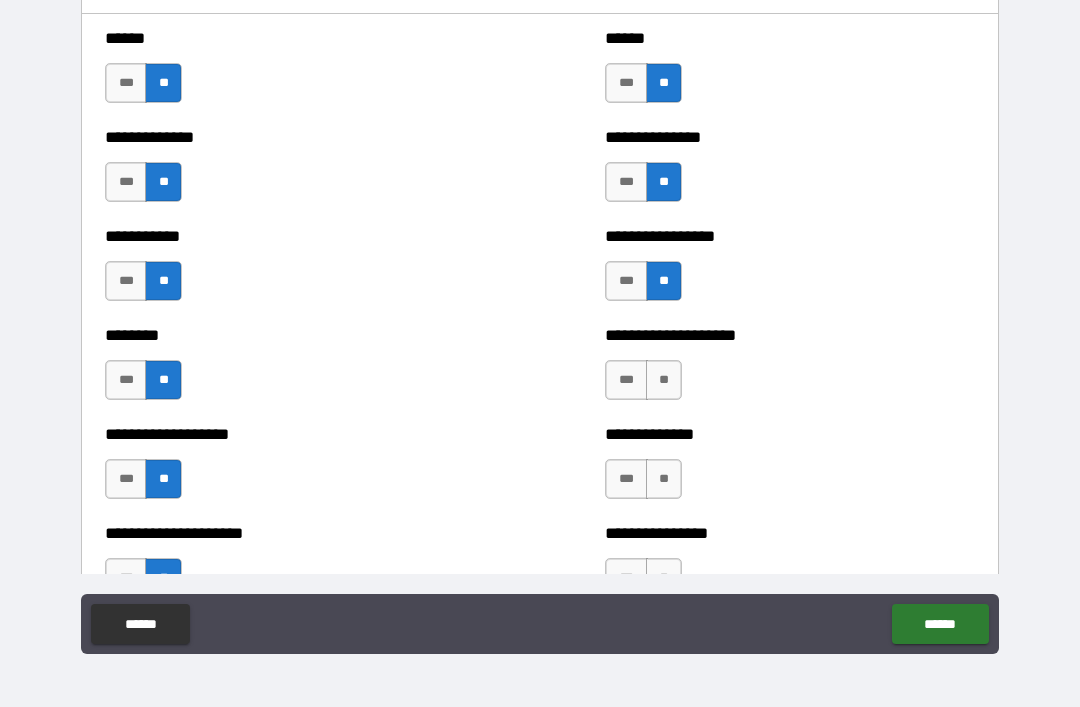 click on "**" at bounding box center [664, 380] 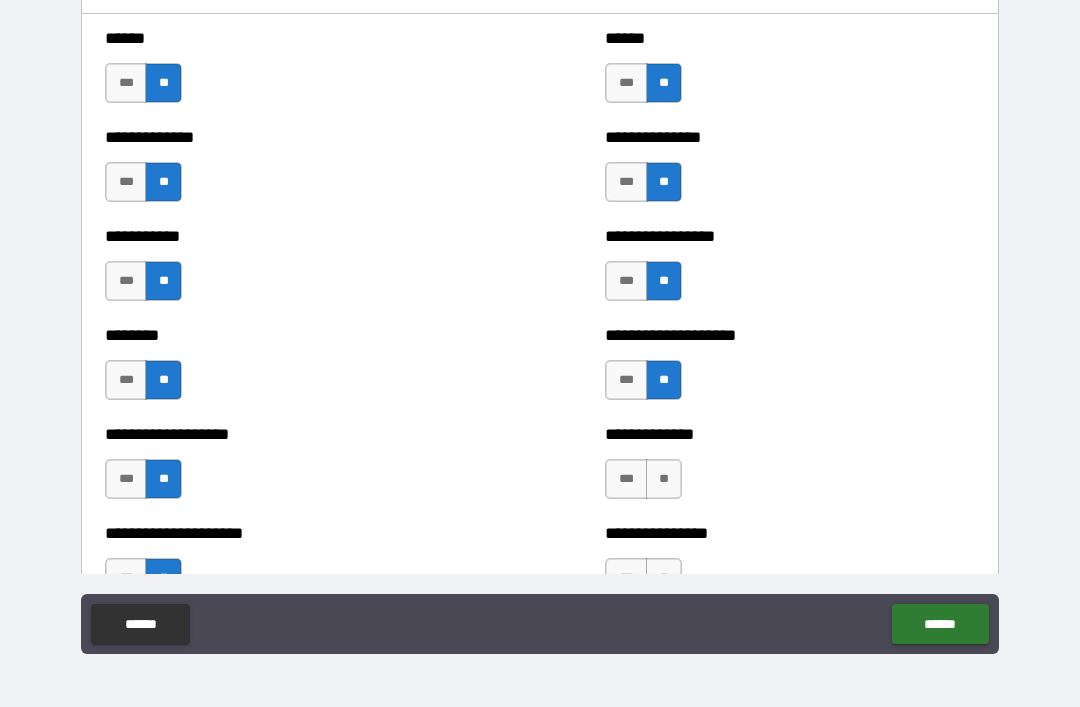click on "**" at bounding box center (664, 479) 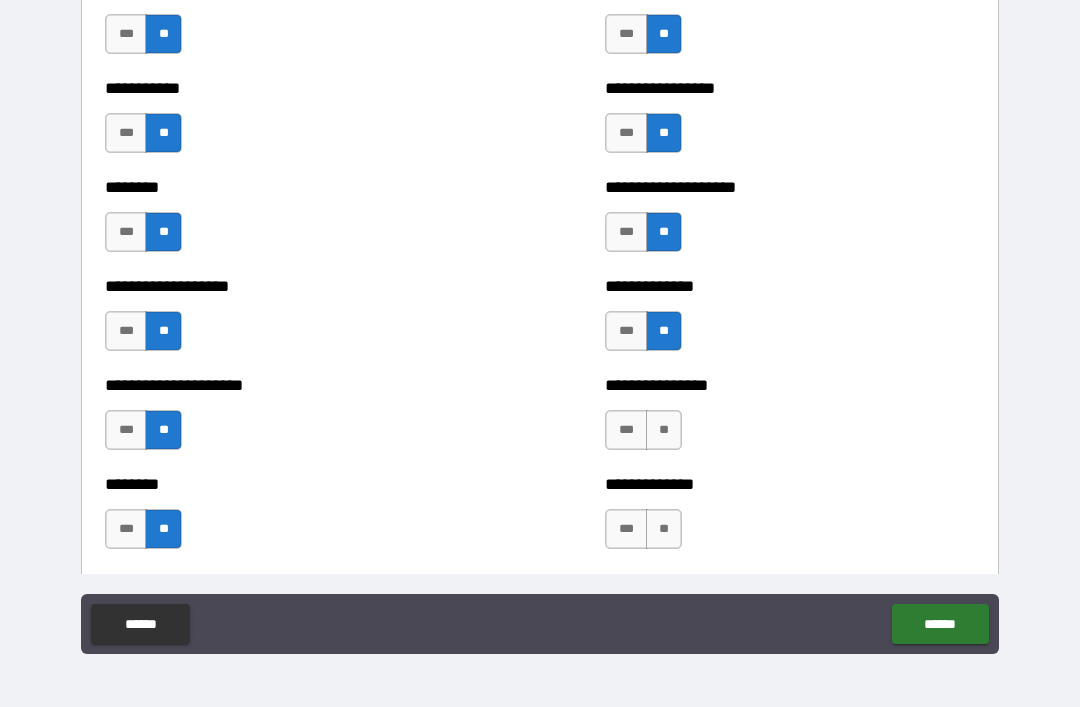 scroll, scrollTop: 4216, scrollLeft: 0, axis: vertical 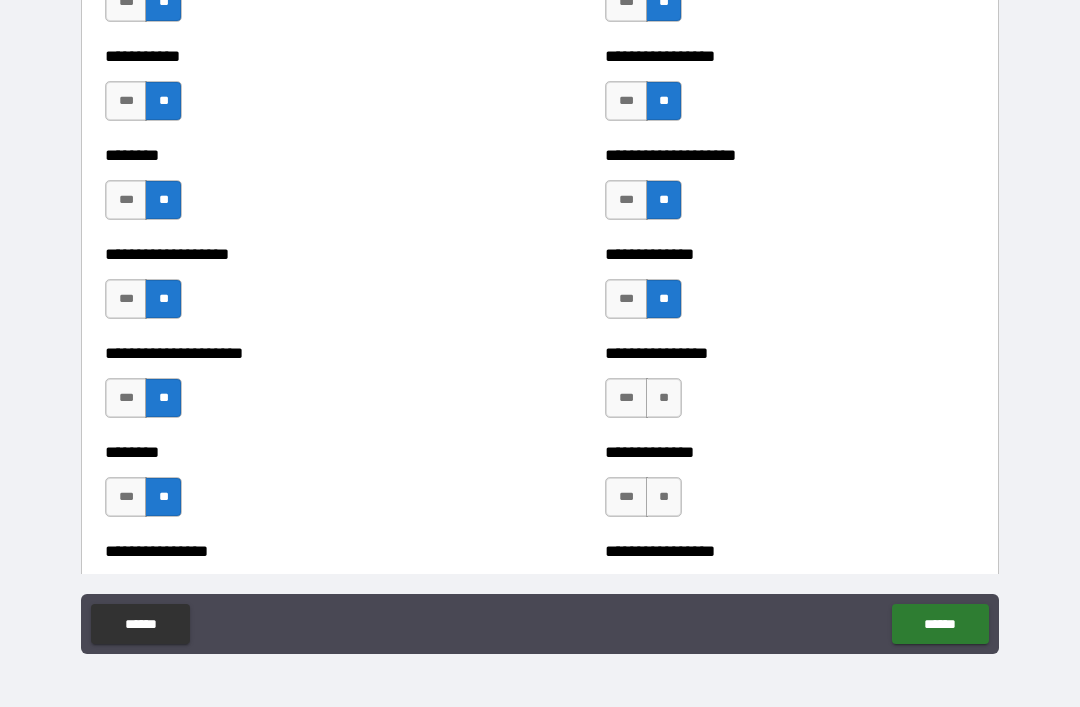 click on "**" at bounding box center [664, 398] 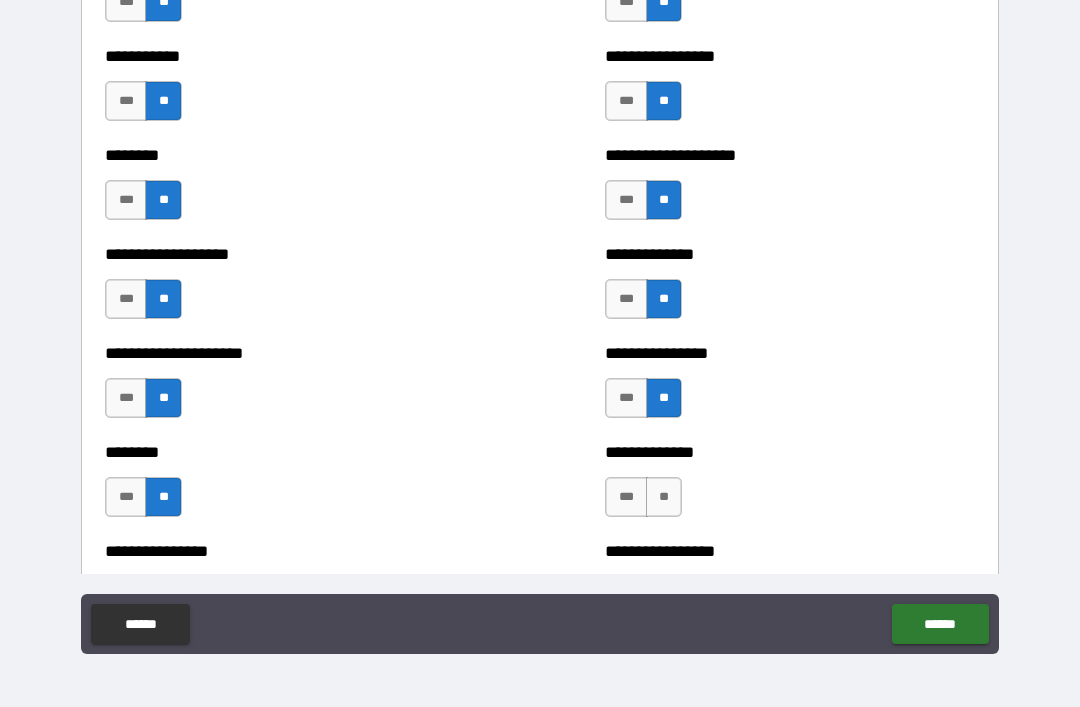click on "**" at bounding box center [664, 497] 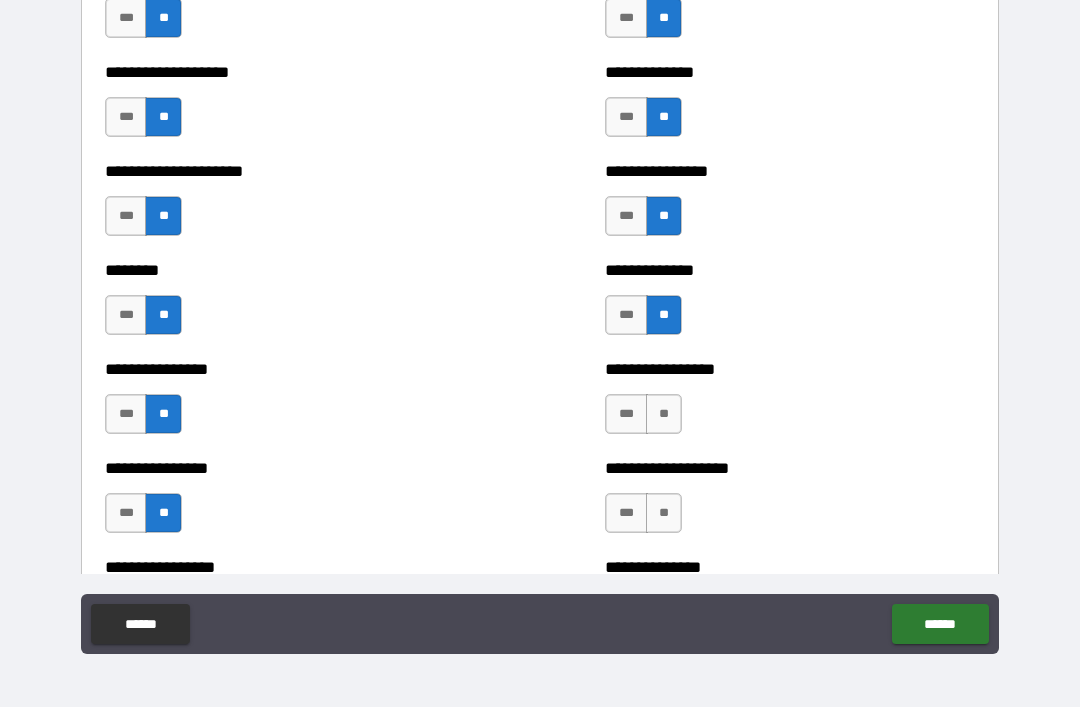scroll, scrollTop: 4403, scrollLeft: 0, axis: vertical 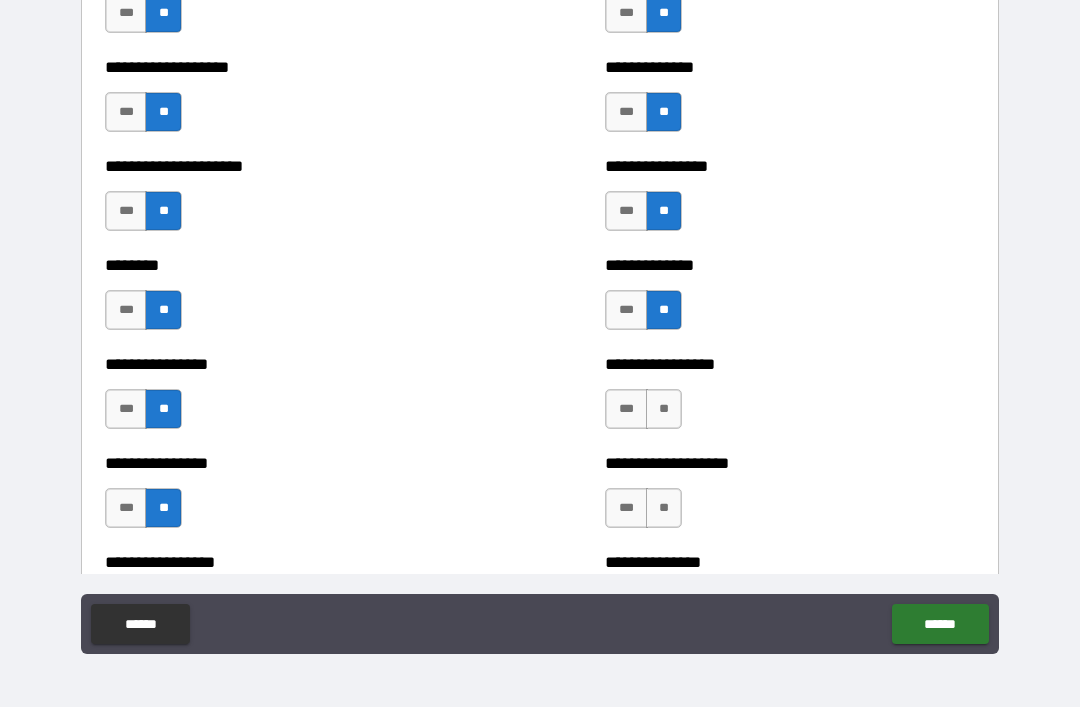 click on "**" at bounding box center [664, 409] 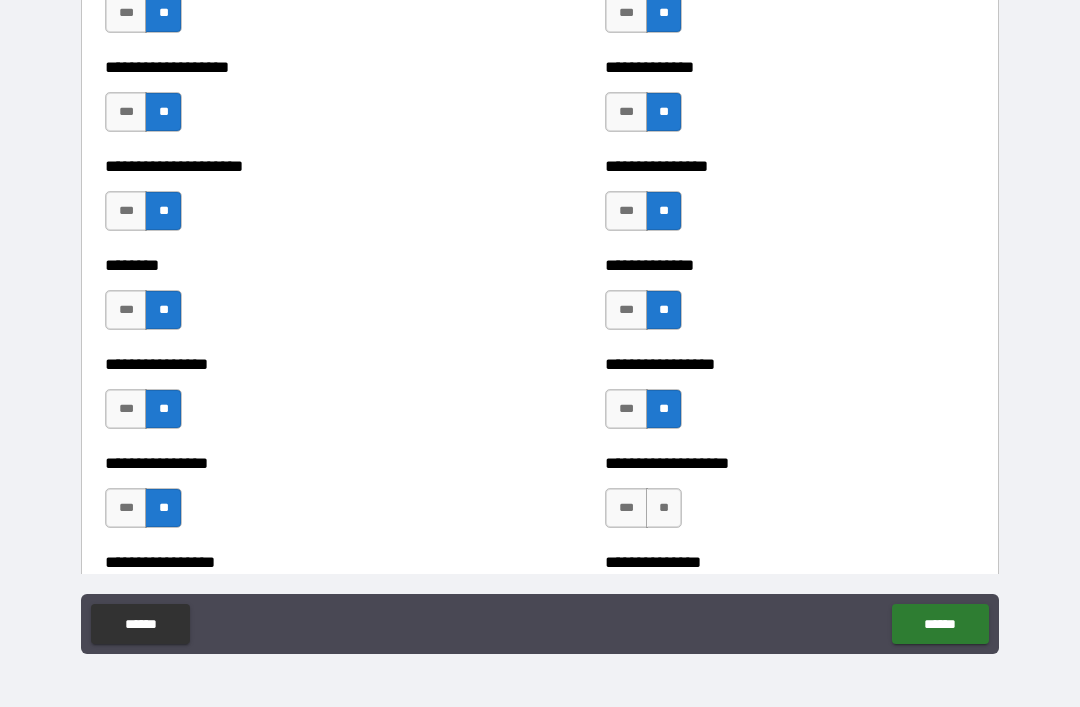 click on "**" at bounding box center [664, 508] 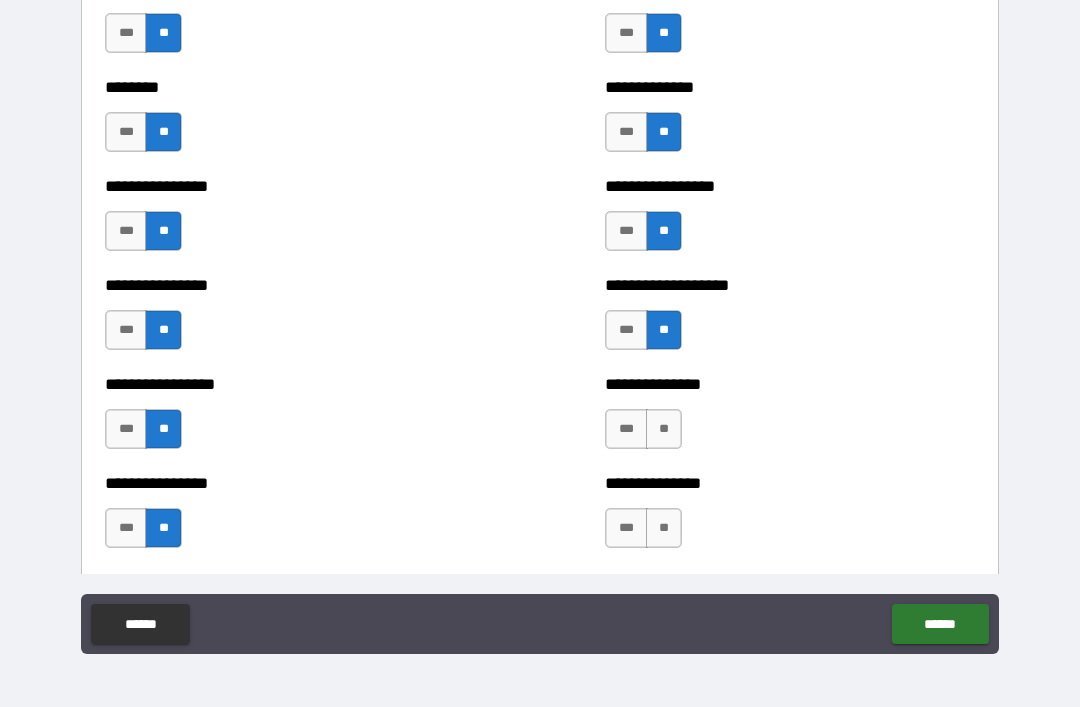 scroll, scrollTop: 4595, scrollLeft: 0, axis: vertical 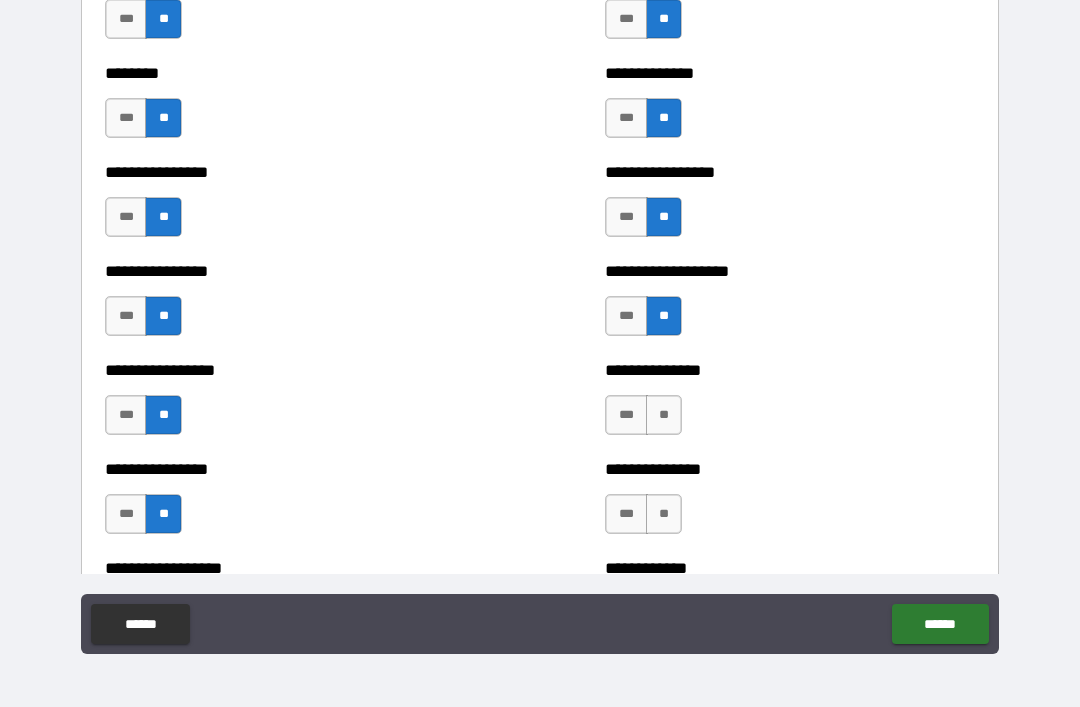 click on "**" at bounding box center [664, 415] 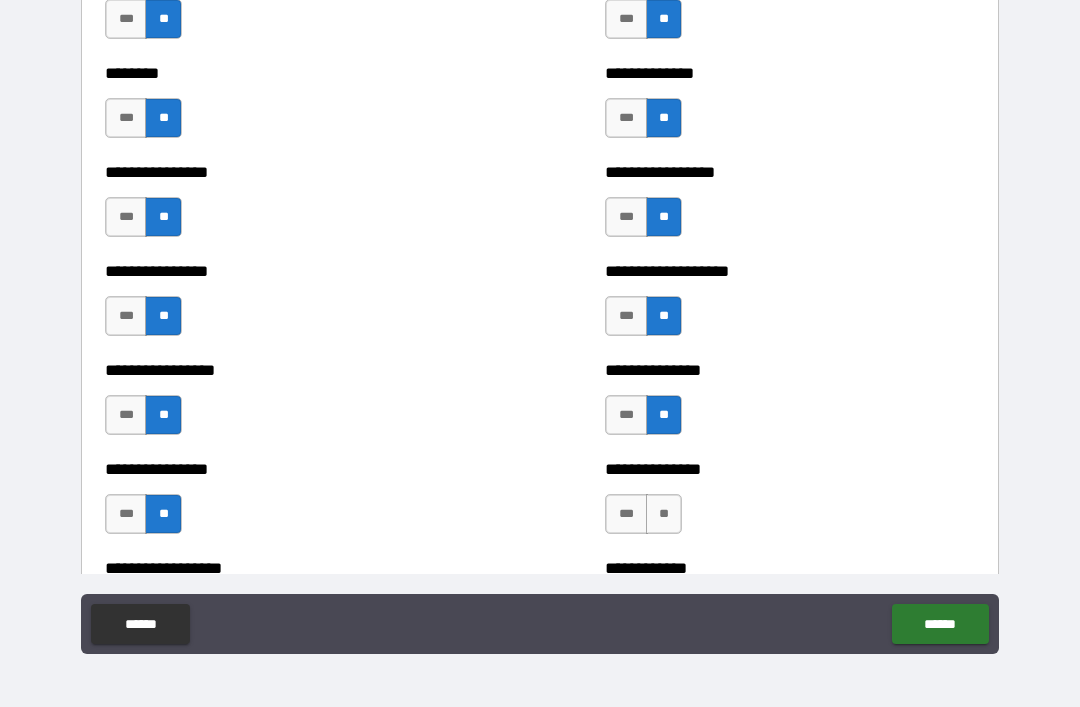click on "**" at bounding box center (664, 514) 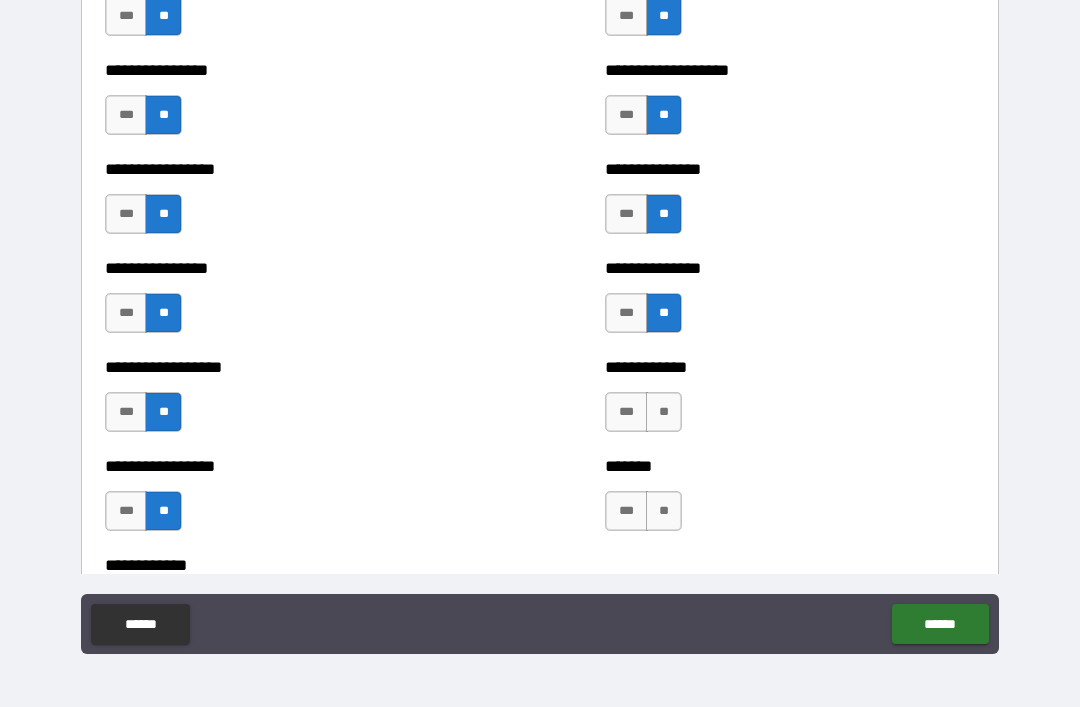 scroll, scrollTop: 4817, scrollLeft: 0, axis: vertical 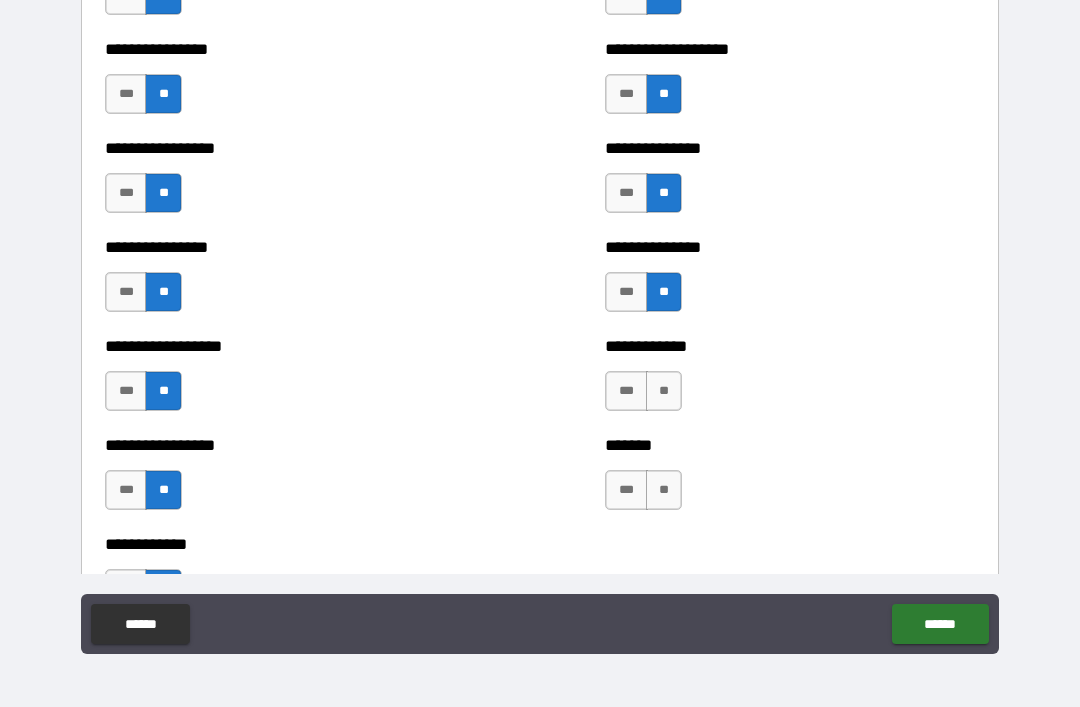 click on "**" at bounding box center (664, 391) 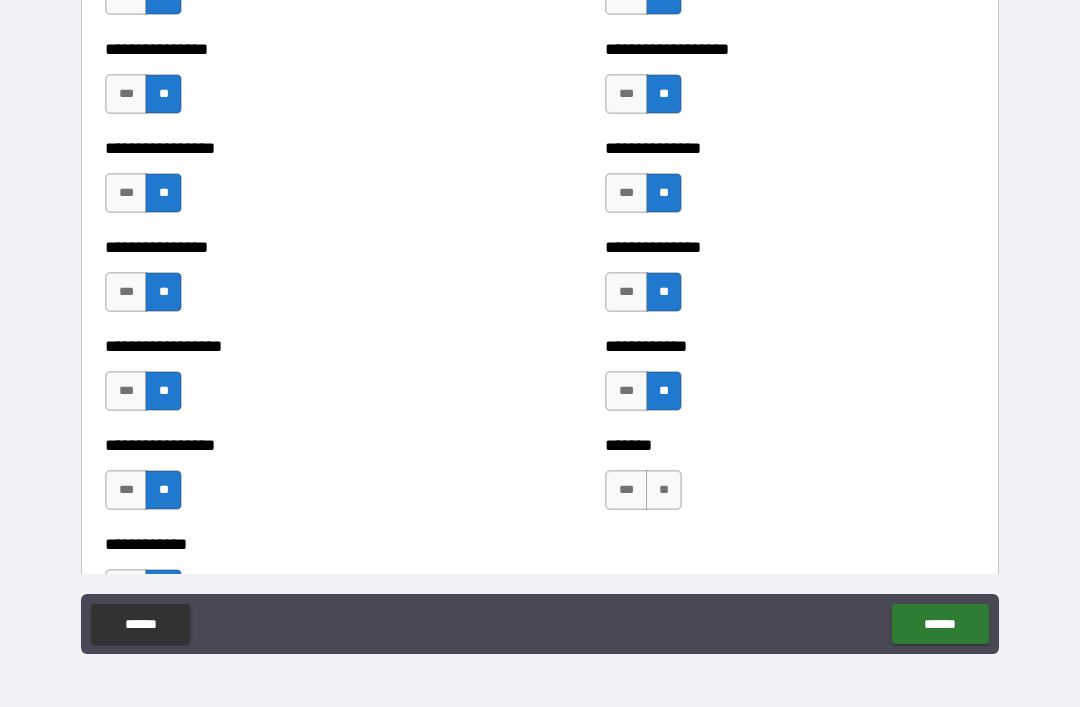 click on "**" at bounding box center [664, 490] 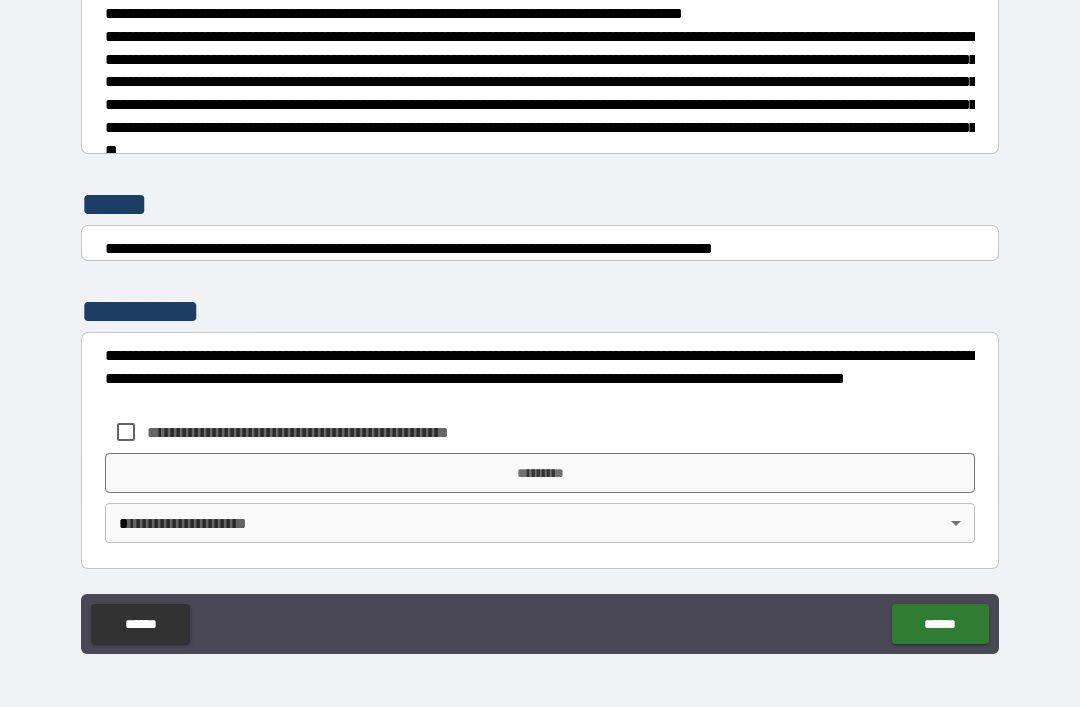 scroll, scrollTop: 7470, scrollLeft: 0, axis: vertical 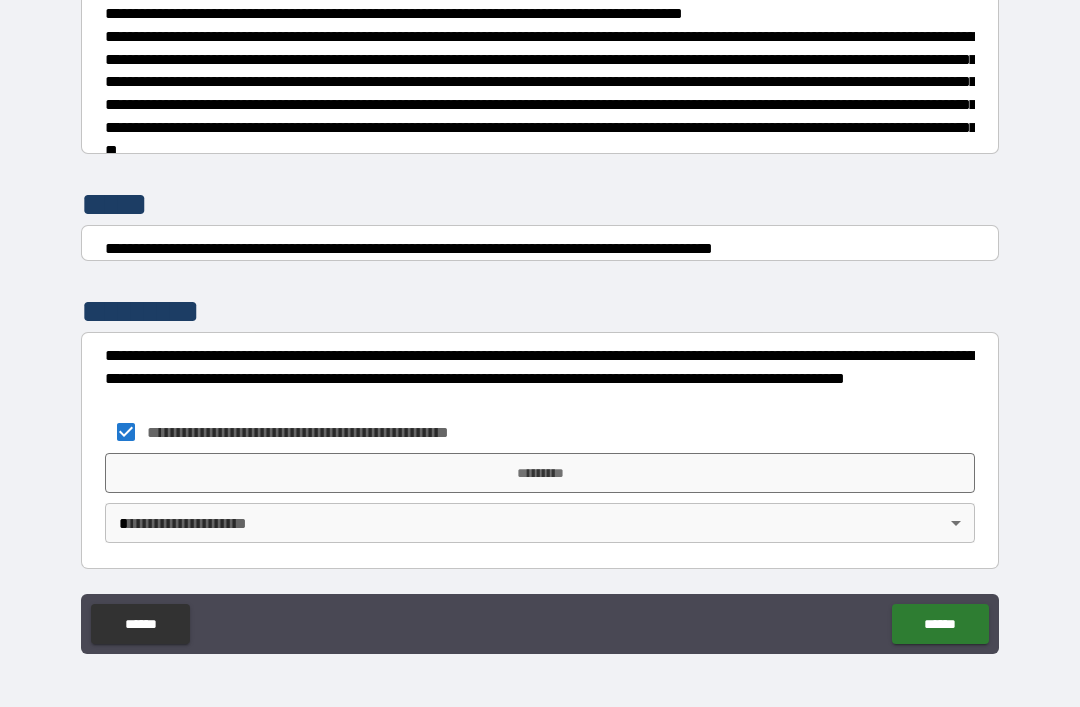 click on "*********" at bounding box center [540, 473] 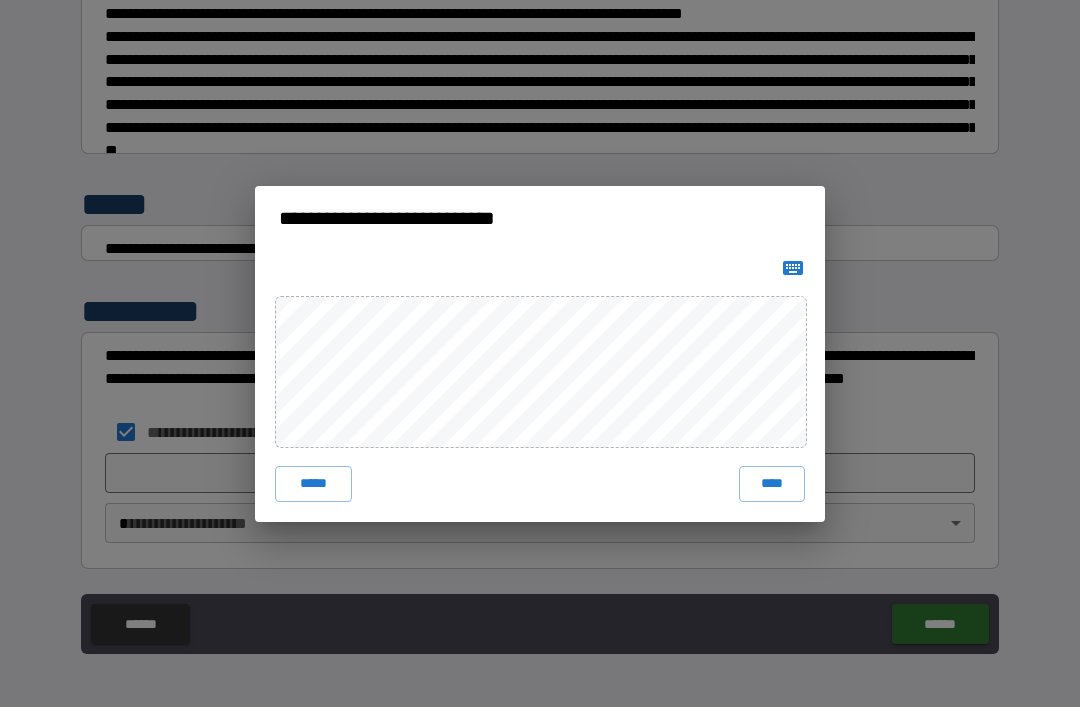click on "****" at bounding box center (772, 484) 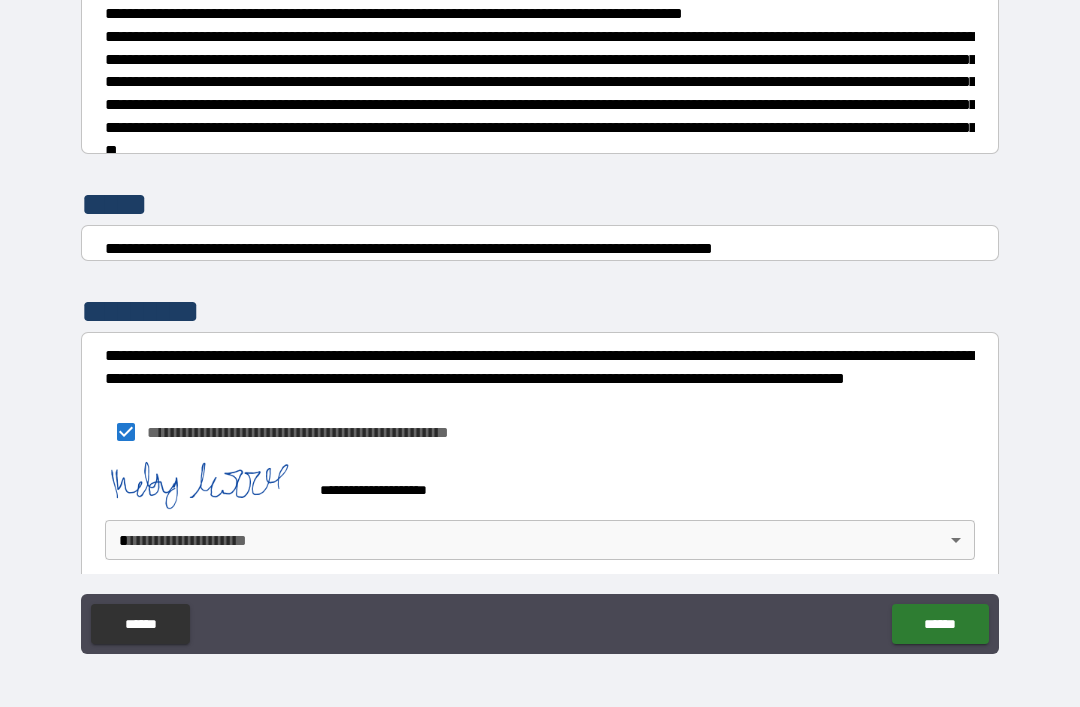 click on "**********" at bounding box center [540, 321] 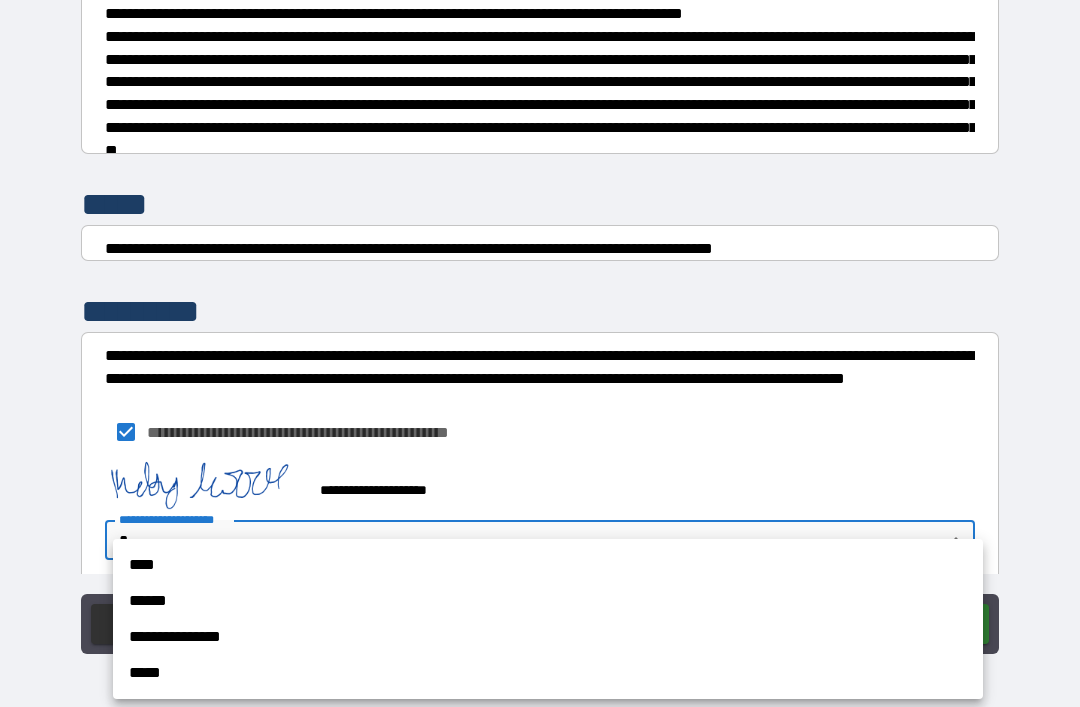 click on "**********" at bounding box center [548, 637] 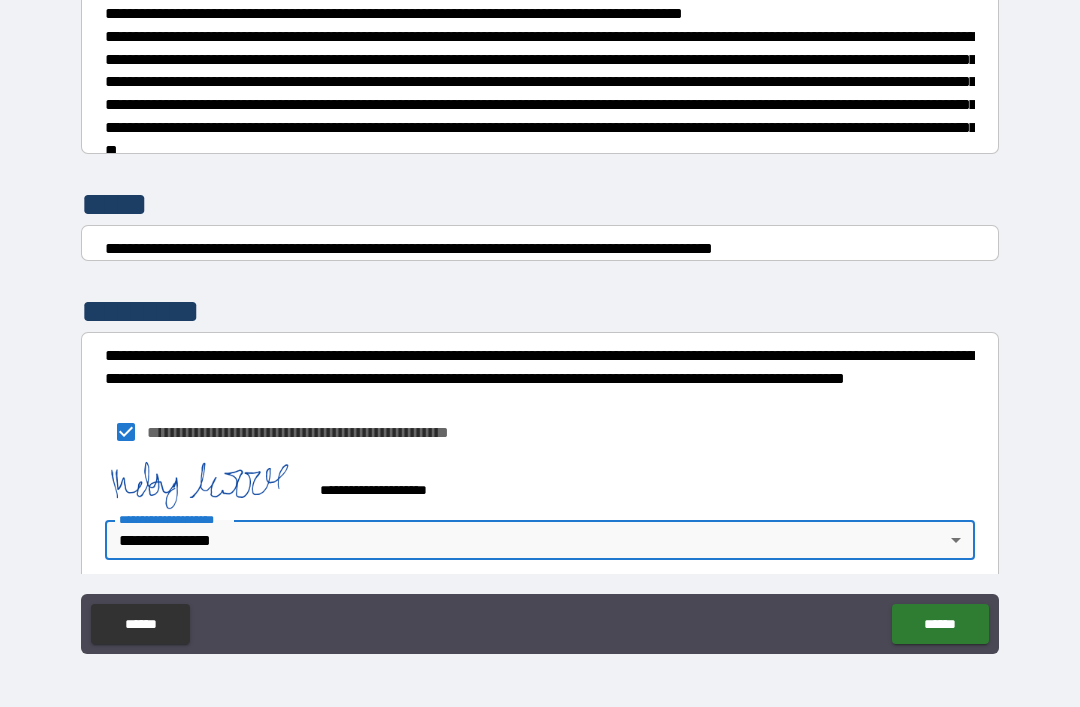 click on "******" at bounding box center (940, 624) 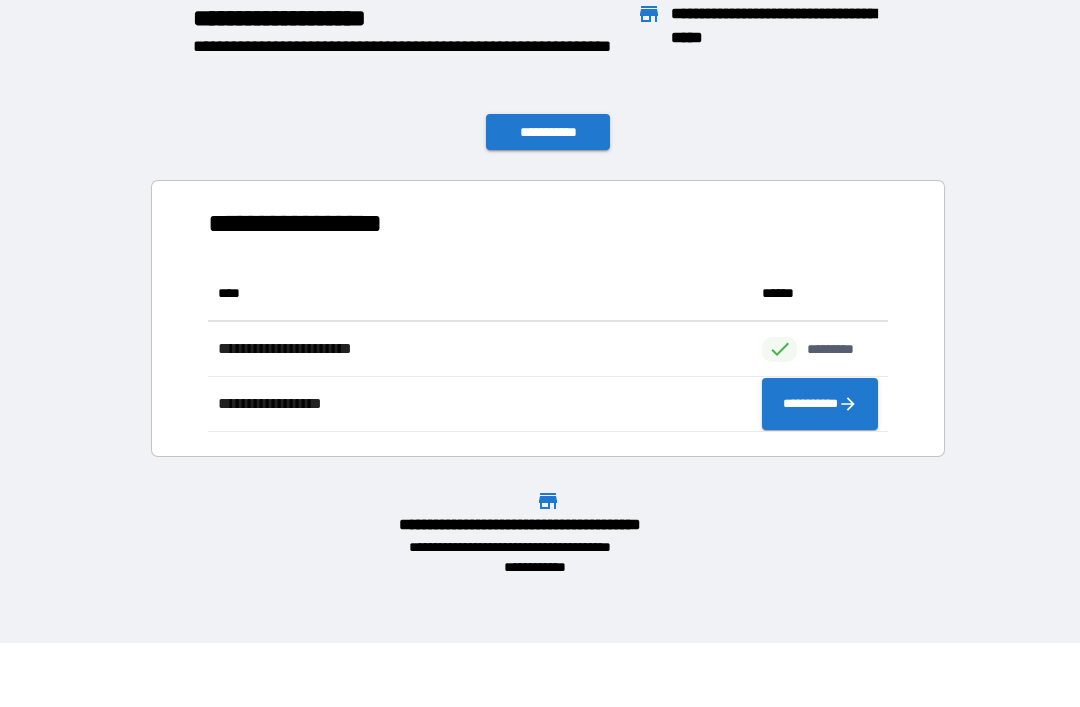 scroll, scrollTop: 166, scrollLeft: 680, axis: both 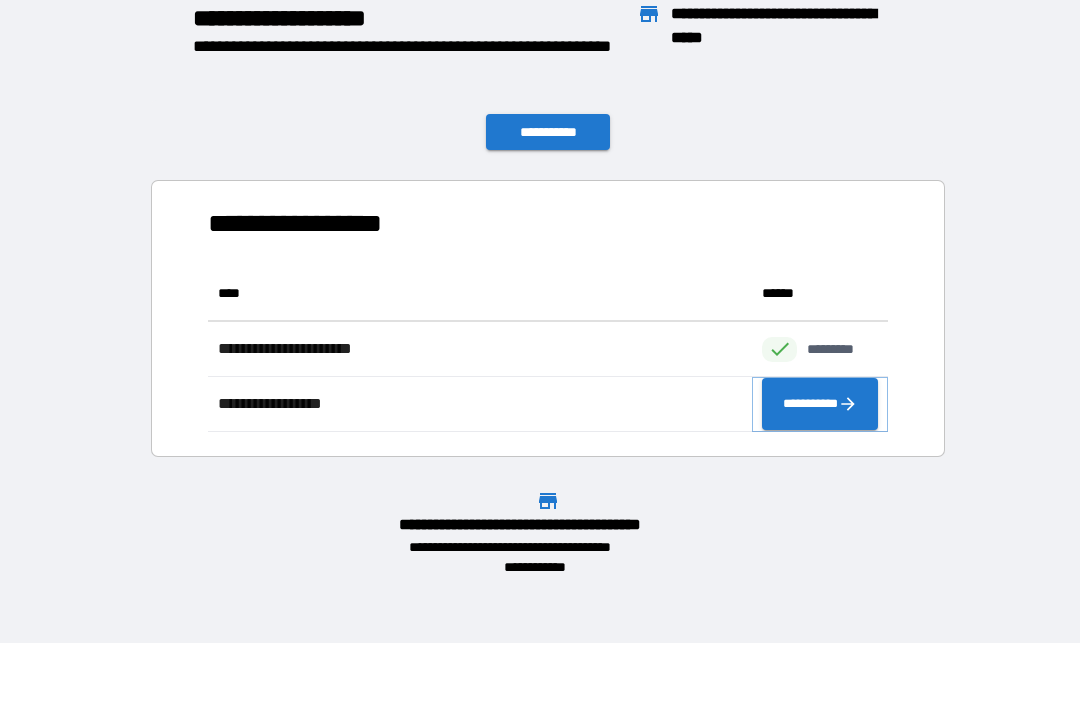 click on "**********" at bounding box center (820, 404) 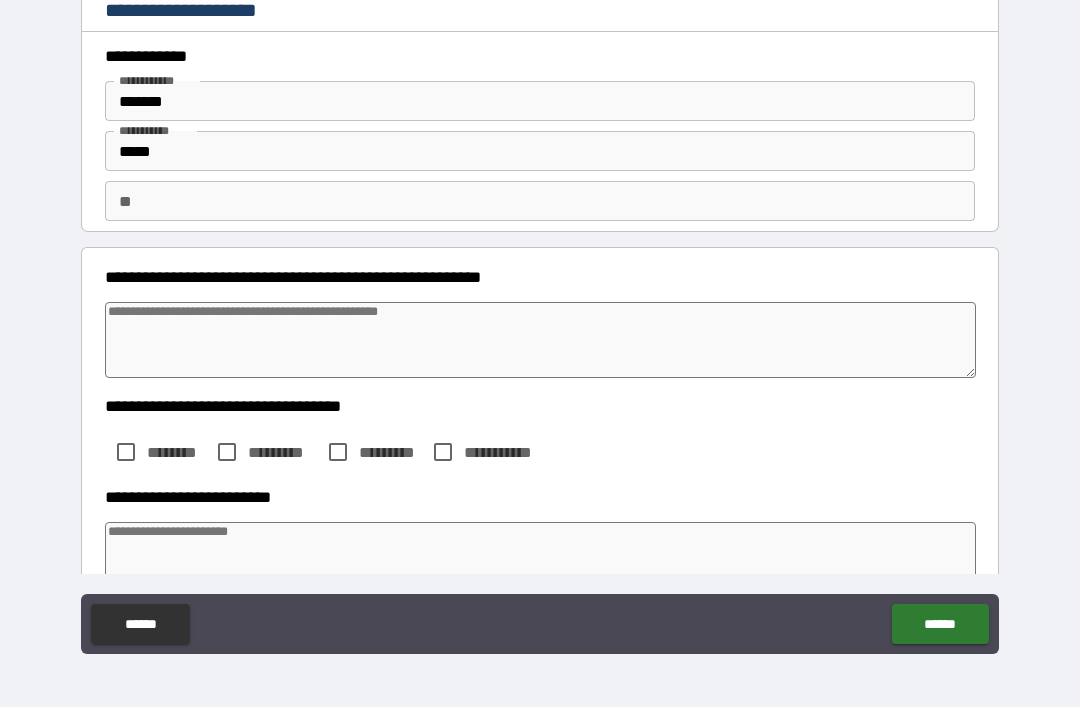 click at bounding box center (540, 340) 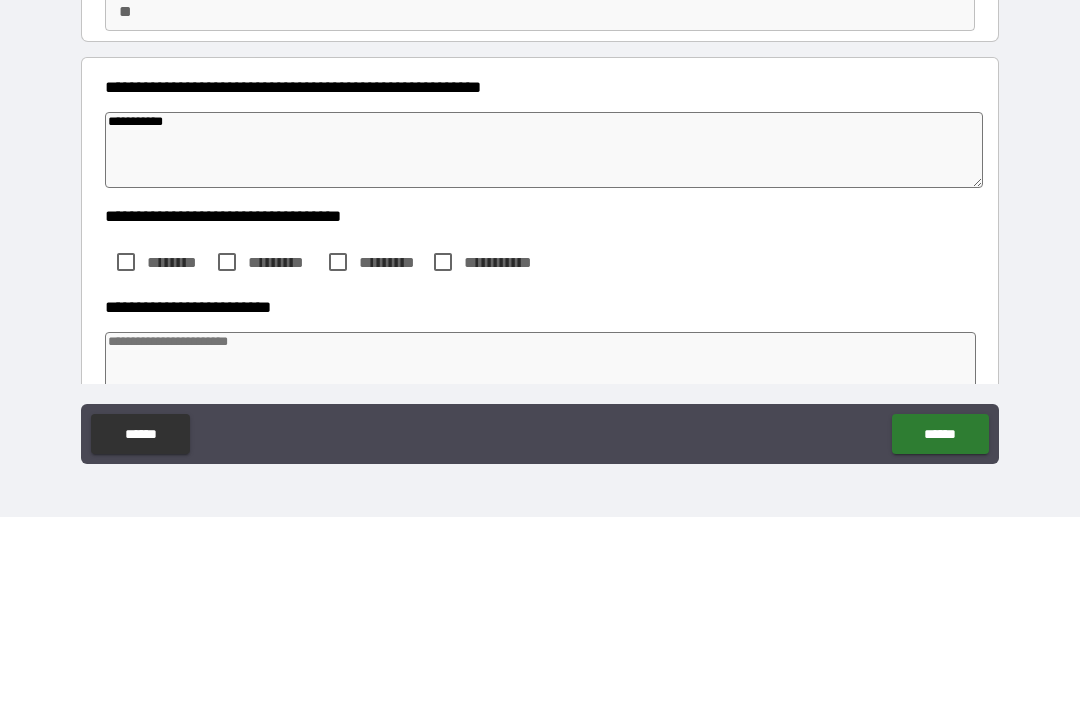 click on "**********" at bounding box center [540, 406] 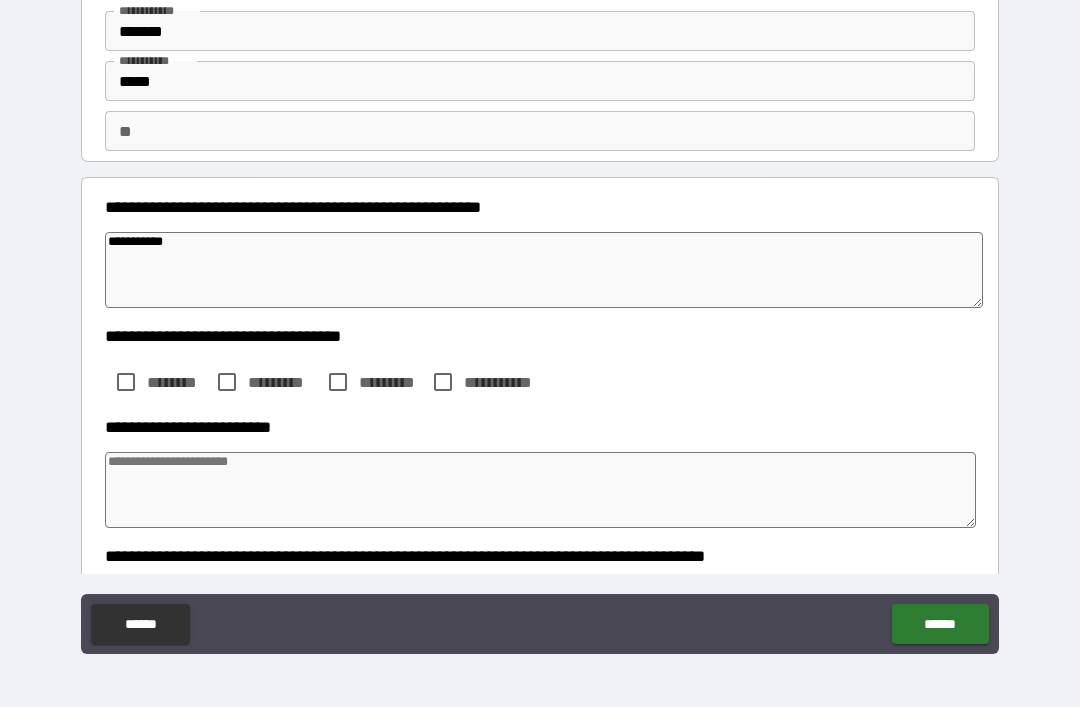 scroll, scrollTop: 75, scrollLeft: 0, axis: vertical 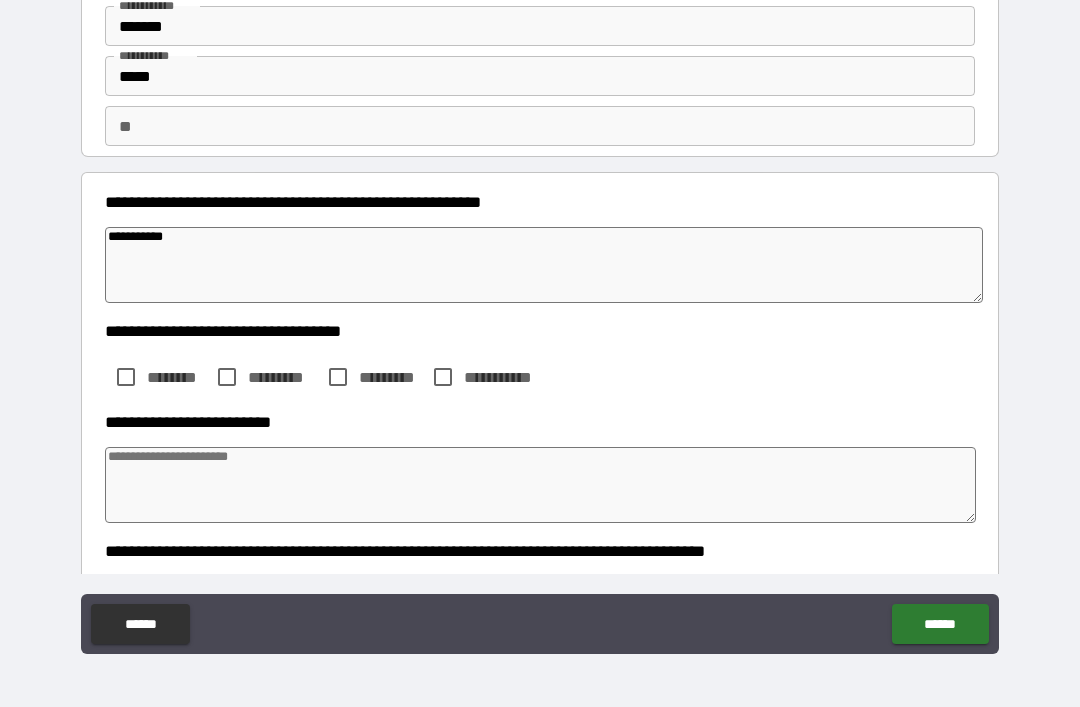 click at bounding box center [540, 485] 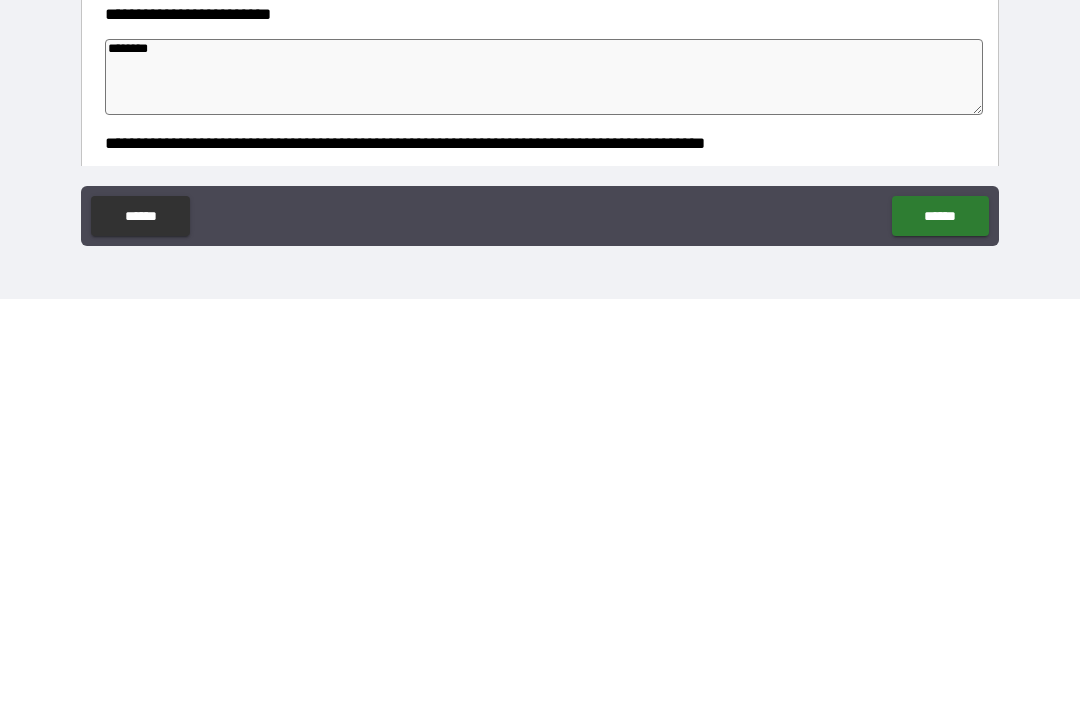 click on "**********" at bounding box center (540, 551) 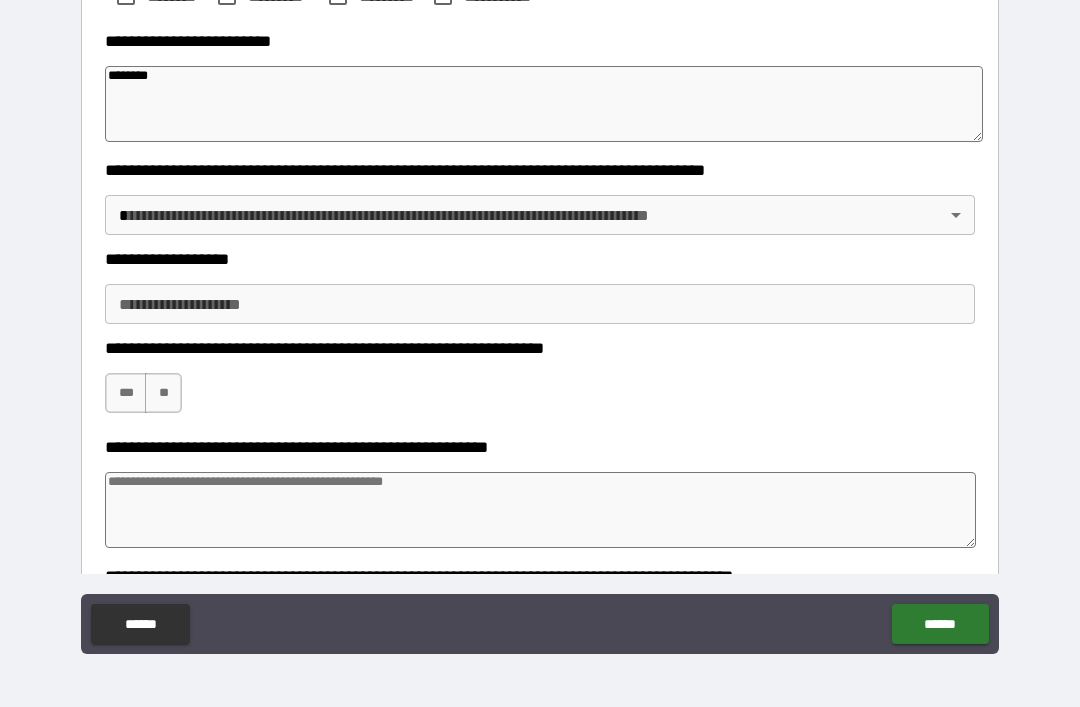 scroll, scrollTop: 457, scrollLeft: 0, axis: vertical 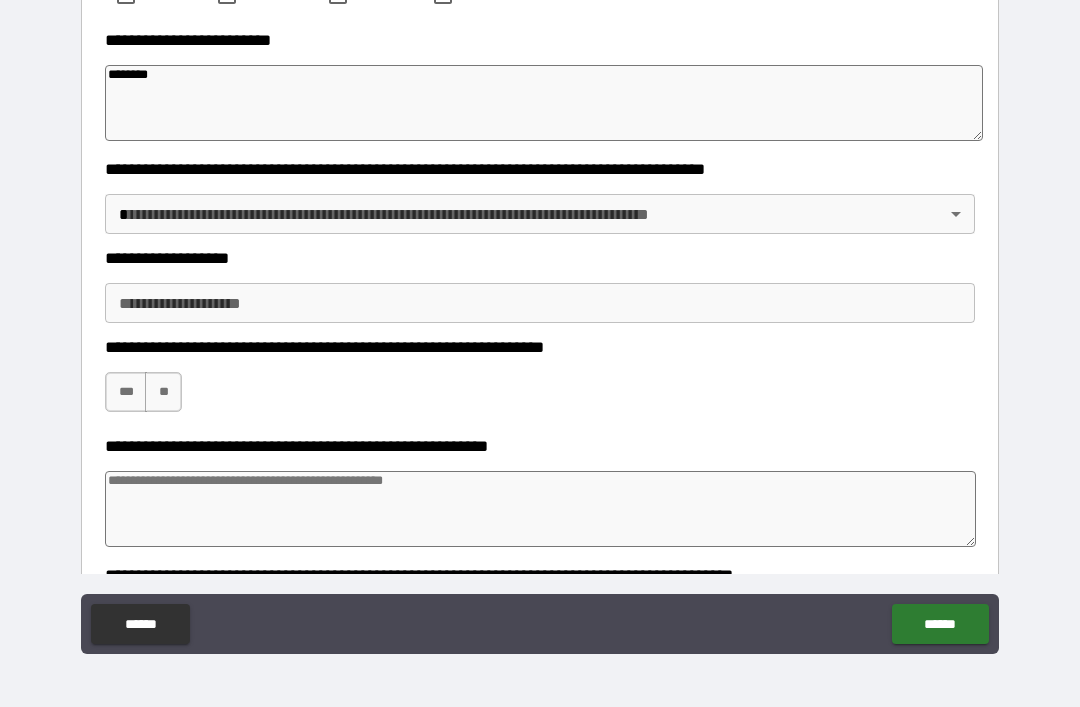 click on "**********" at bounding box center [540, 321] 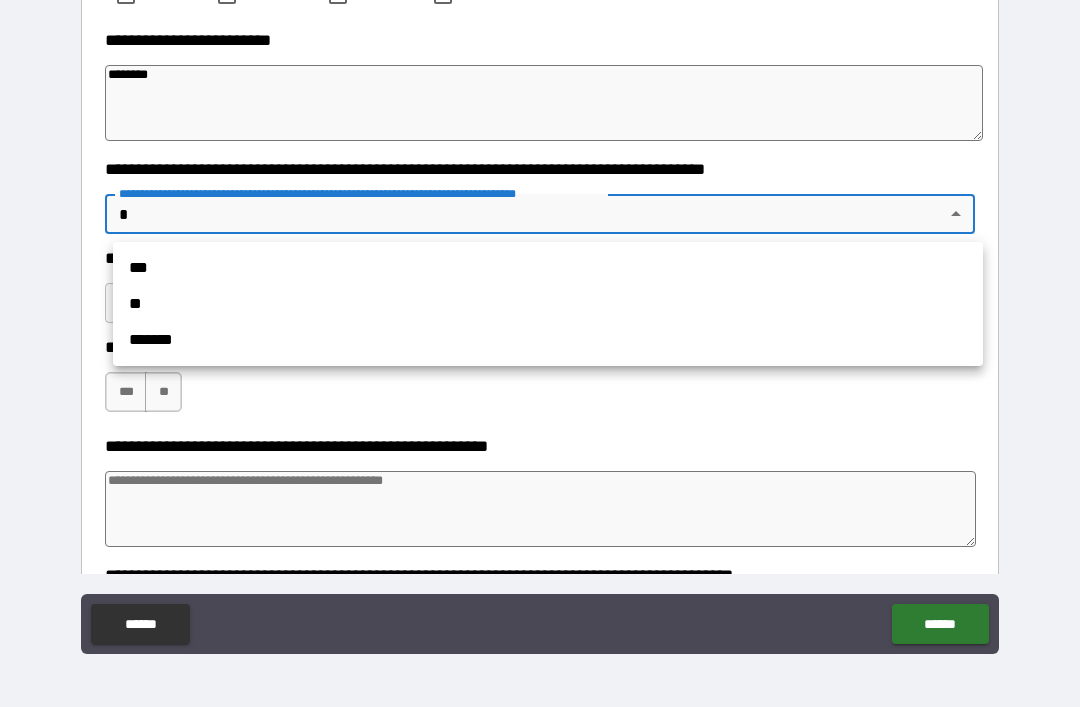 click on "**" at bounding box center (548, 304) 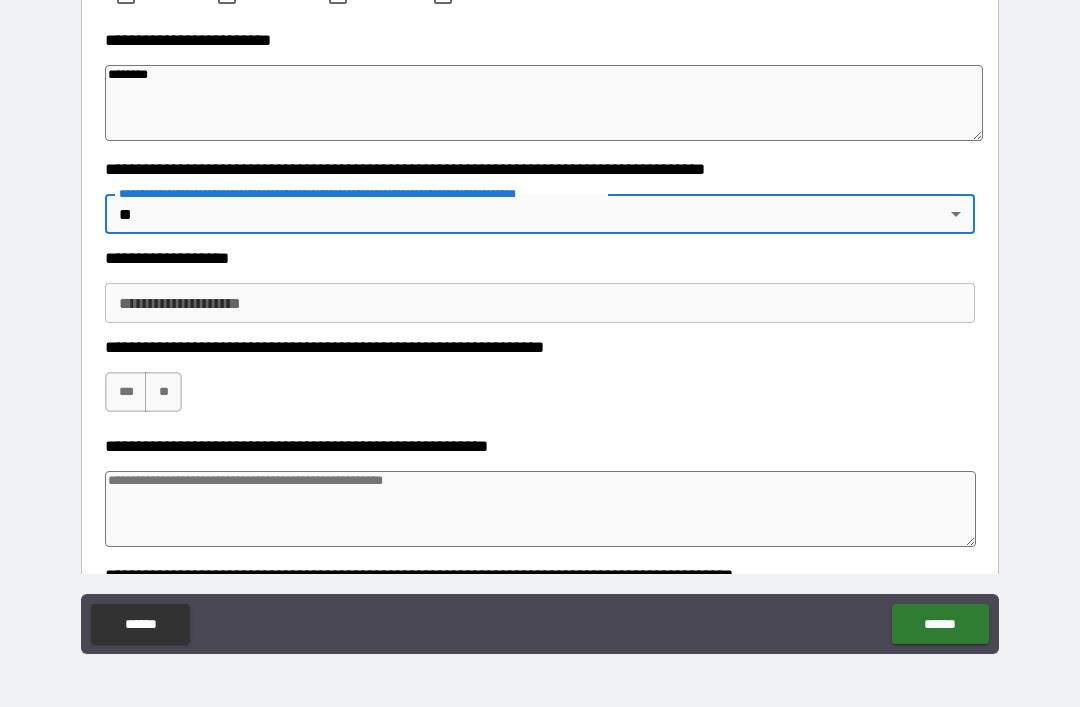 click on "**********" at bounding box center (540, 303) 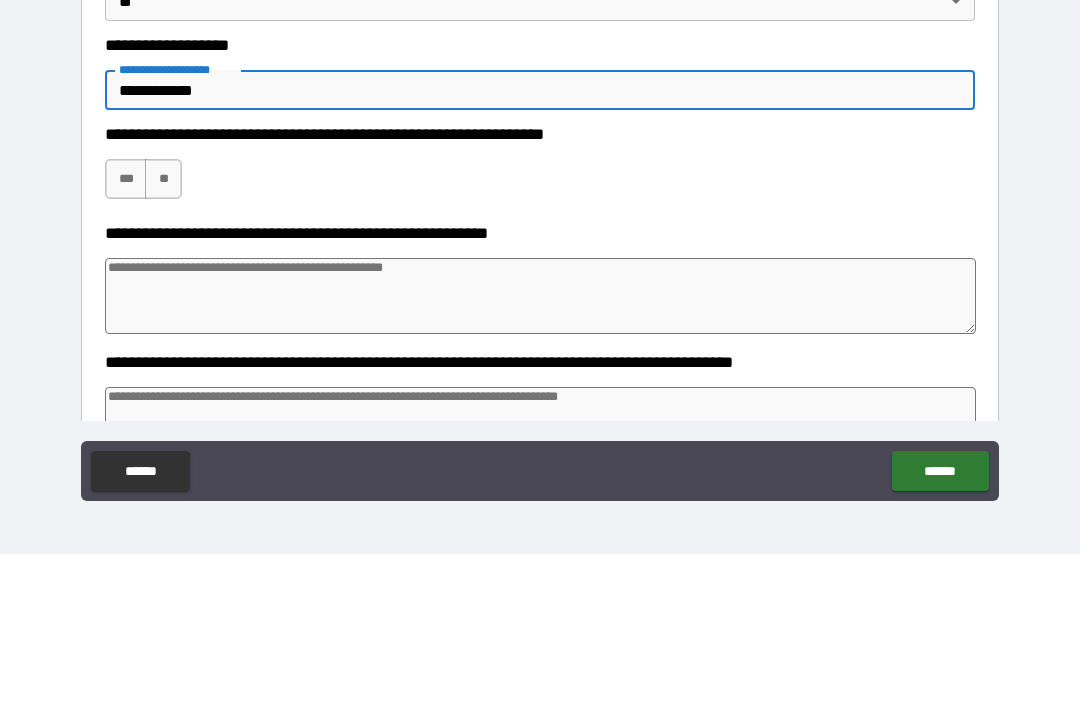 scroll, scrollTop: 519, scrollLeft: 0, axis: vertical 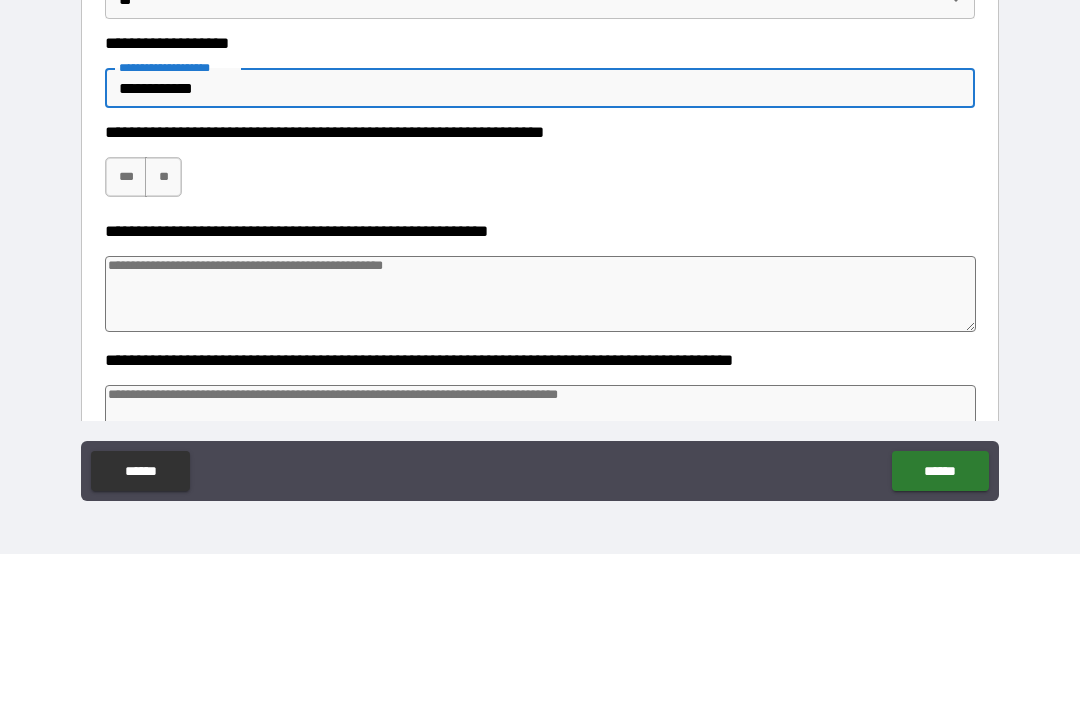 click on "***" at bounding box center (126, 330) 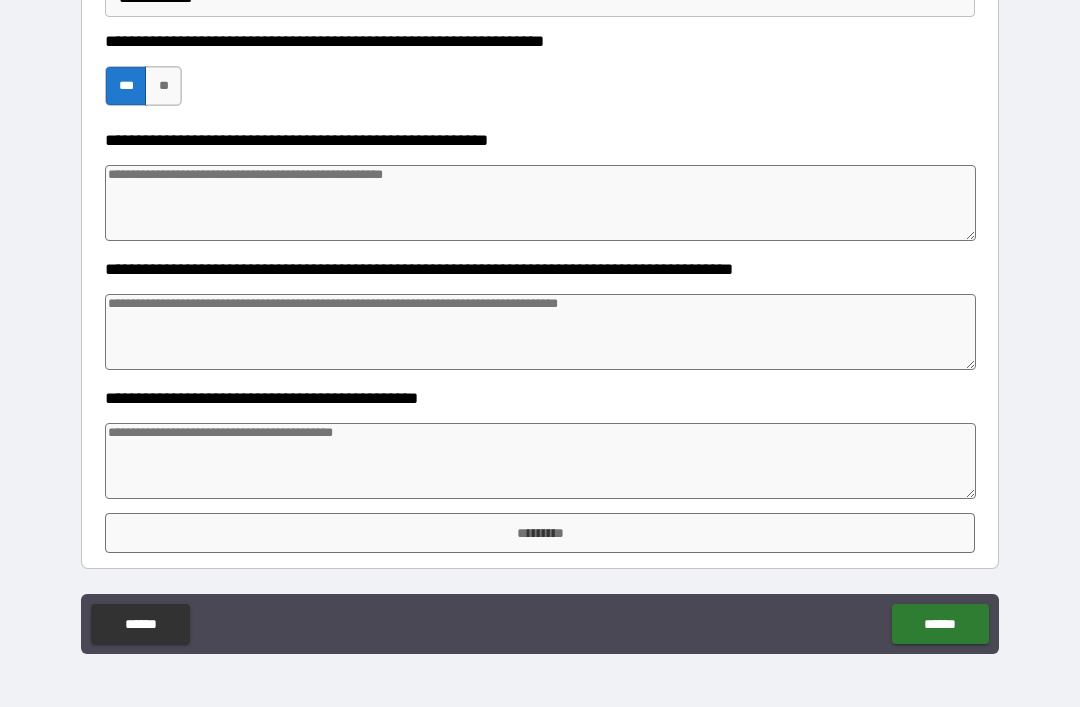 scroll, scrollTop: 763, scrollLeft: 0, axis: vertical 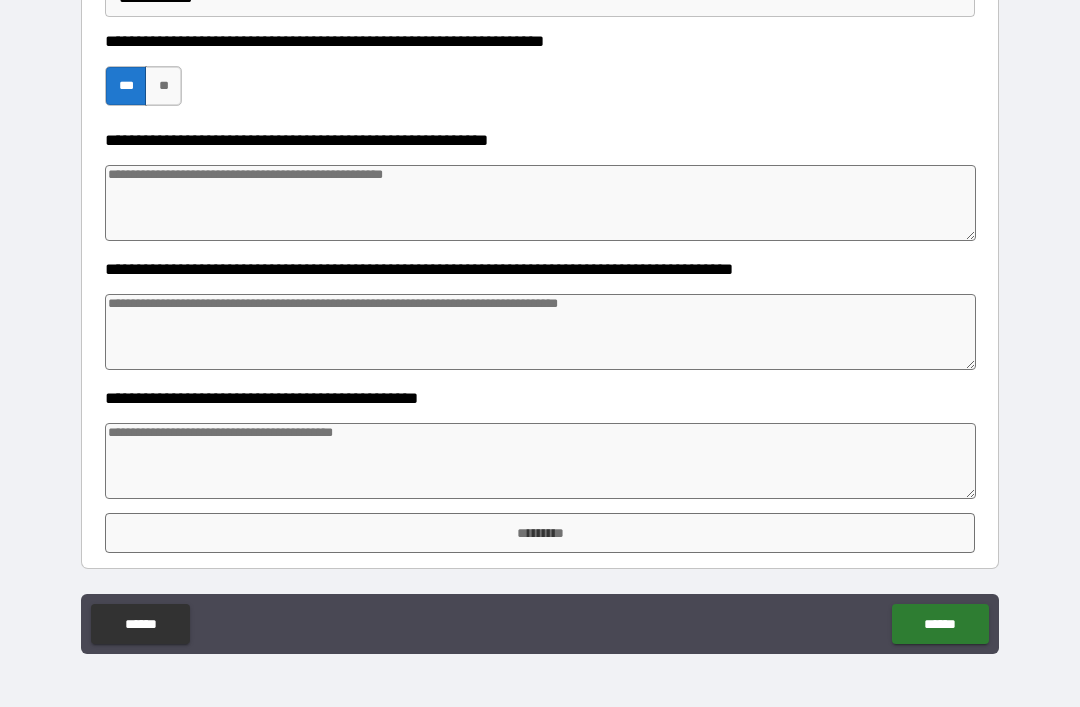 click on "*********" at bounding box center (540, 533) 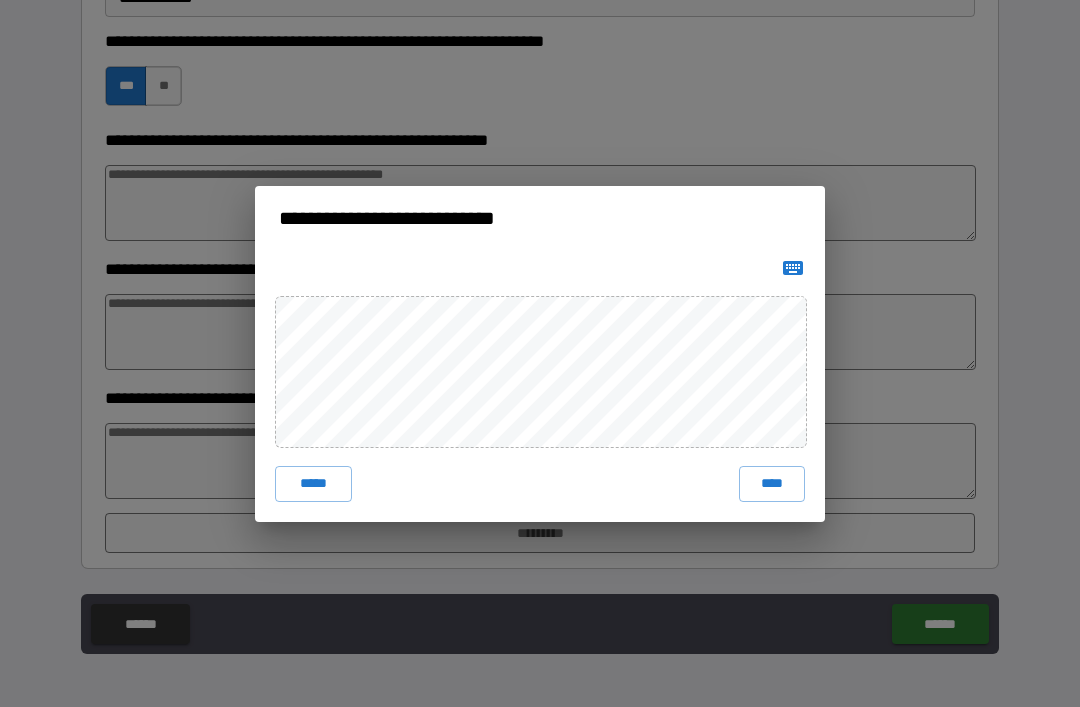 click on "****" at bounding box center [772, 484] 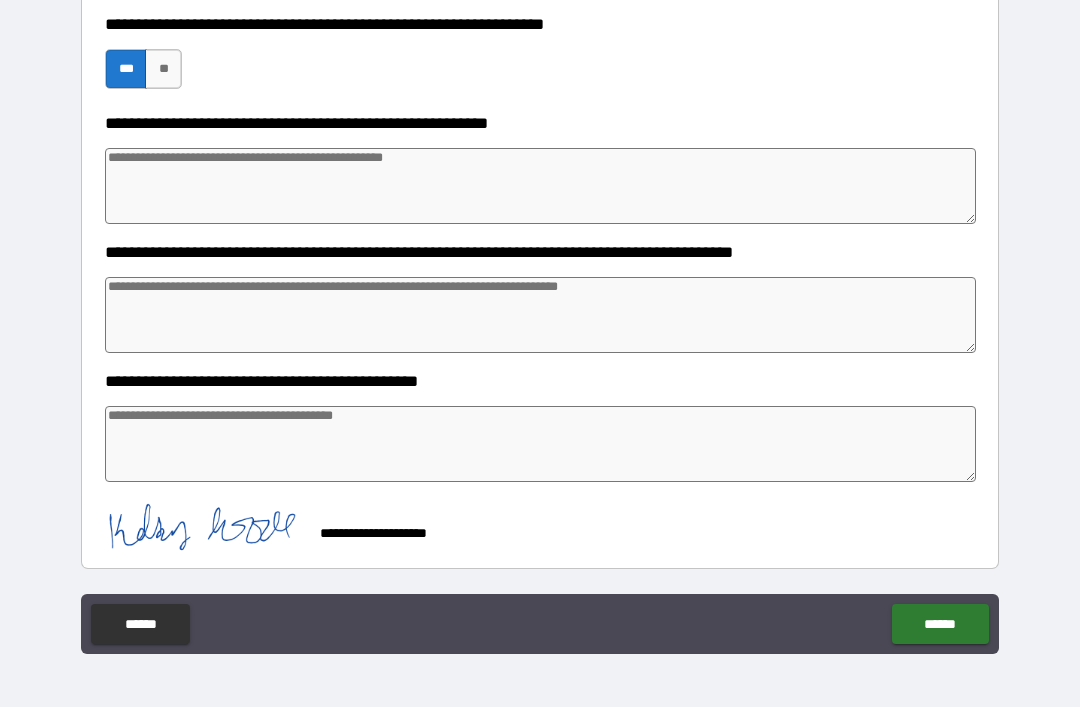 scroll, scrollTop: 780, scrollLeft: 0, axis: vertical 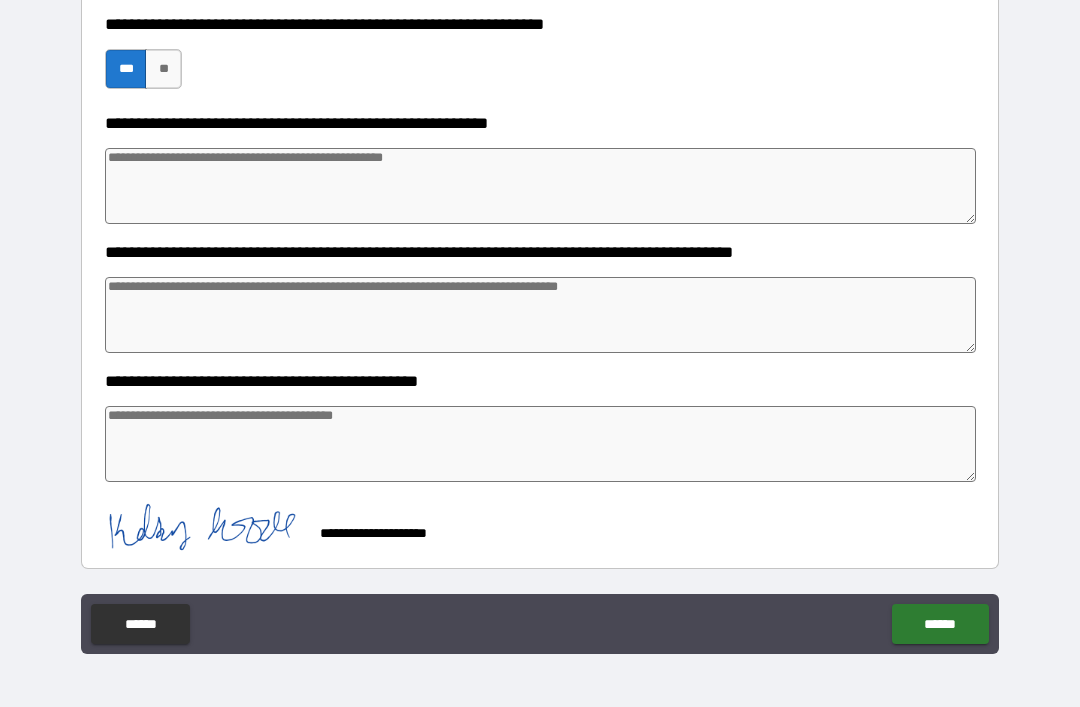 click on "******" at bounding box center [940, 624] 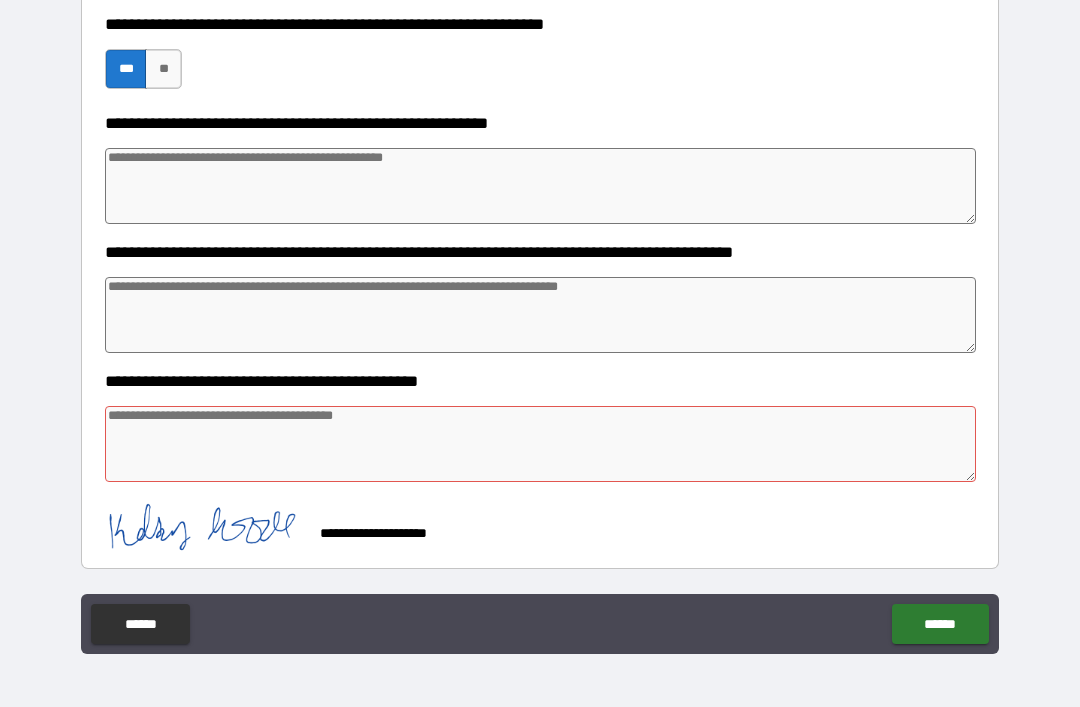 scroll, scrollTop: 780, scrollLeft: 0, axis: vertical 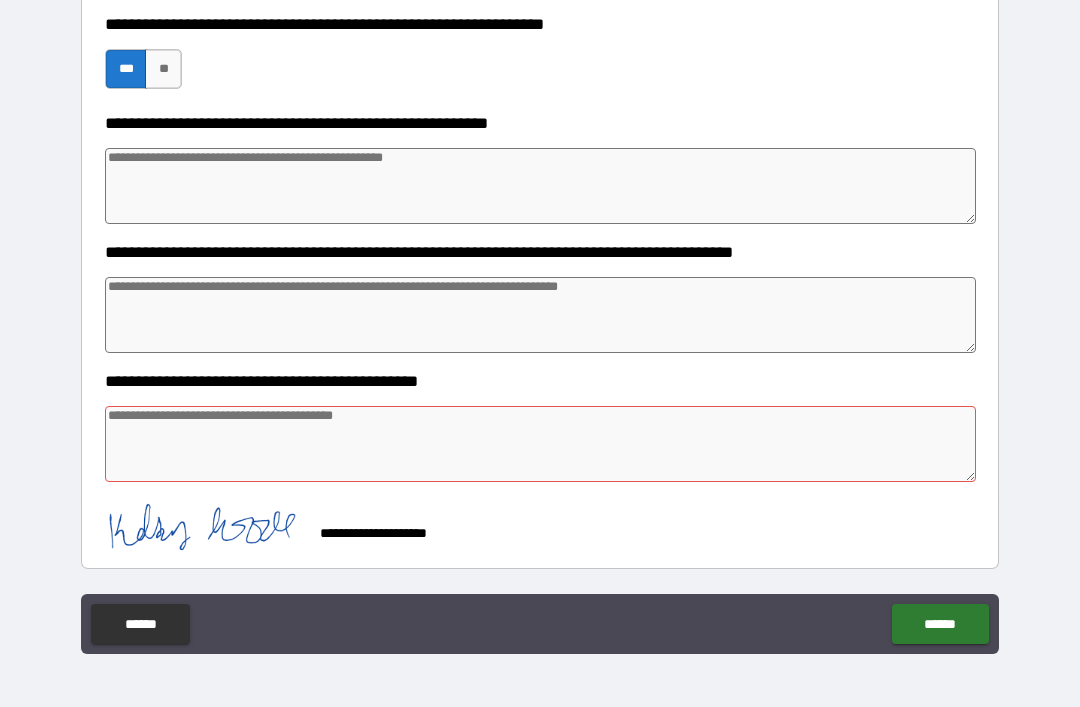 click at bounding box center [540, 444] 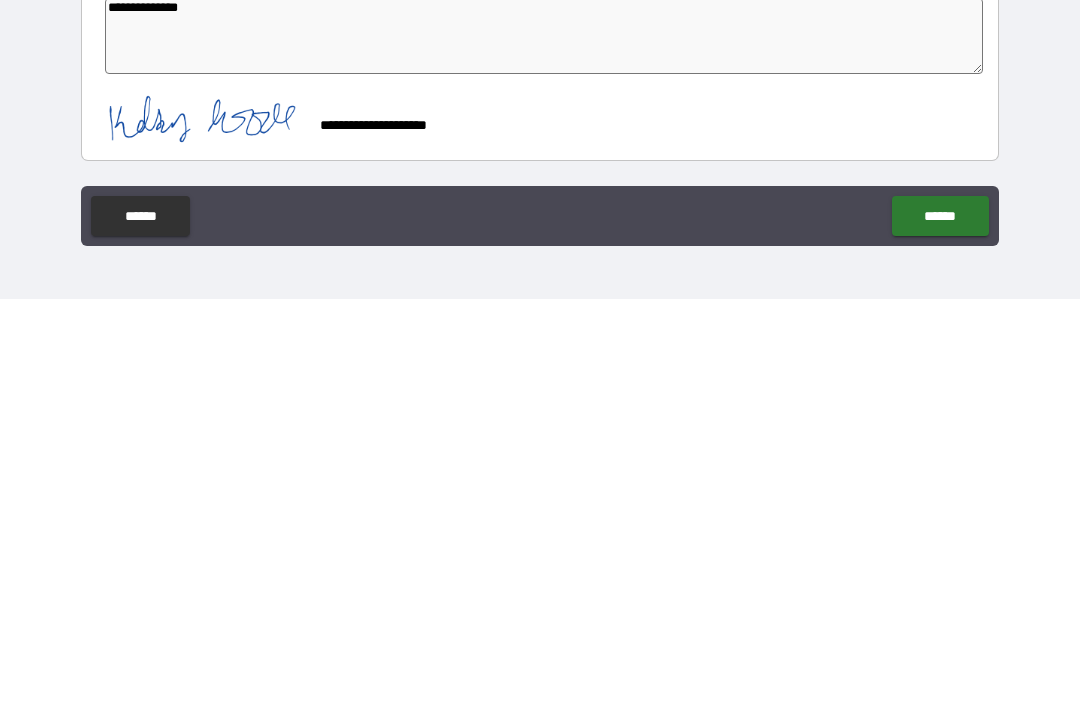click on "******" at bounding box center (940, 624) 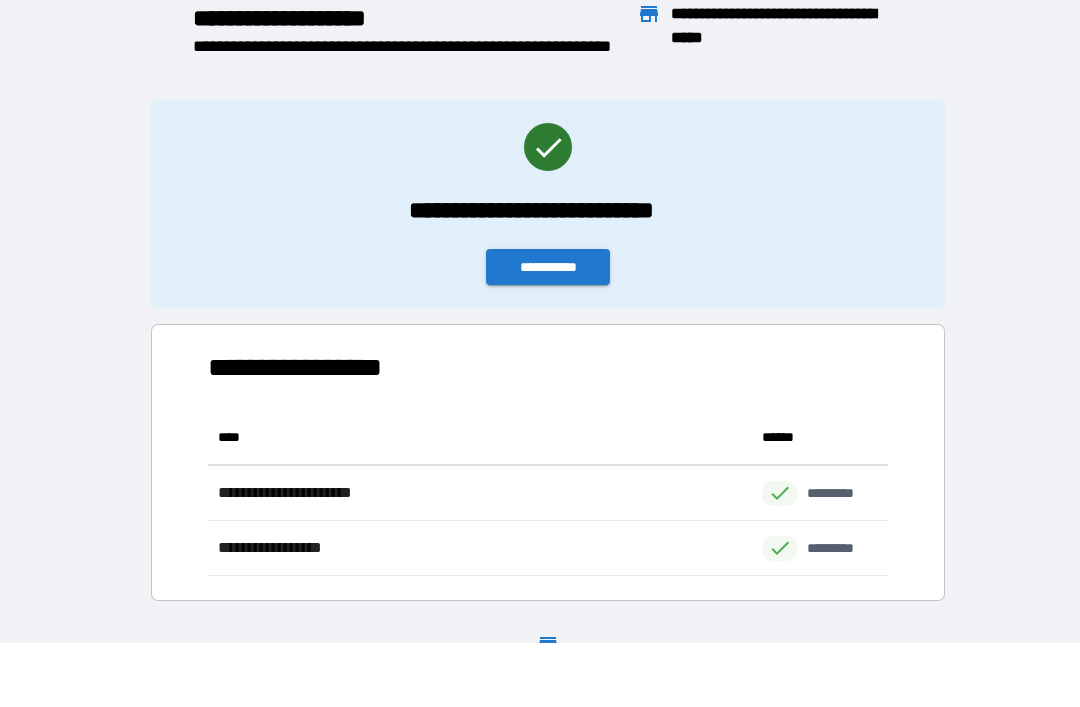 scroll, scrollTop: 1, scrollLeft: 1, axis: both 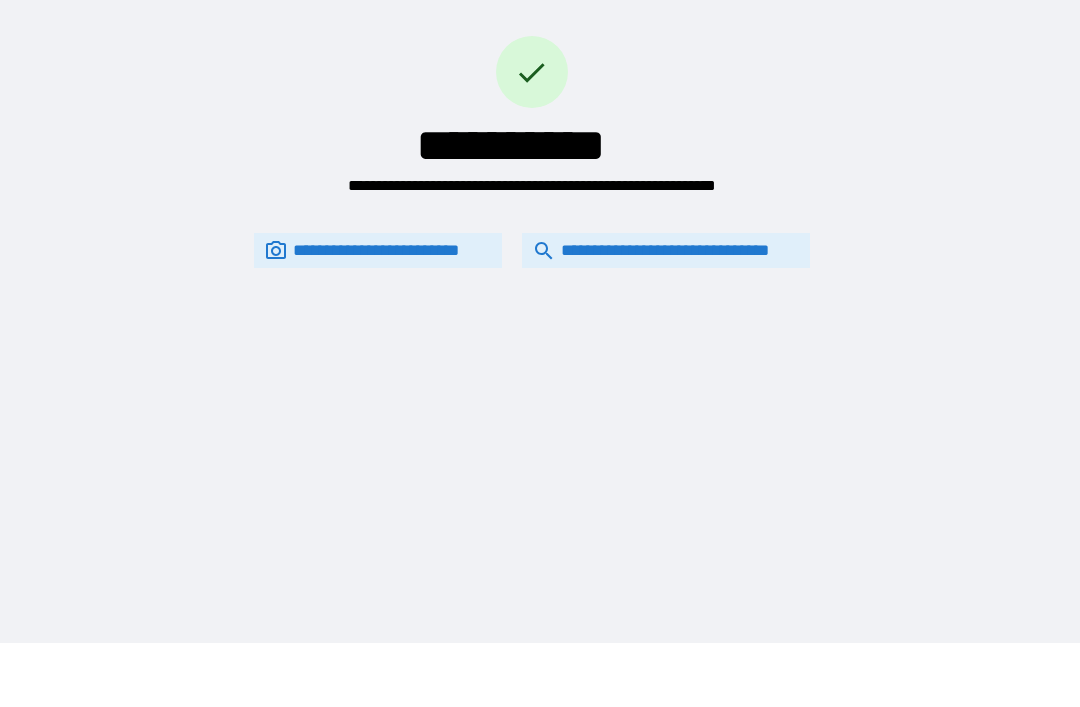 click on "**********" at bounding box center [666, 250] 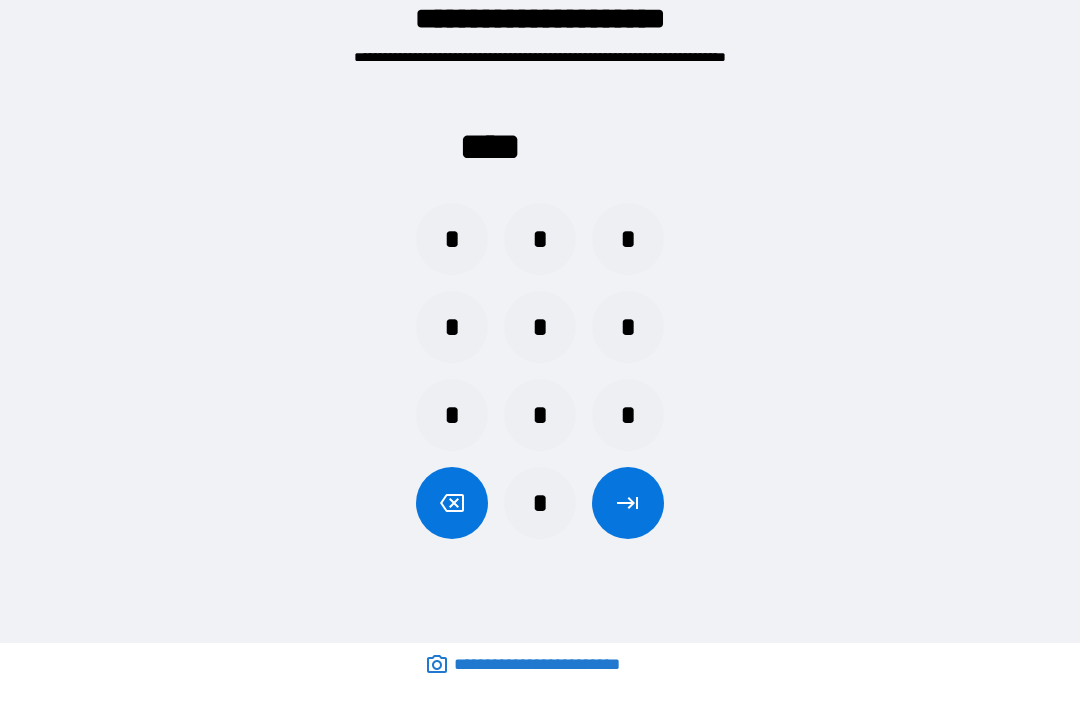 click on "*" at bounding box center [540, 503] 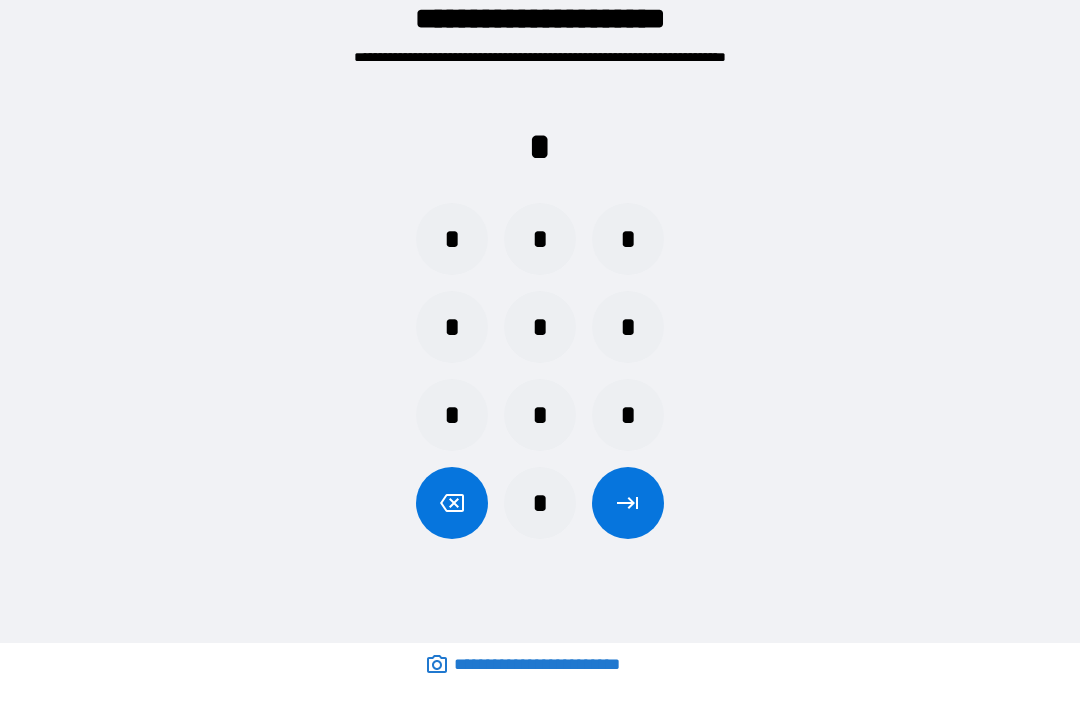 click on "*" at bounding box center (540, 415) 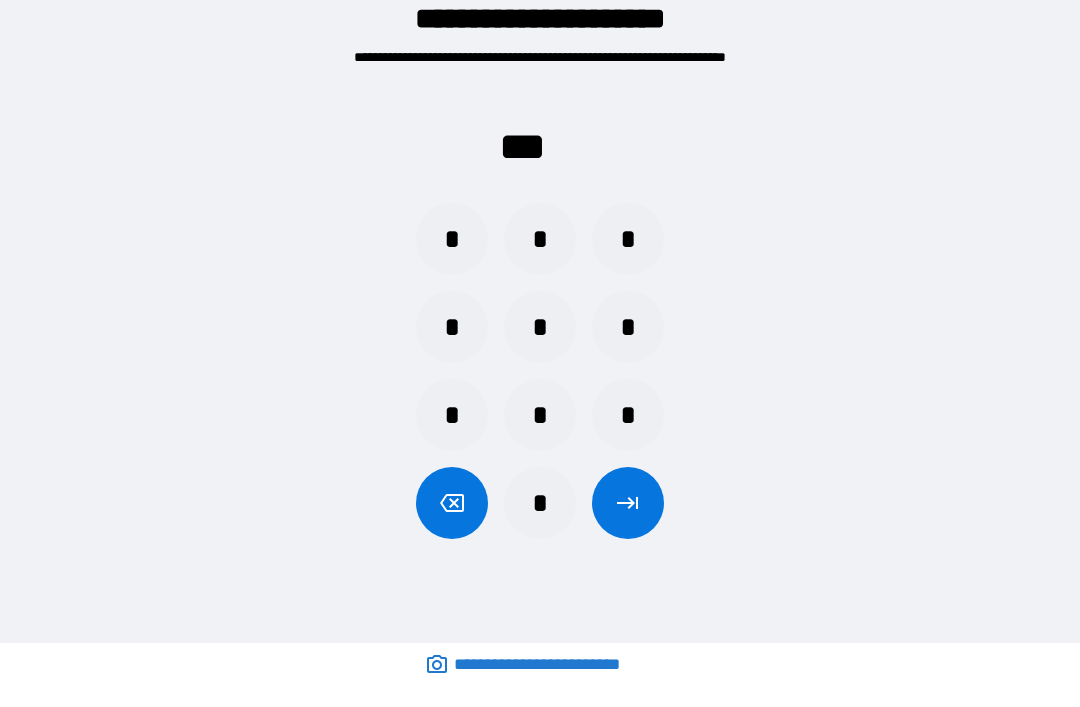 click on "*" at bounding box center (628, 239) 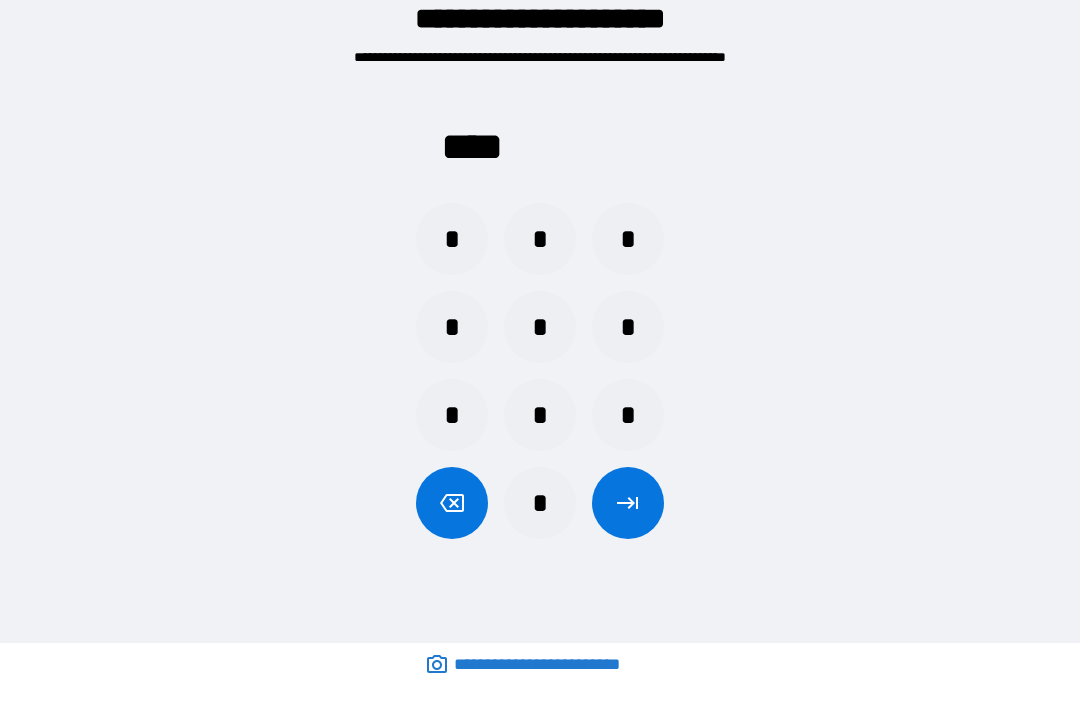 click at bounding box center [628, 503] 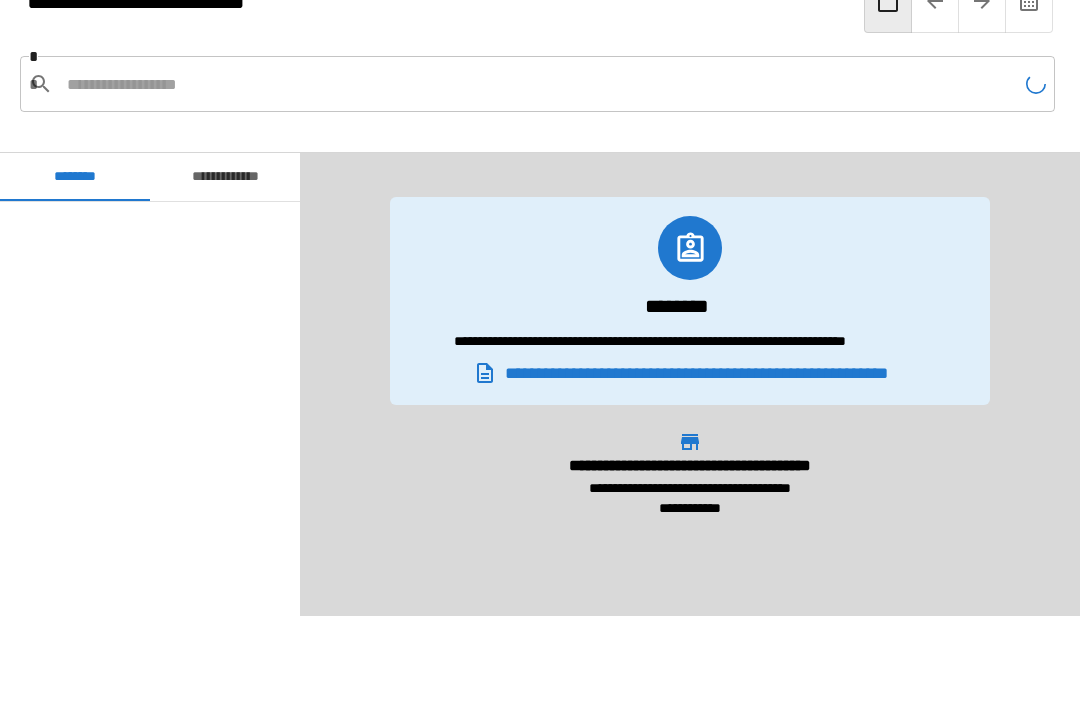 scroll, scrollTop: 120, scrollLeft: 0, axis: vertical 